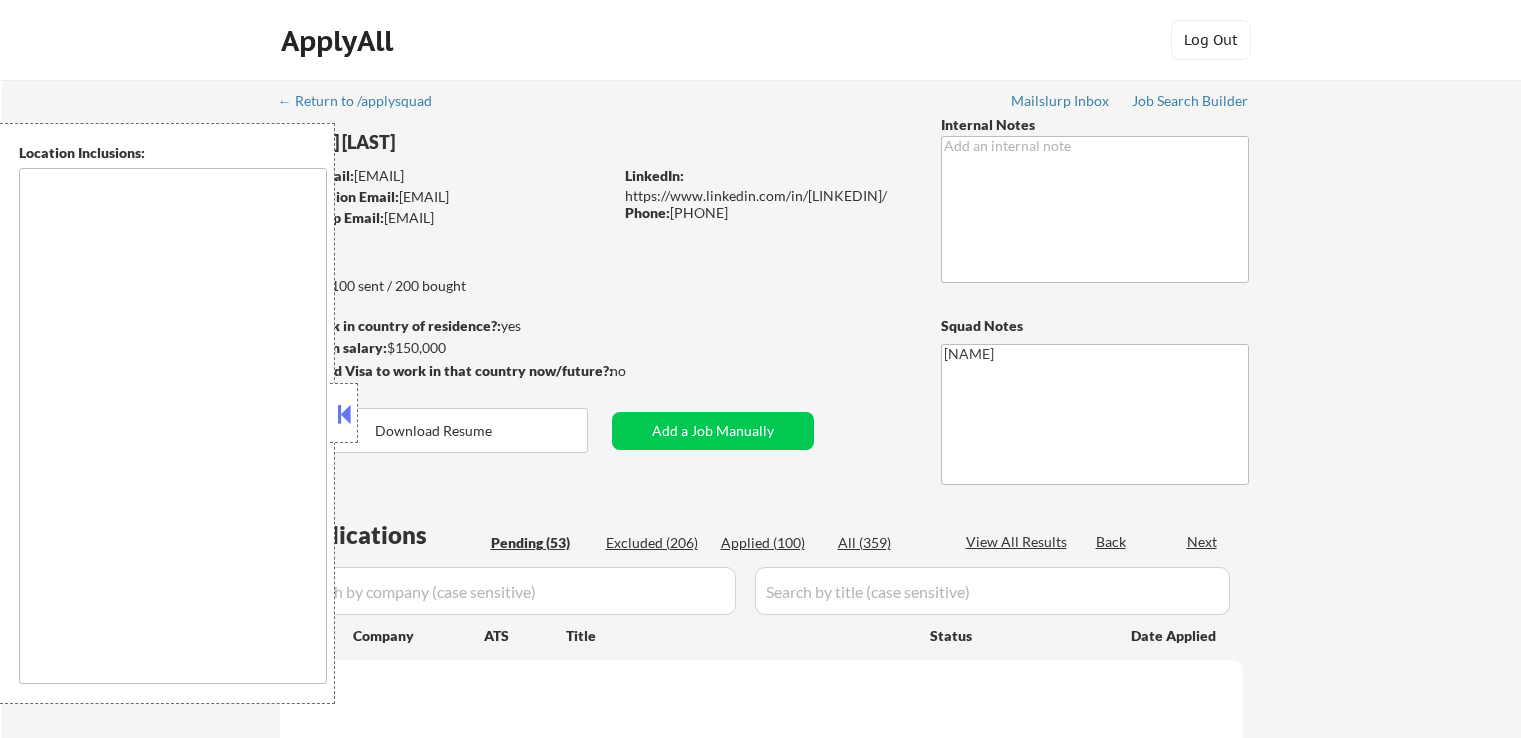 scroll, scrollTop: 0, scrollLeft: 0, axis: both 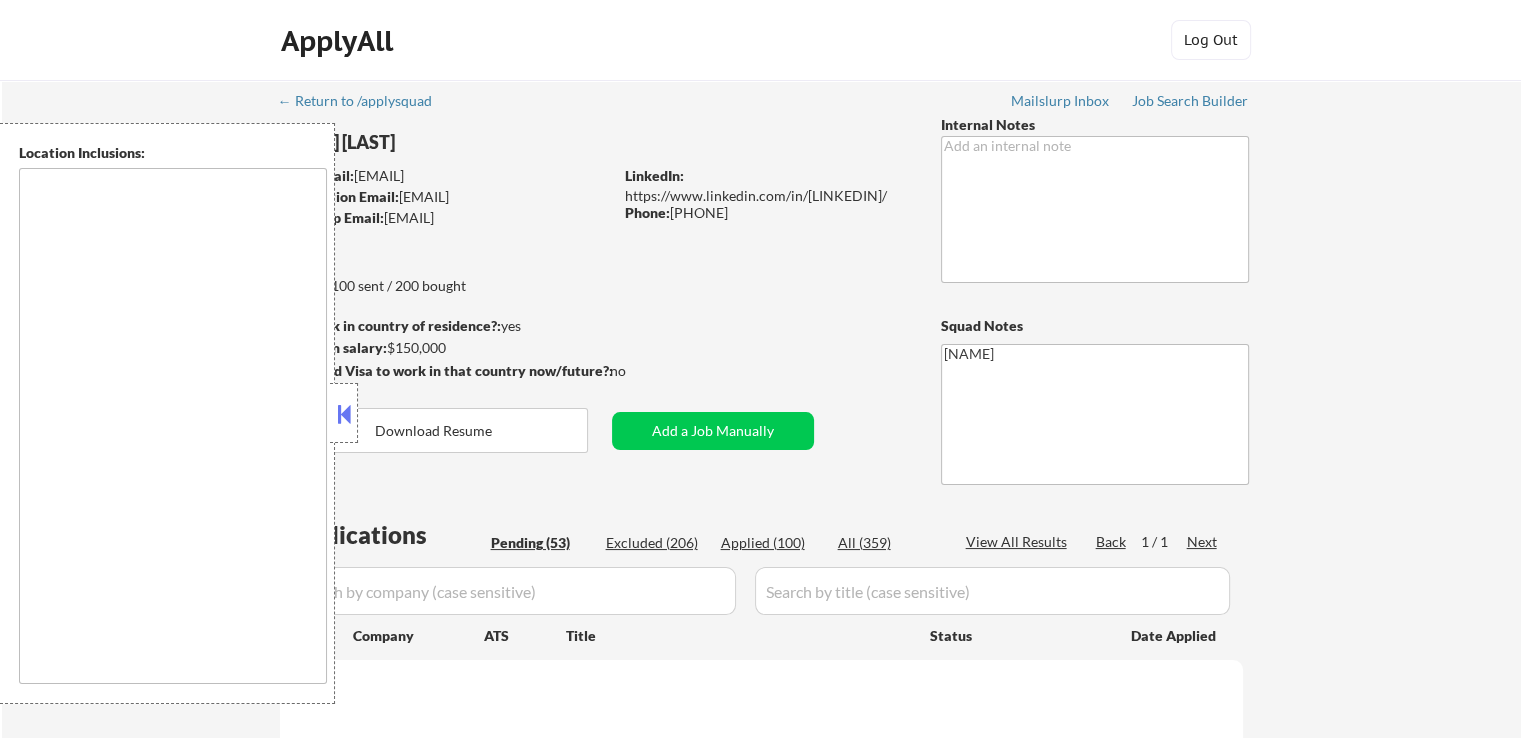 type on "Raleigh, NC   Cary, NC   Morrisville, NC   Apex, NC   Garner, NC   [CITY], [STATE]   Holly Springs, NC   Knightdale, NC   Fuquay-Varina, NC   Rolesville, NC   Zebulon, NC   Wendell, NC   Clayton, NC   Durham, NC   Chapel Hill, NC   Carrboro, NC   Hillsborough, NC   Smithfield, NC   Pittsboro, NC   Youngsville, NC   Mebane, NC   Burlington, NC" 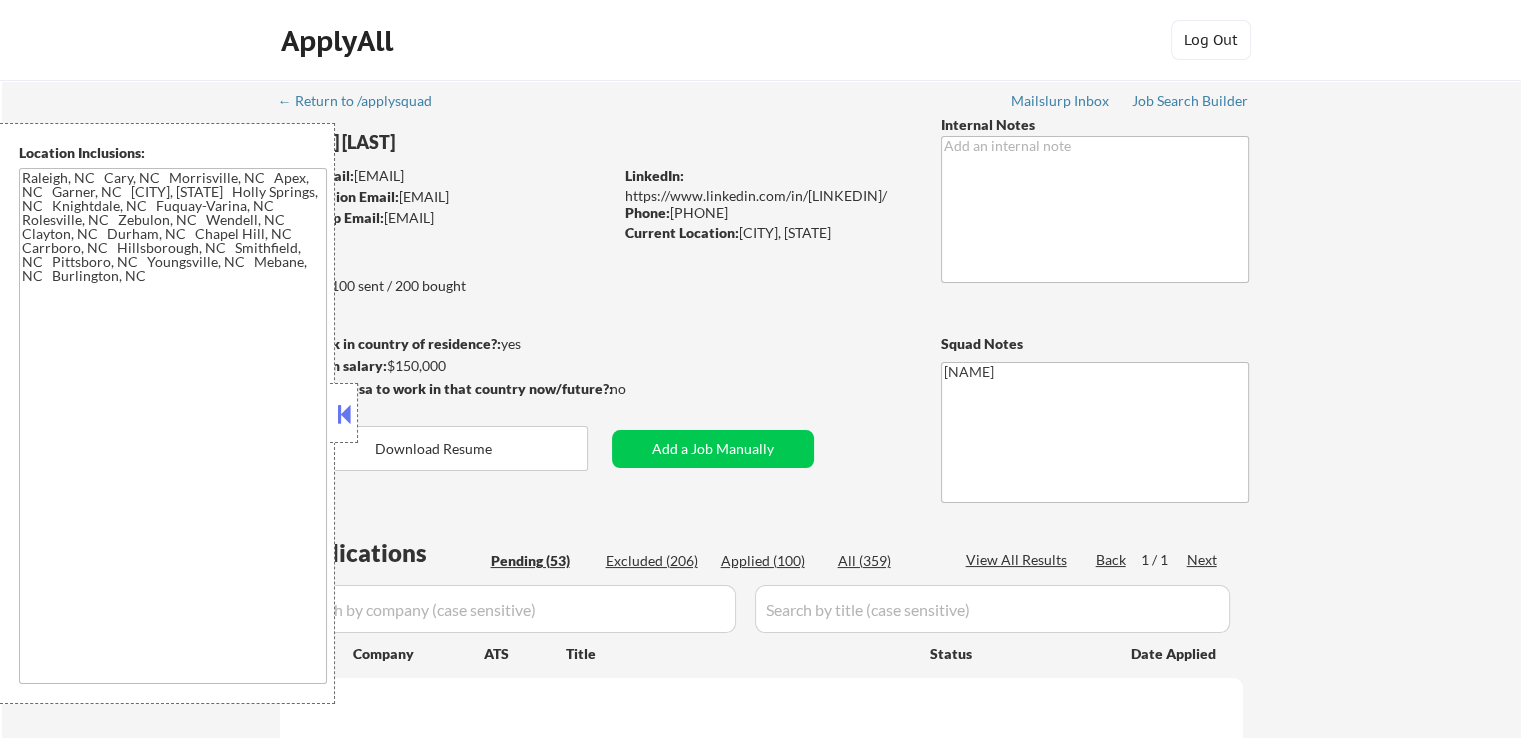select on ""pending"" 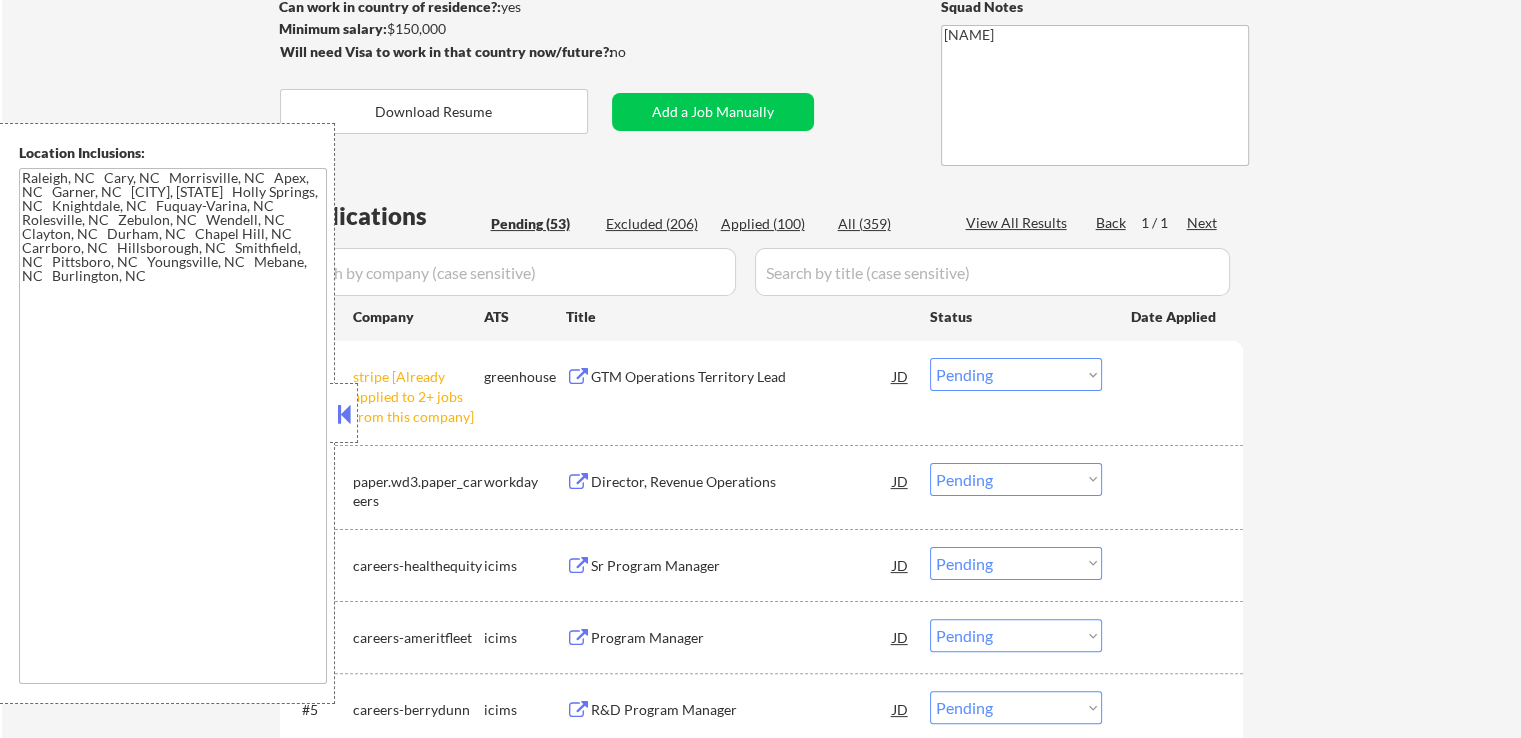 scroll, scrollTop: 400, scrollLeft: 0, axis: vertical 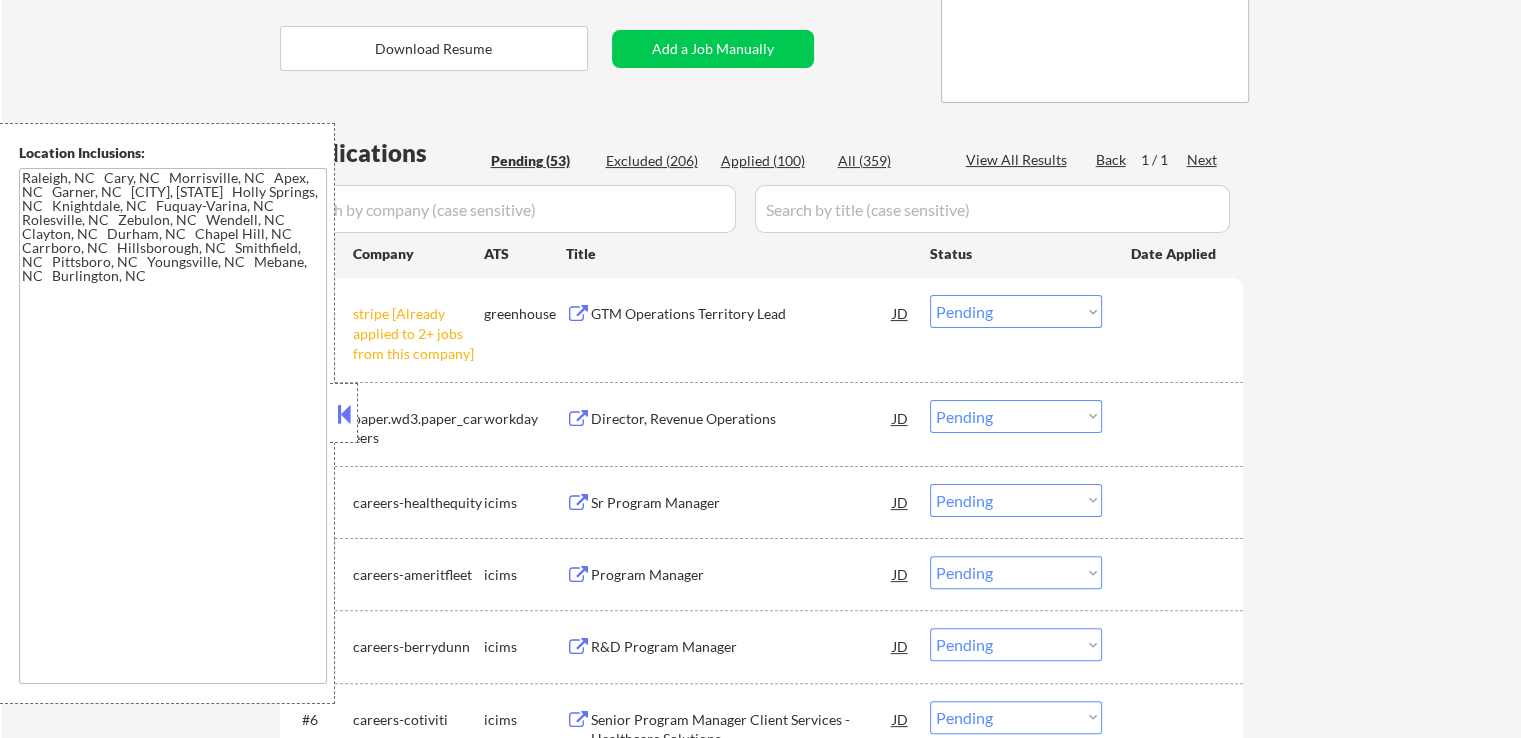 click on "Choose an option... Pending Applied Excluded (Questions) Excluded (Expired) Excluded (Location) Excluded (Bad Match) Excluded (Blocklist) Excluded (Salary) Excluded (Other)" at bounding box center [1016, 311] 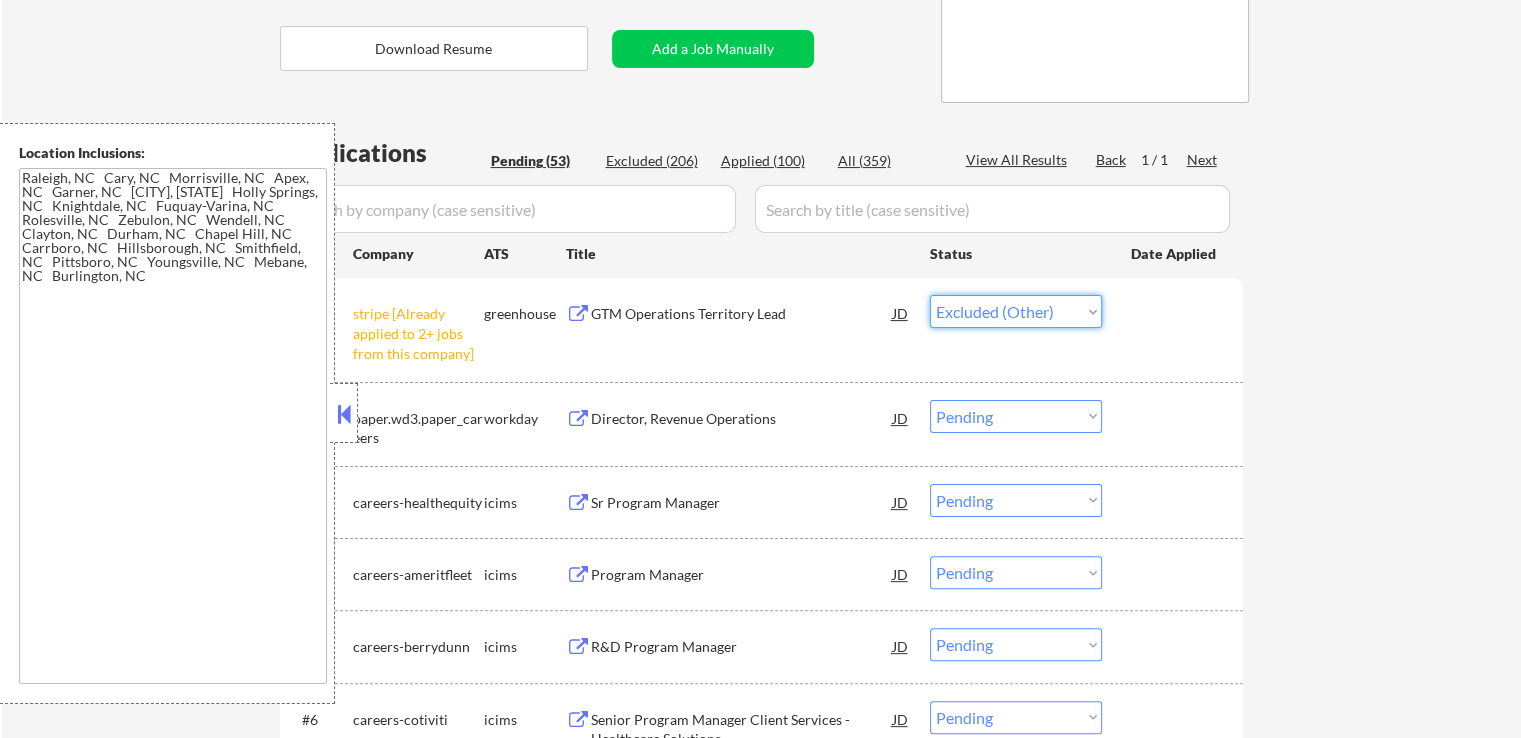 click on "Choose an option... Pending Applied Excluded (Questions) Excluded (Expired) Excluded (Location) Excluded (Bad Match) Excluded (Blocklist) Excluded (Salary) Excluded (Other)" at bounding box center (1016, 311) 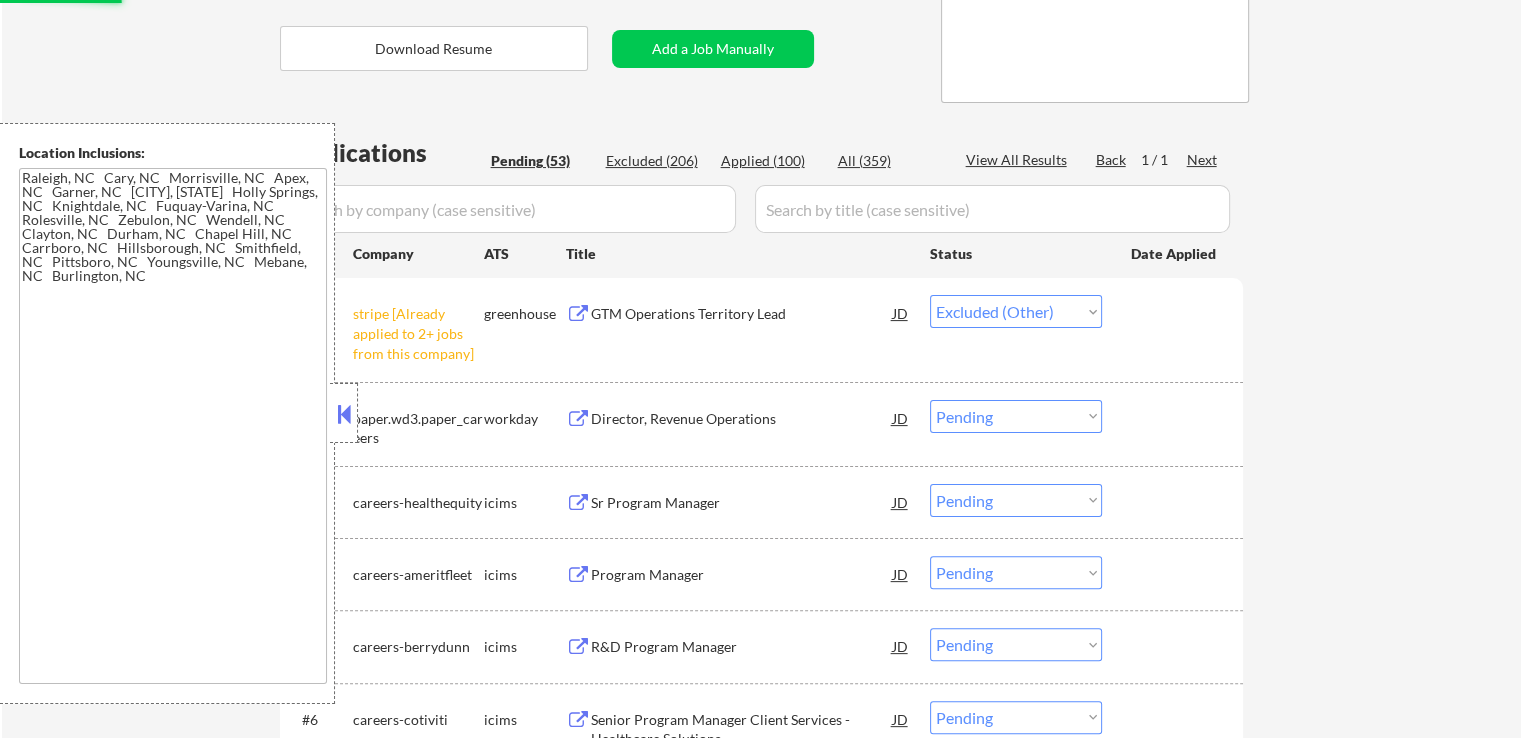 click on "← Return to /applysquad Mailslurp Inbox Job Search Builder [FIRST] [LAST] User Email:  [EMAIL] Application Email:  [EMAIL] Mailslurp Email:  [EMAIL] LinkedIn:   https://www.linkedin.com/in/[LINKEDIN]/
Phone:  [PHONE] Current Location:  [CITY], [STATE] Applies:  100 sent / 200 bought Internal Notes Can work in country of residence?:  yes Squad Notes Minimum salary:  $150,000 Will need Visa to work in that country now/future?:   no Download Resume Add a Job Manually [NAME] Applications Pending (53) Excluded (206) Applied (100) All (359) View All Results Back 1 / 1
Next Company ATS Title Status Date Applied #1 stripe [Already applied to 2+ jobs from this company] greenhouse GTM Operations Territory Lead JD Choose an option... Pending Applied Excluded (Questions) Excluded (Expired) Excluded (Location) Excluded (Bad Match) Excluded (Blocklist) Excluded (Salary) Excluded (Other) #2 paper.wd3.paper_careers workday Director, Revenue Operations JD Pending #3" at bounding box center (761, 2139) 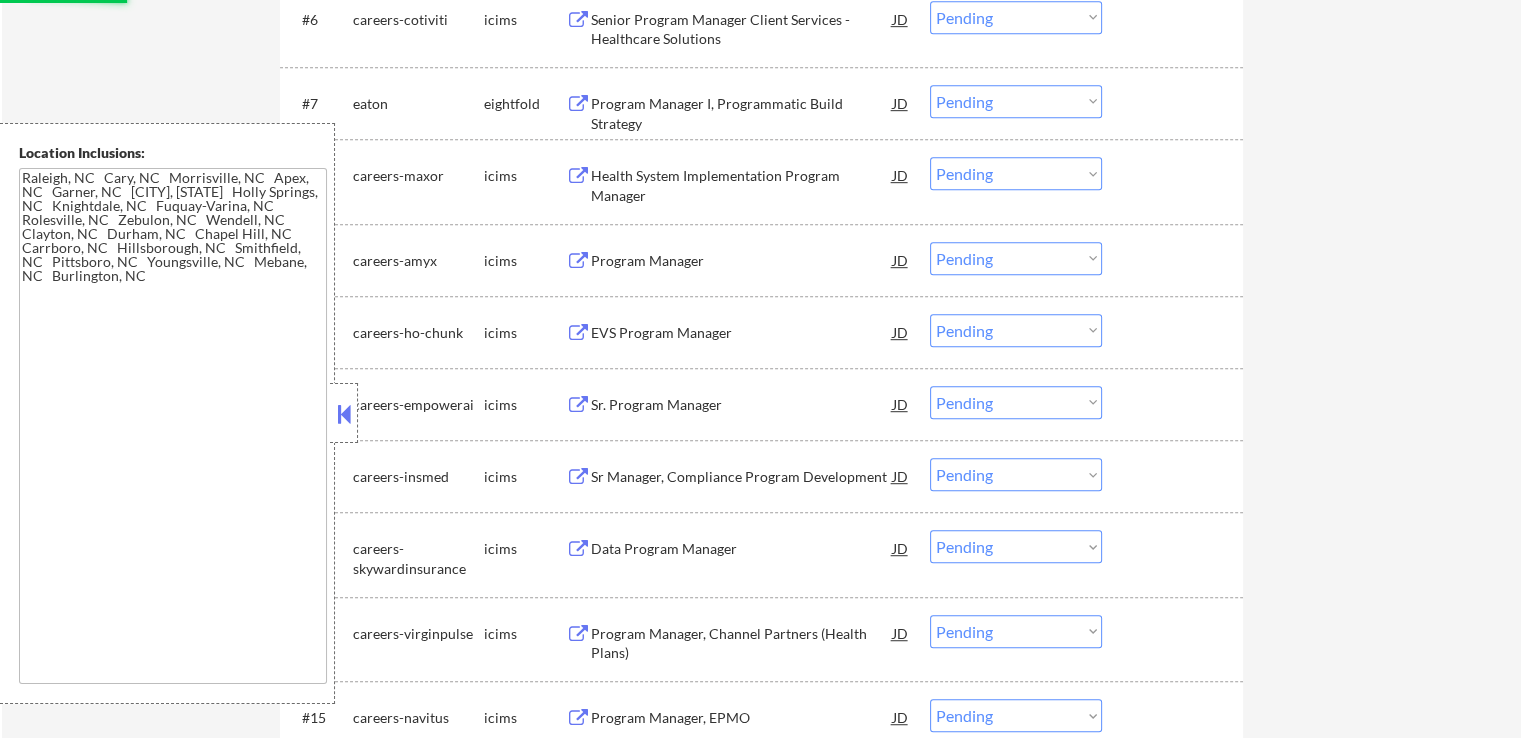 select on ""pending"" 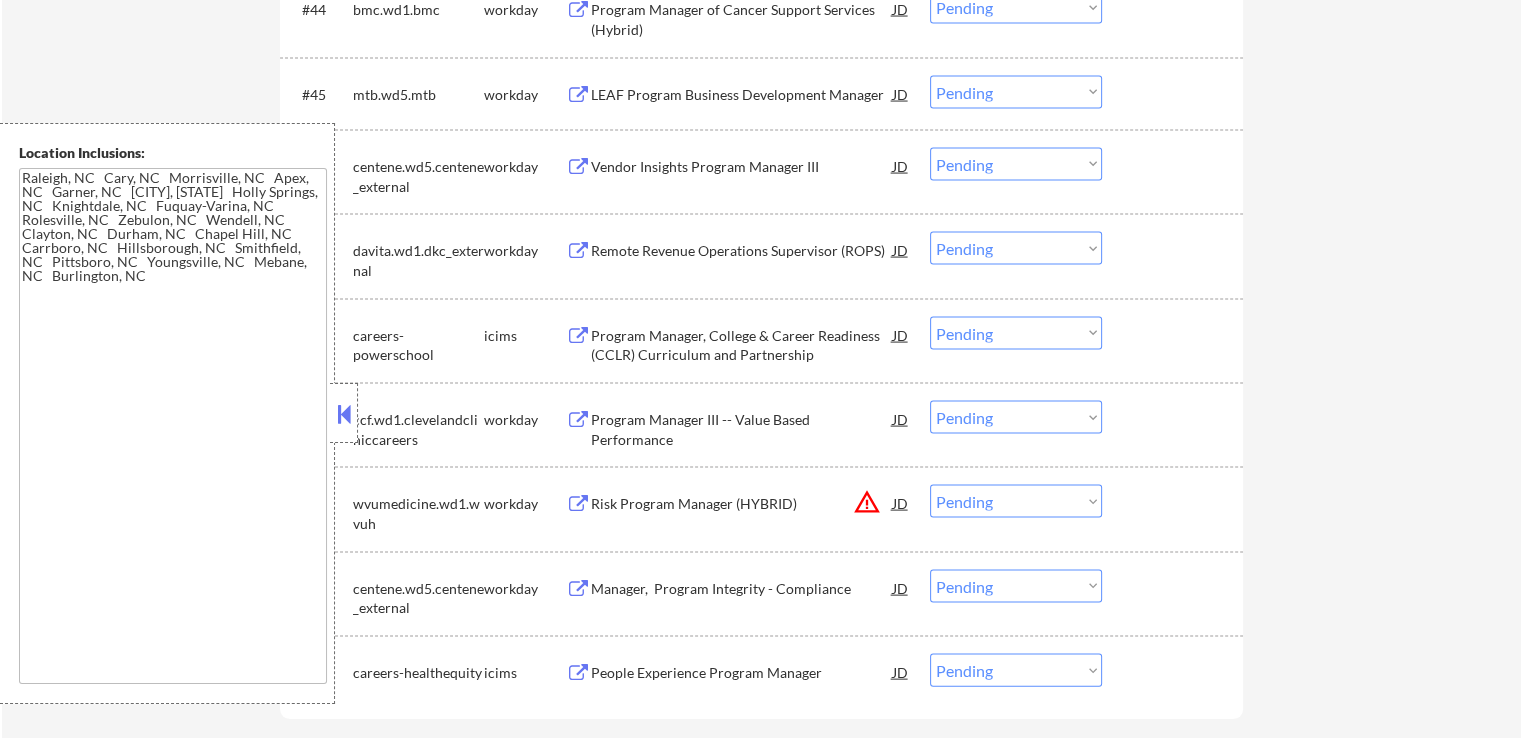 scroll, scrollTop: 4300, scrollLeft: 0, axis: vertical 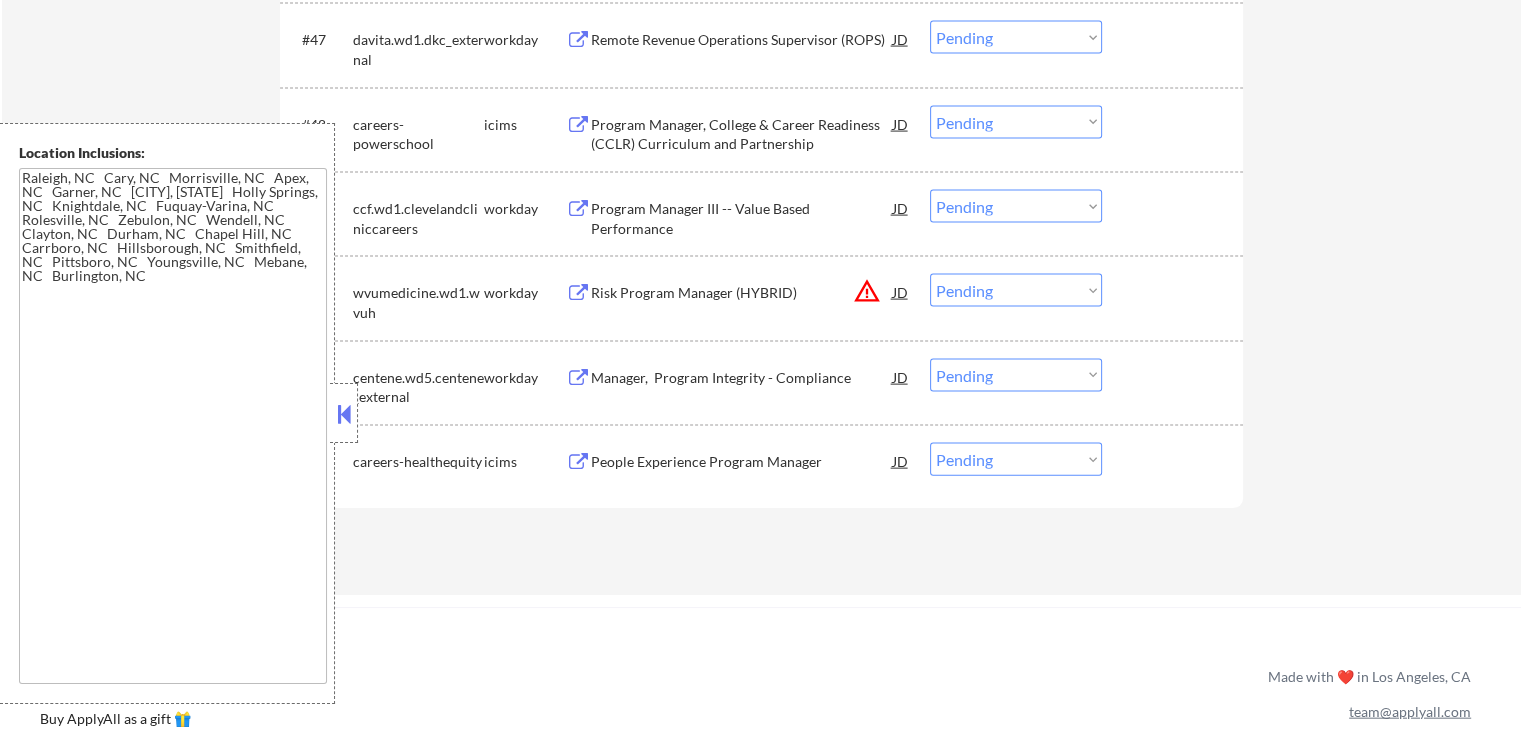 click on "Choose an option... Pending Applied Excluded (Questions) Excluded (Expired) Excluded (Location) Excluded (Bad Match) Excluded (Blocklist) Excluded (Salary) Excluded (Other)" at bounding box center [1016, 290] 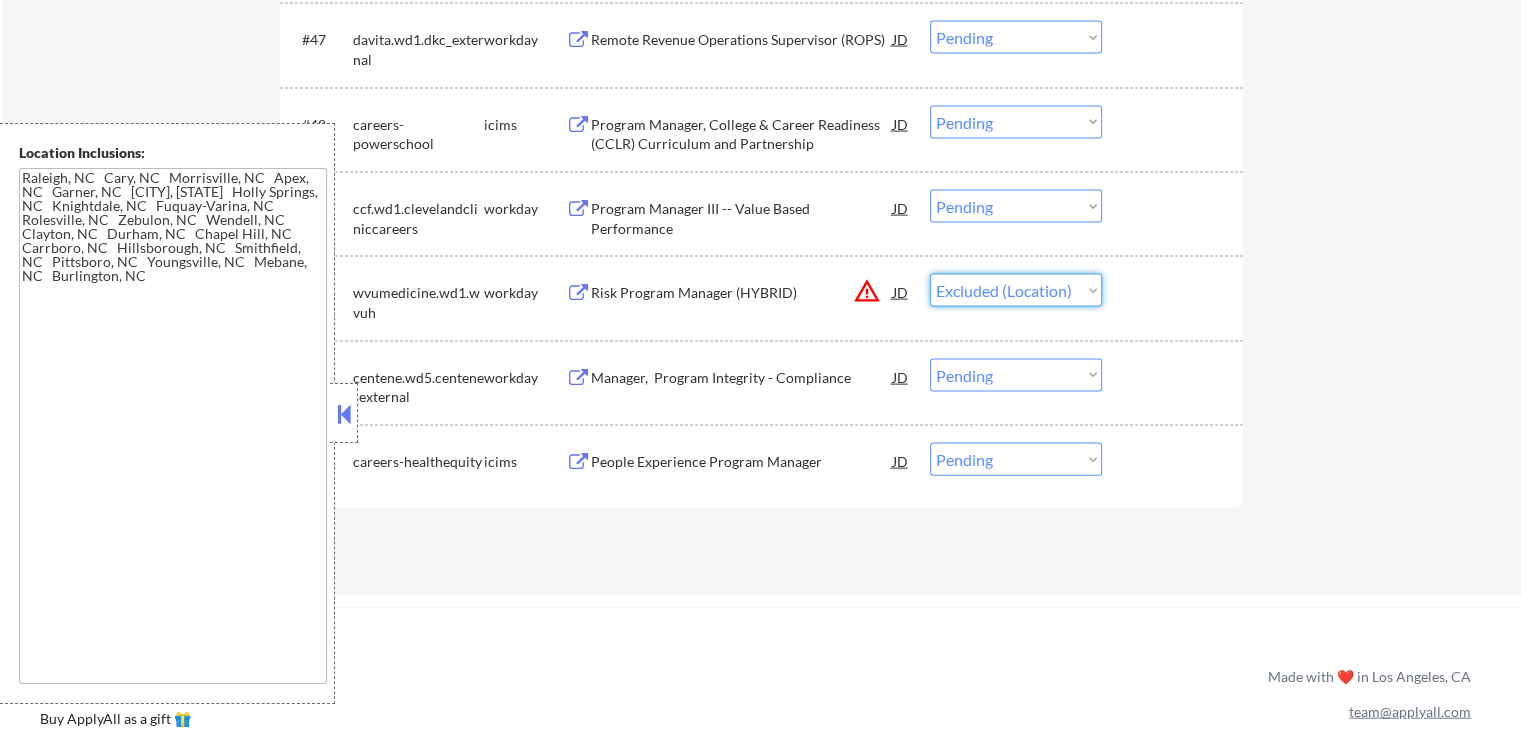 click on "Choose an option... Pending Applied Excluded (Questions) Excluded (Expired) Excluded (Location) Excluded (Bad Match) Excluded (Blocklist) Excluded (Salary) Excluded (Other)" at bounding box center [1016, 290] 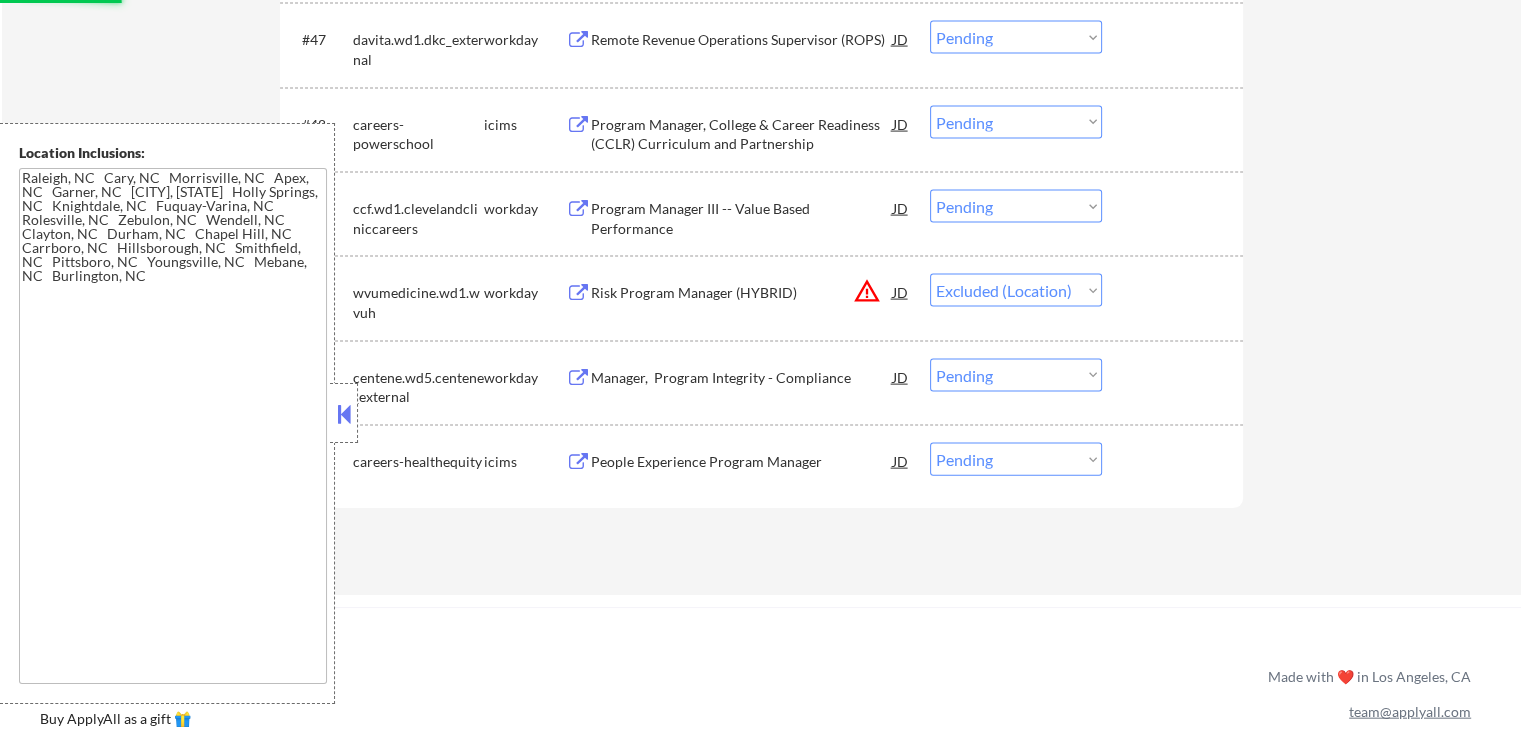 click on "← Return to /applysquad Mailslurp Inbox Job Search Builder [FIRST] [LAST] User Email:  [EMAIL] Application Email:  [EMAIL] Mailslurp Email:  [EMAIL] LinkedIn:   https://www.linkedin.com/in/[LINKEDIN]/
Phone:  [PHONE] Current Location:  [CITY], [STATE] Applies:  100 sent / 200 bought Internal Notes Can work in country of residence?:  yes Squad Notes Minimum salary:  $150,000 Will need Visa to work in that country now/future?:   no Download Resume Add a Job Manually [NAME] Applications Pending (52) Excluded (207) Applied (100) All (359) View All Results Back 1 / 1
Next Company ATS Title Status Date Applied #1 paper.wd3.paper_careers workday Director, Revenue Operations JD Choose an option... Pending Applied Excluded (Questions) Excluded (Expired) Excluded (Location) Excluded (Bad Match) Excluded (Blocklist) Excluded (Salary) Excluded (Other) success #2 careers-healthequity icims Sr Program Manager JD Choose an option... Pending Applied Excluded (Other)" at bounding box center [761, -1813] 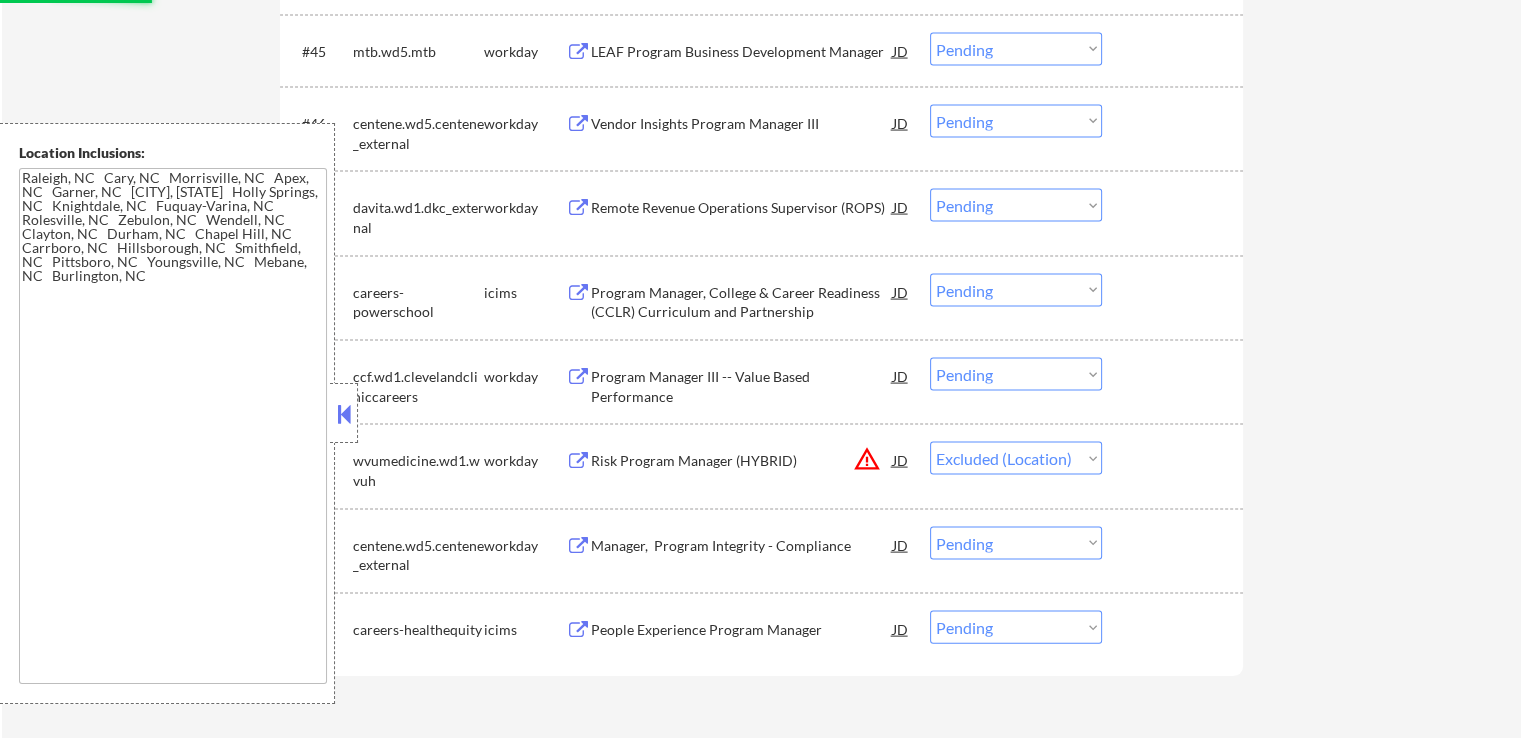 scroll, scrollTop: 4100, scrollLeft: 0, axis: vertical 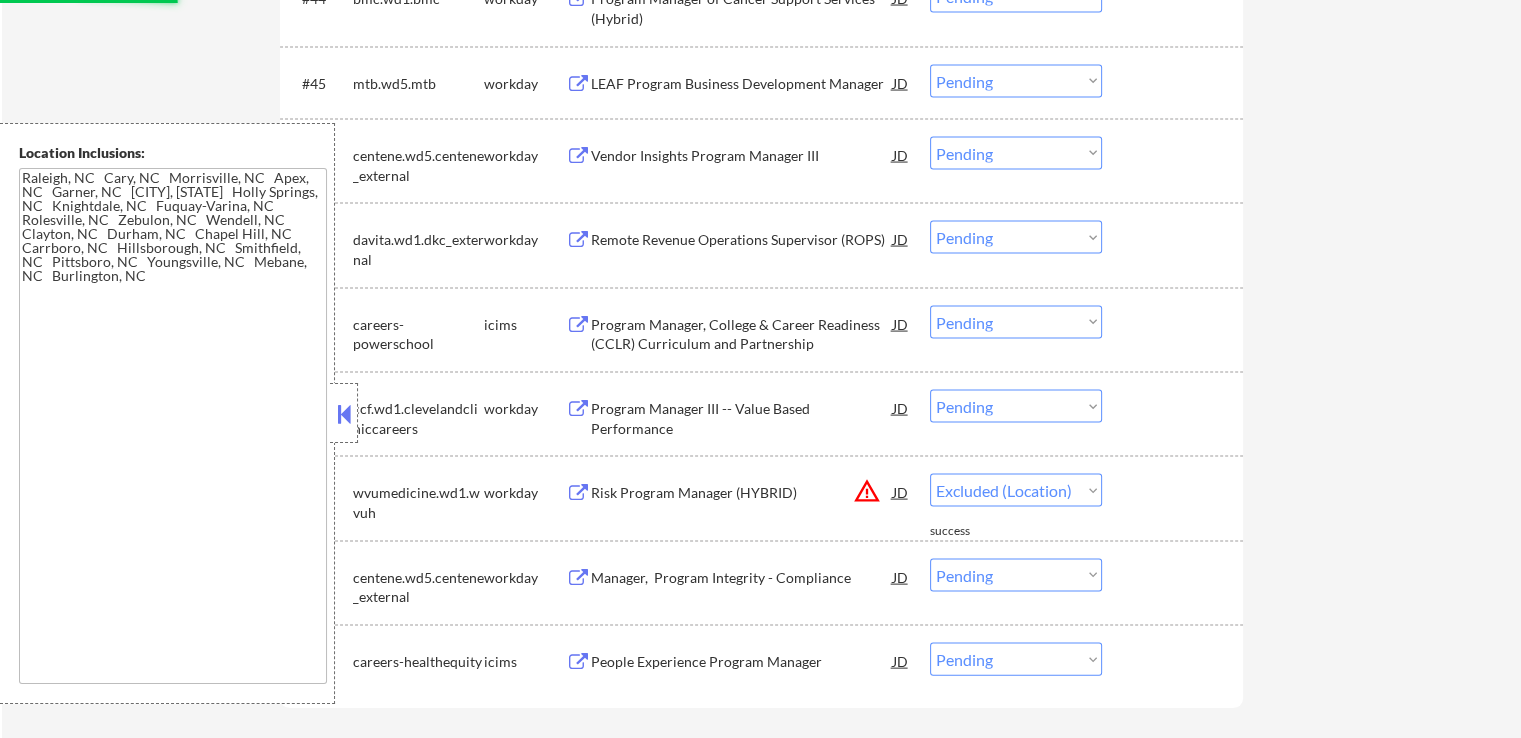select on ""pending"" 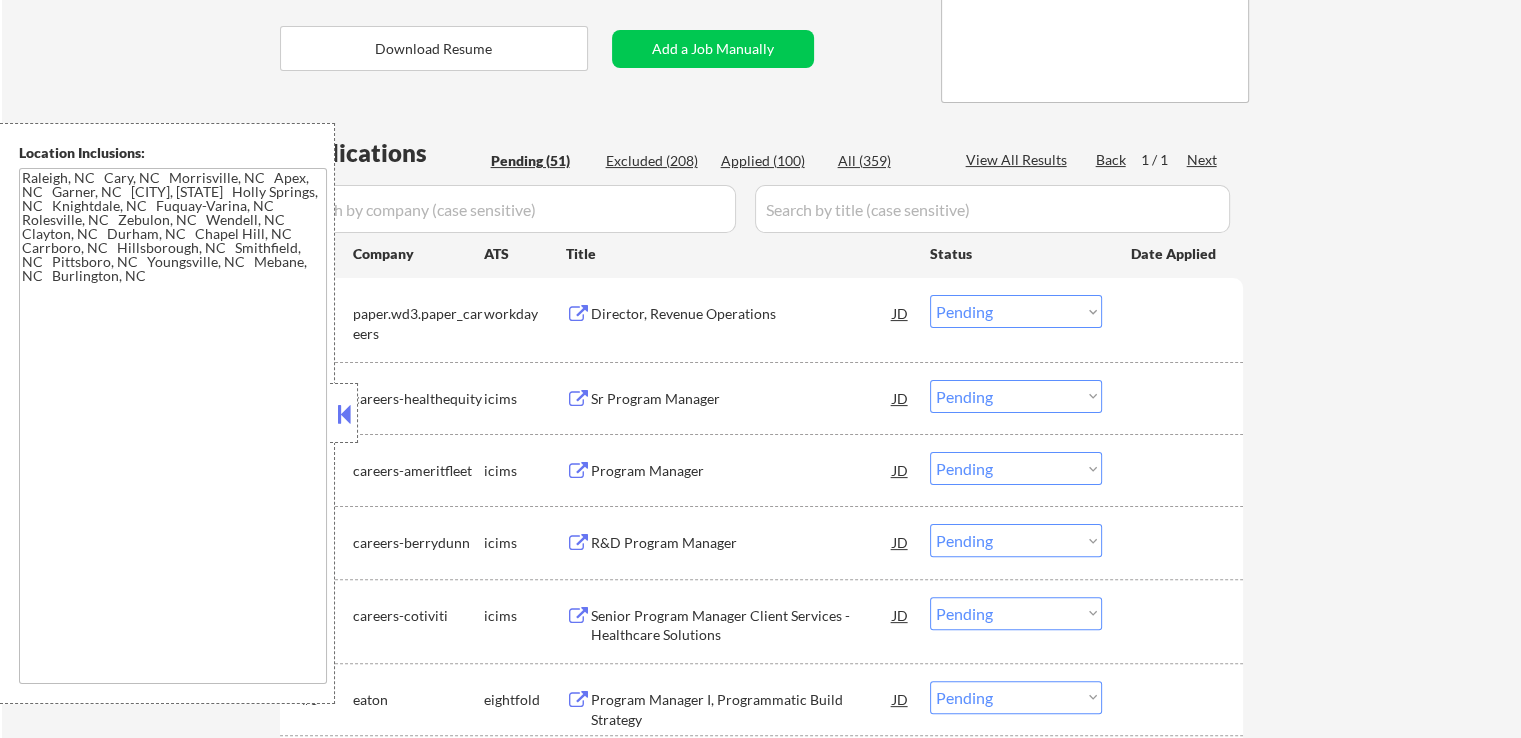 scroll, scrollTop: 500, scrollLeft: 0, axis: vertical 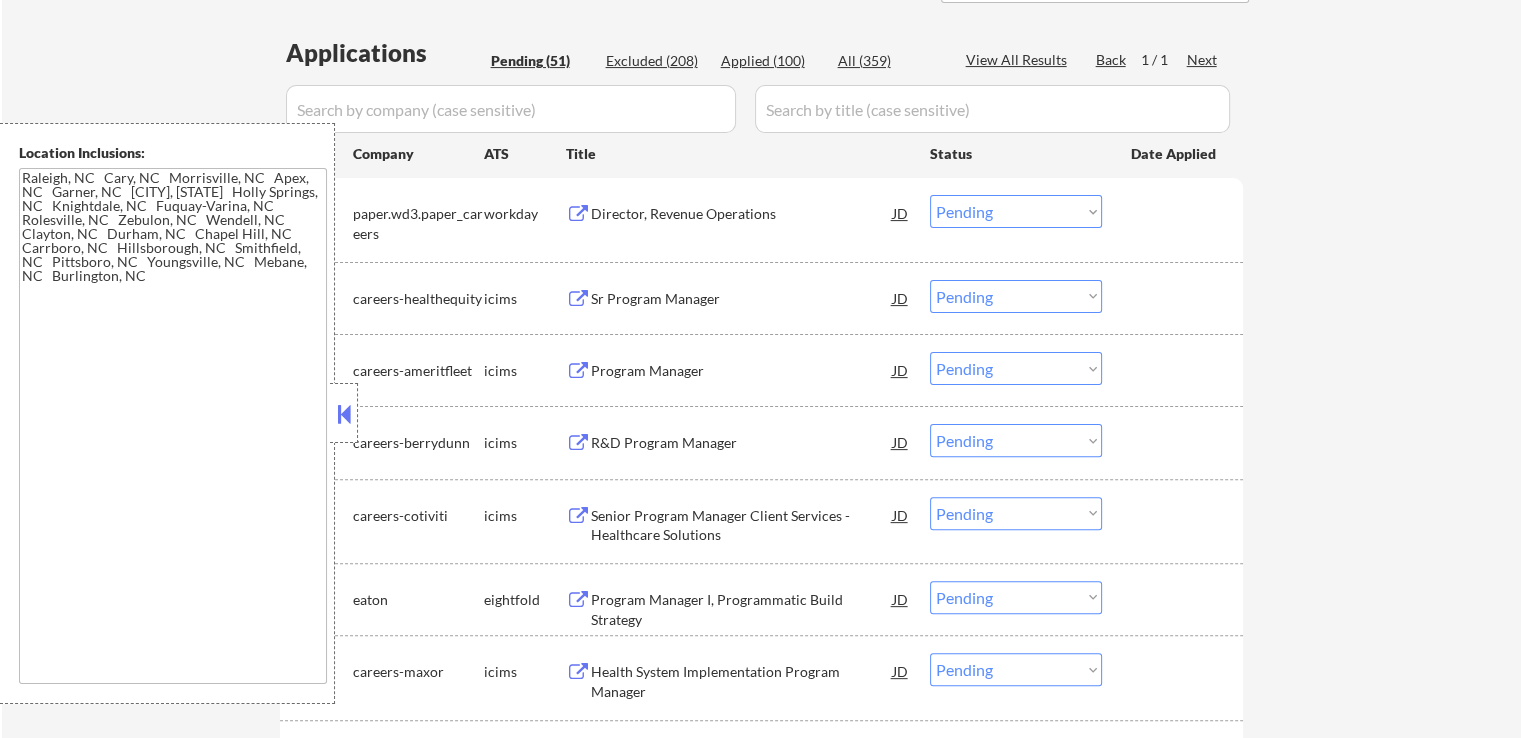 click on "Director, Revenue Operations" at bounding box center [742, 214] 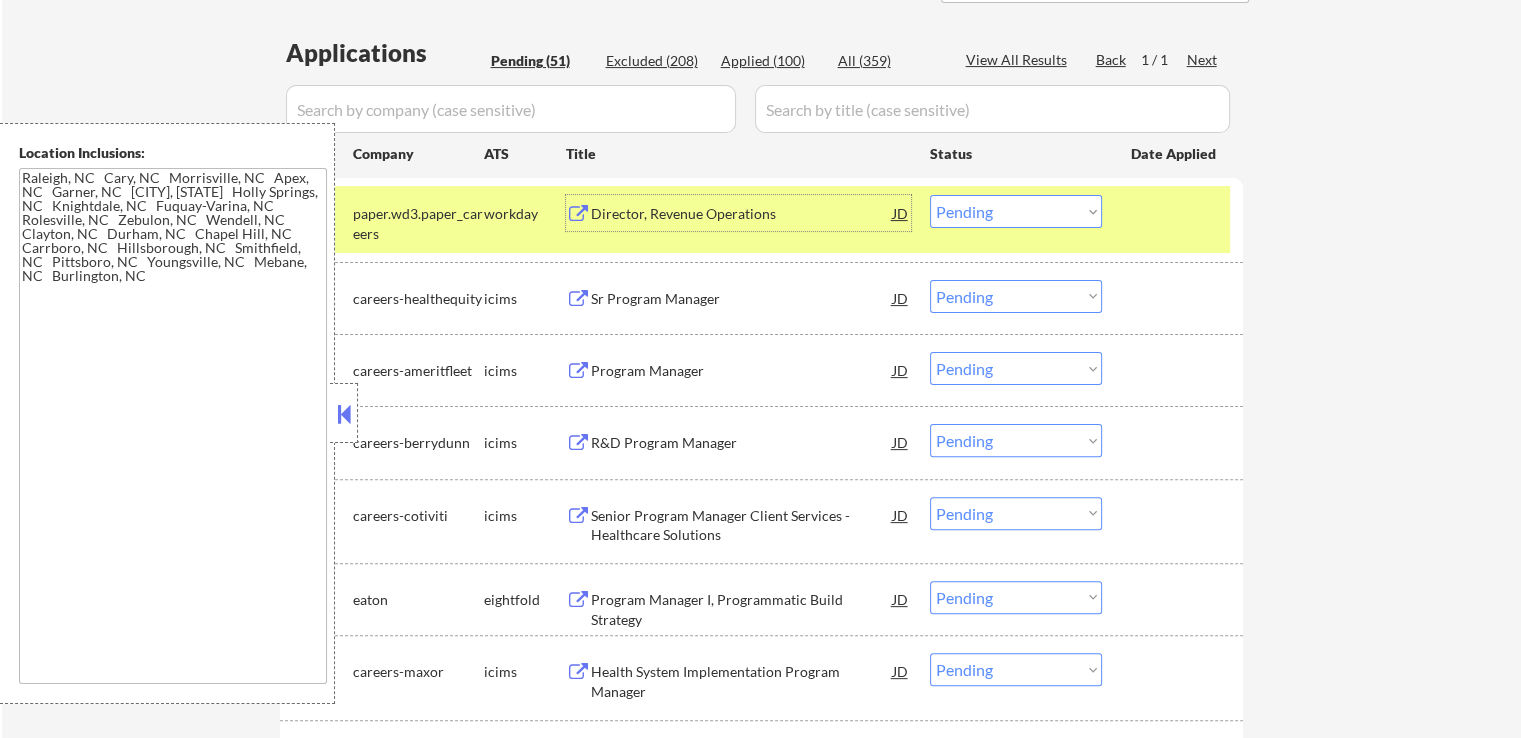 click on "Sr Program Manager" at bounding box center [742, 299] 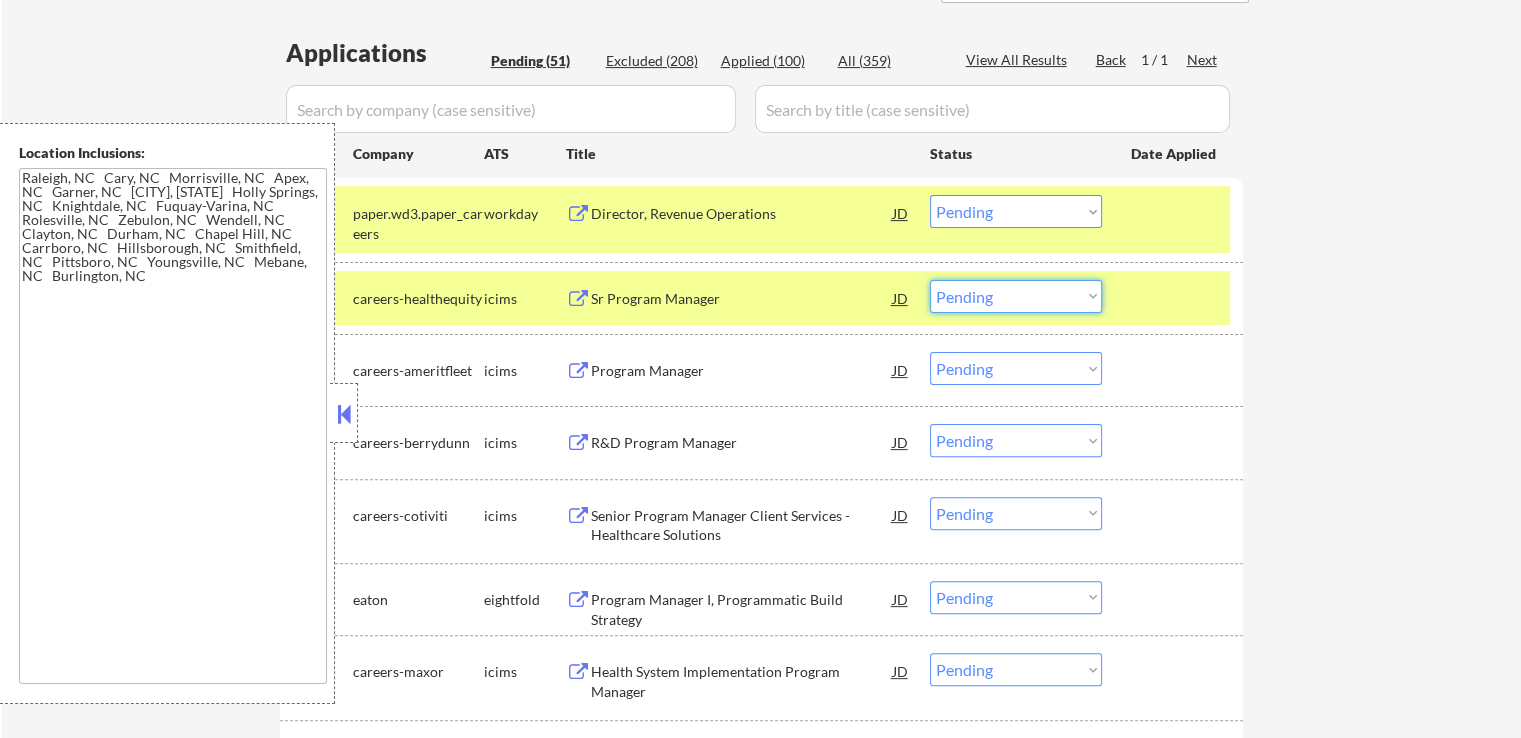 drag, startPoint x: 1025, startPoint y: 291, endPoint x: 1014, endPoint y: 310, distance: 21.954498 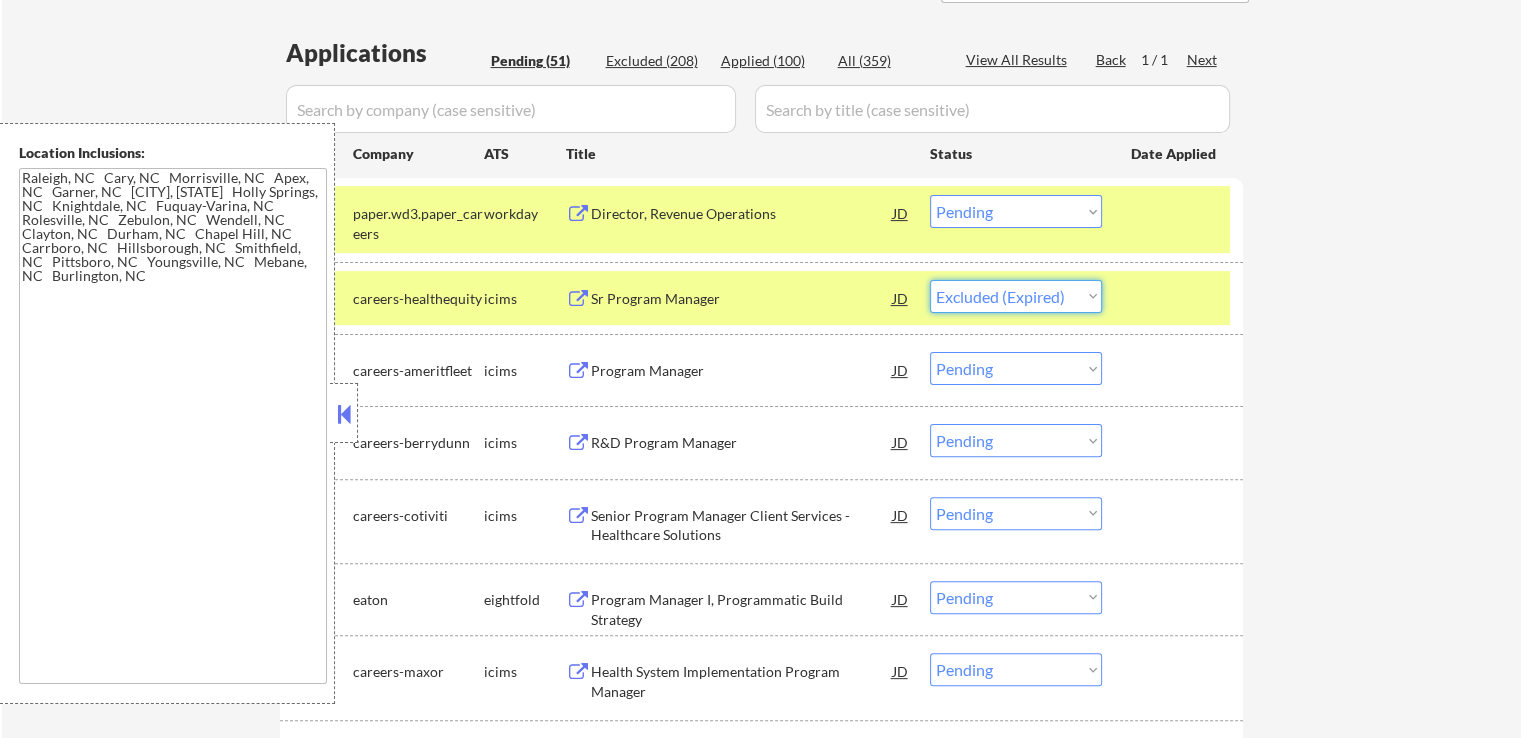 click on "Choose an option... Pending Applied Excluded (Questions) Excluded (Expired) Excluded (Location) Excluded (Bad Match) Excluded (Blocklist) Excluded (Salary) Excluded (Other)" at bounding box center (1016, 296) 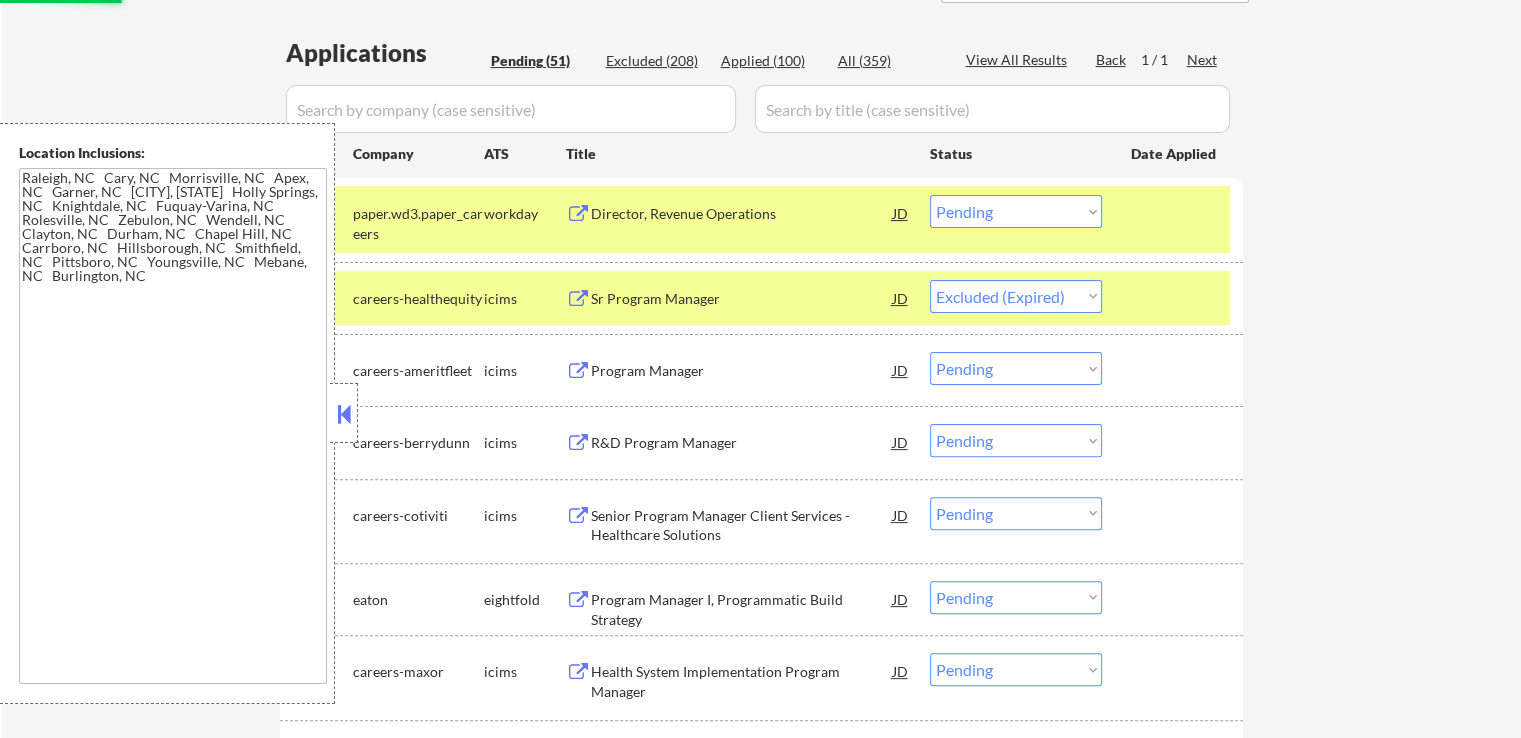 click on "Program Manager" at bounding box center [742, 371] 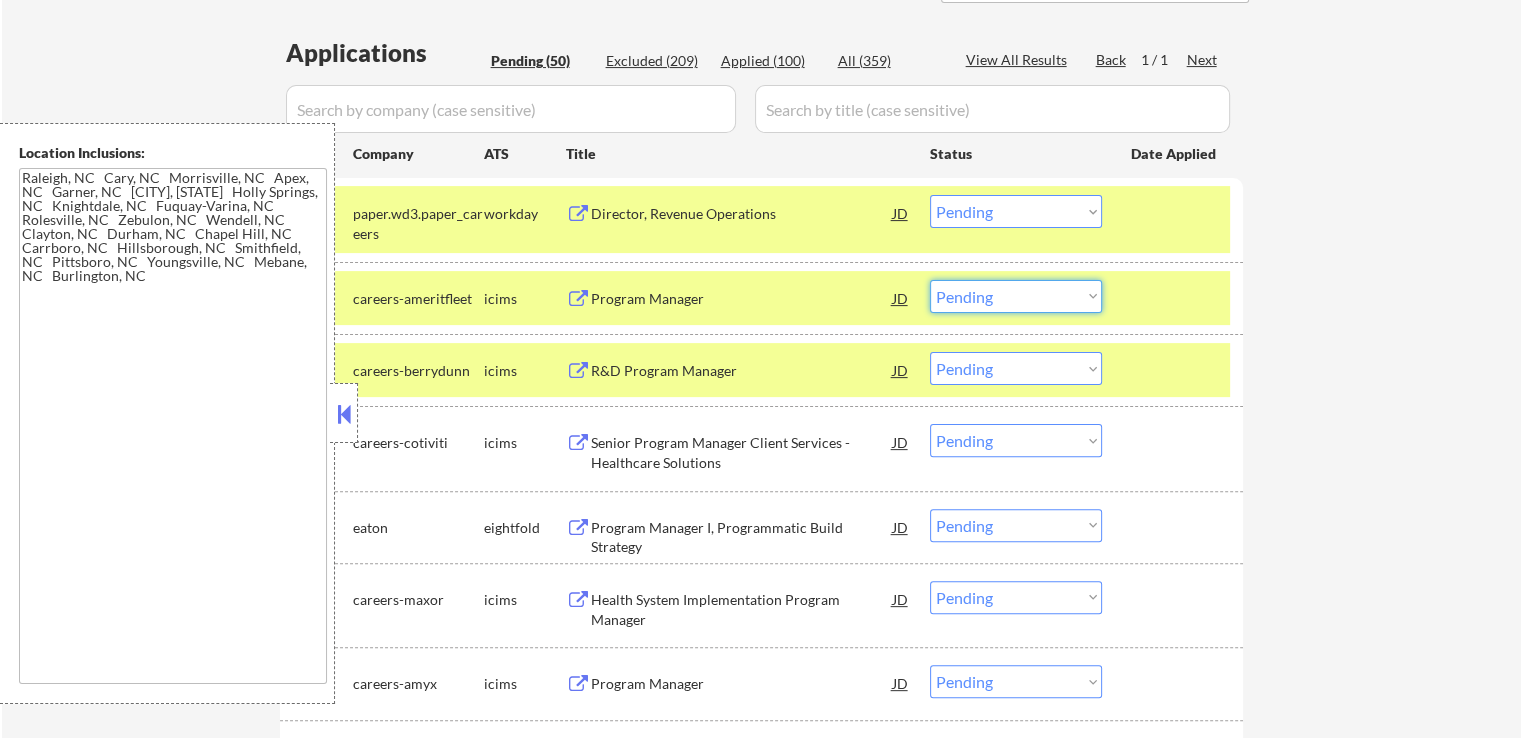 drag, startPoint x: 978, startPoint y: 298, endPoint x: 998, endPoint y: 309, distance: 22.825424 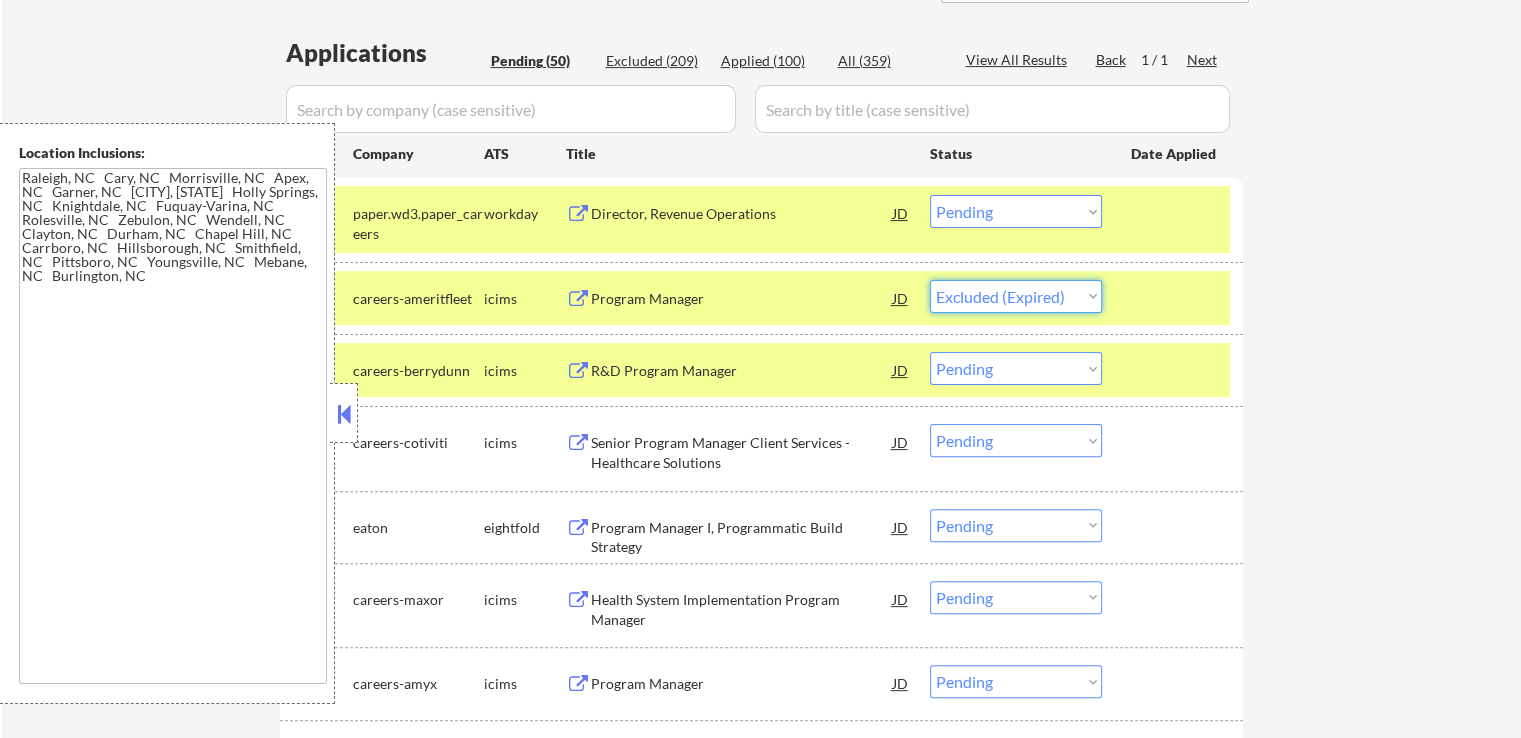 click on "Choose an option... Pending Applied Excluded (Questions) Excluded (Expired) Excluded (Location) Excluded (Bad Match) Excluded (Blocklist) Excluded (Salary) Excluded (Other)" at bounding box center (1016, 296) 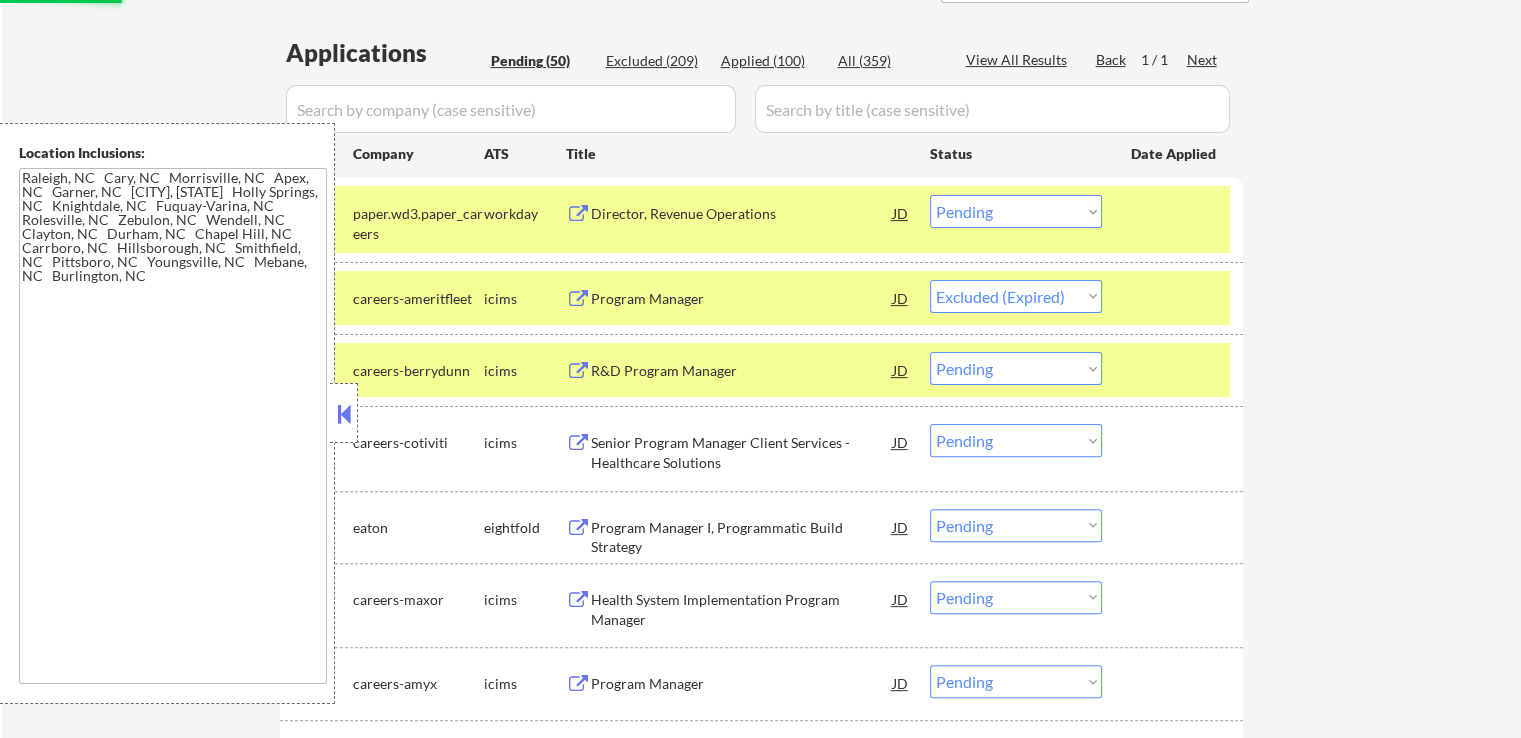 click on "R&D Program Manager" at bounding box center (742, 371) 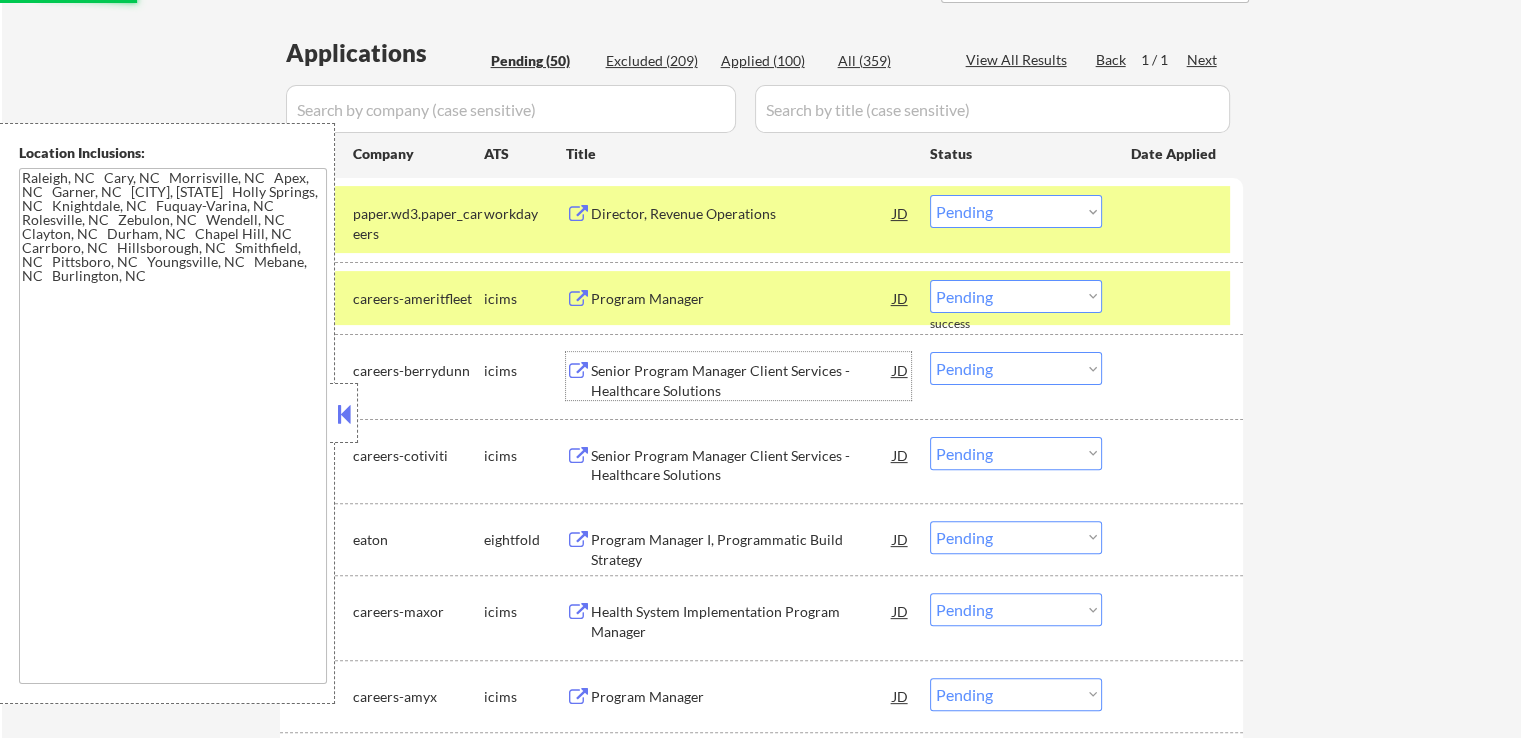 click on "Director, Revenue Operations" at bounding box center (742, 214) 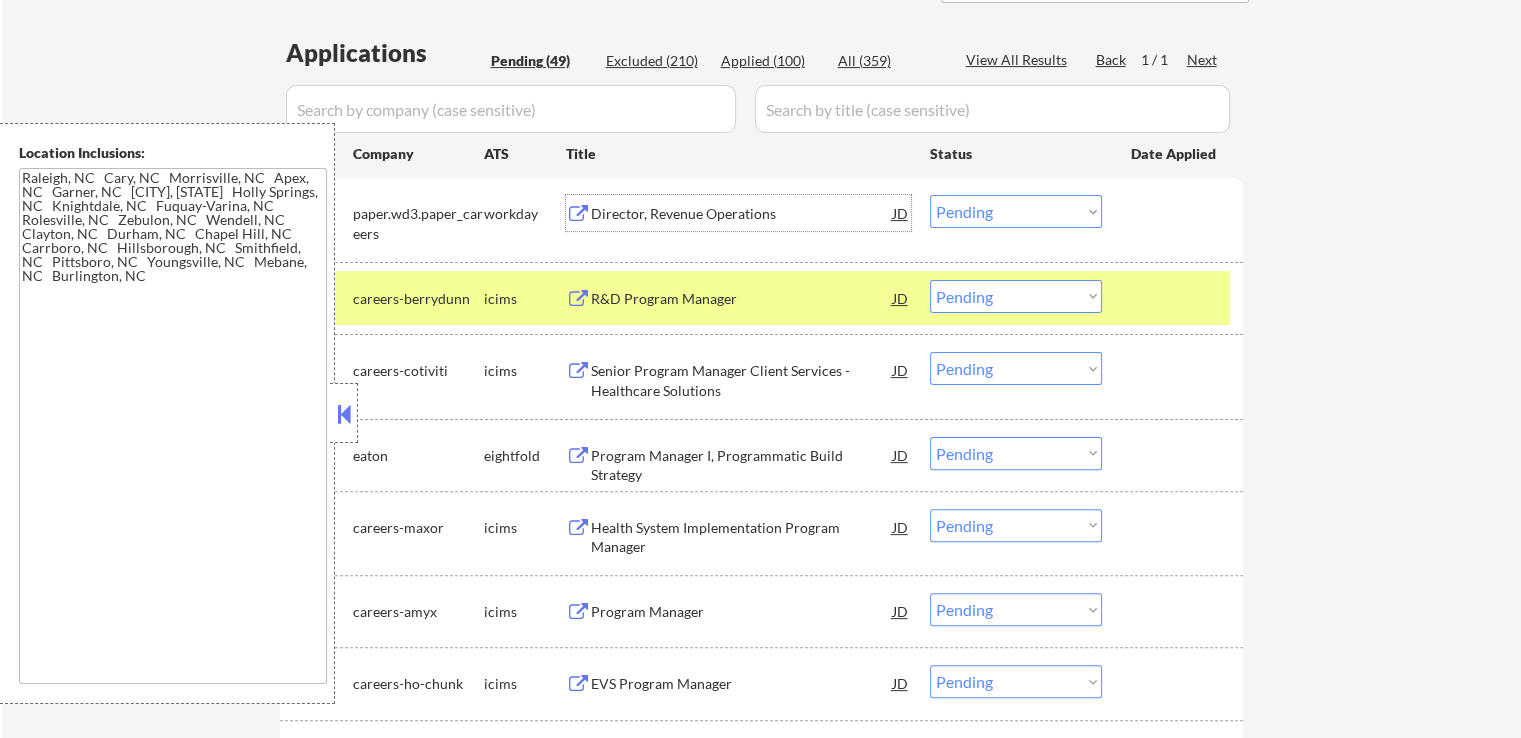 click on "Choose an option... Pending Applied Excluded (Questions) Excluded (Expired) Excluded (Location) Excluded (Bad Match) Excluded (Blocklist) Excluded (Salary) Excluded (Other)" at bounding box center (1016, 296) 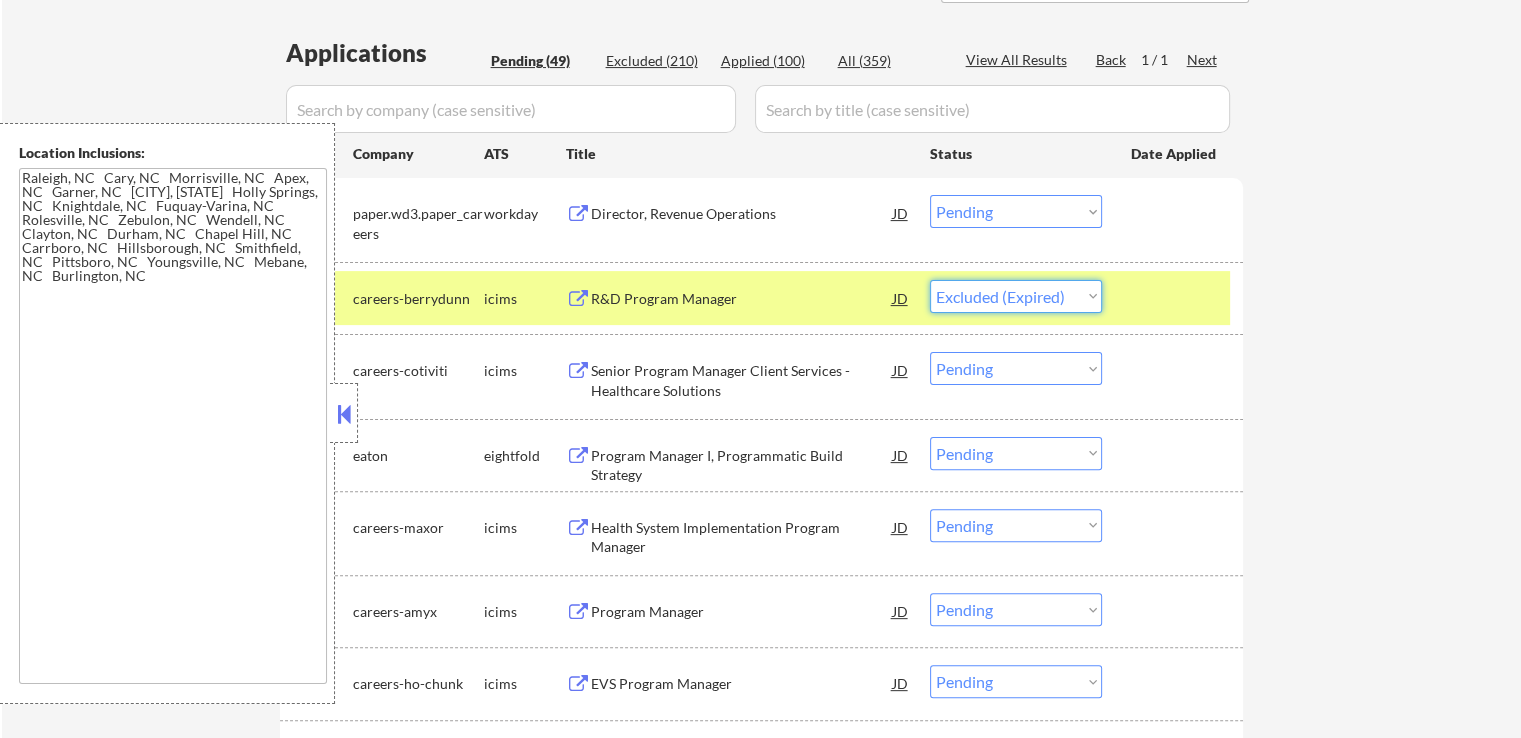 click on "Choose an option... Pending Applied Excluded (Questions) Excluded (Expired) Excluded (Location) Excluded (Bad Match) Excluded (Blocklist) Excluded (Salary) Excluded (Other)" at bounding box center (1016, 296) 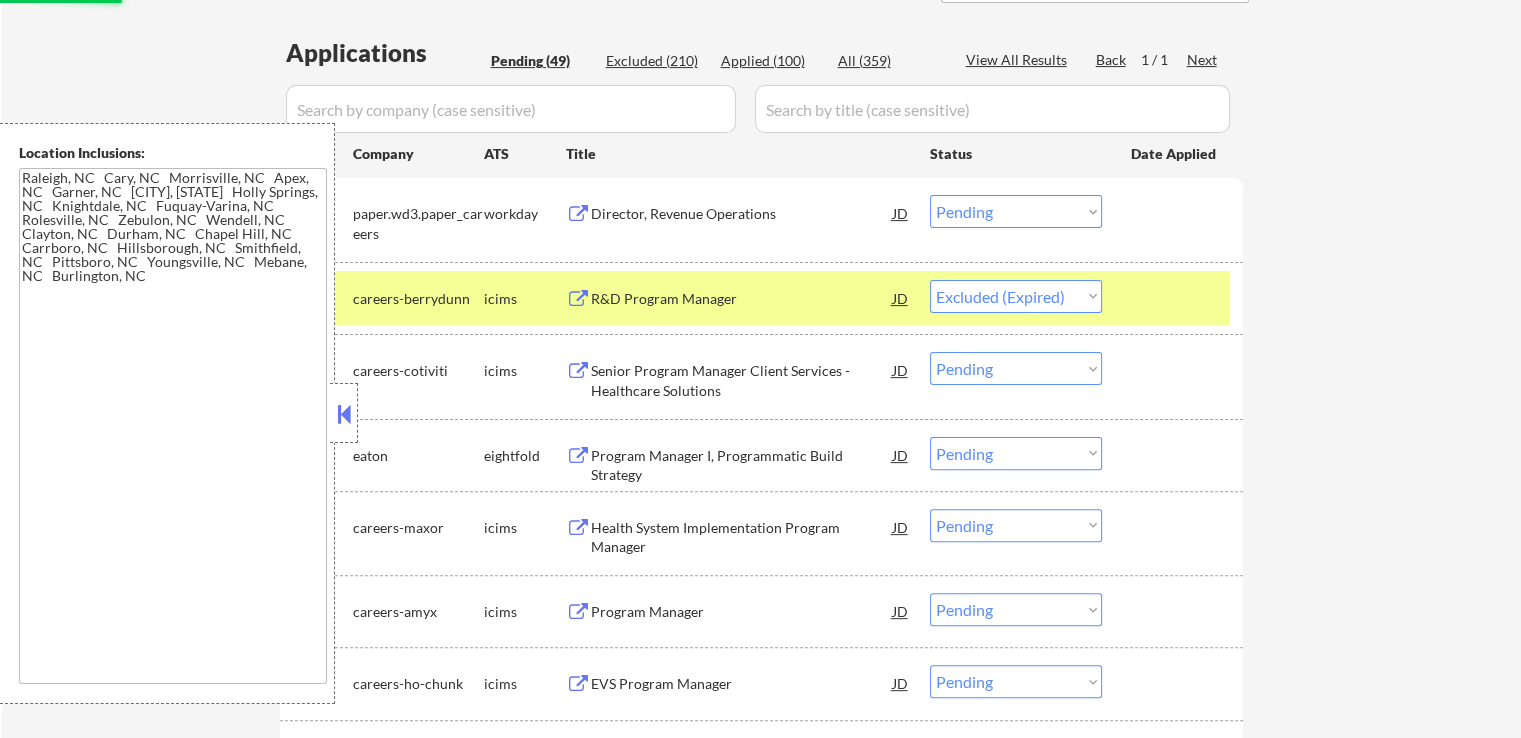 click on "Senior Program Manager Client Services - Healthcare Solutions" at bounding box center [742, 380] 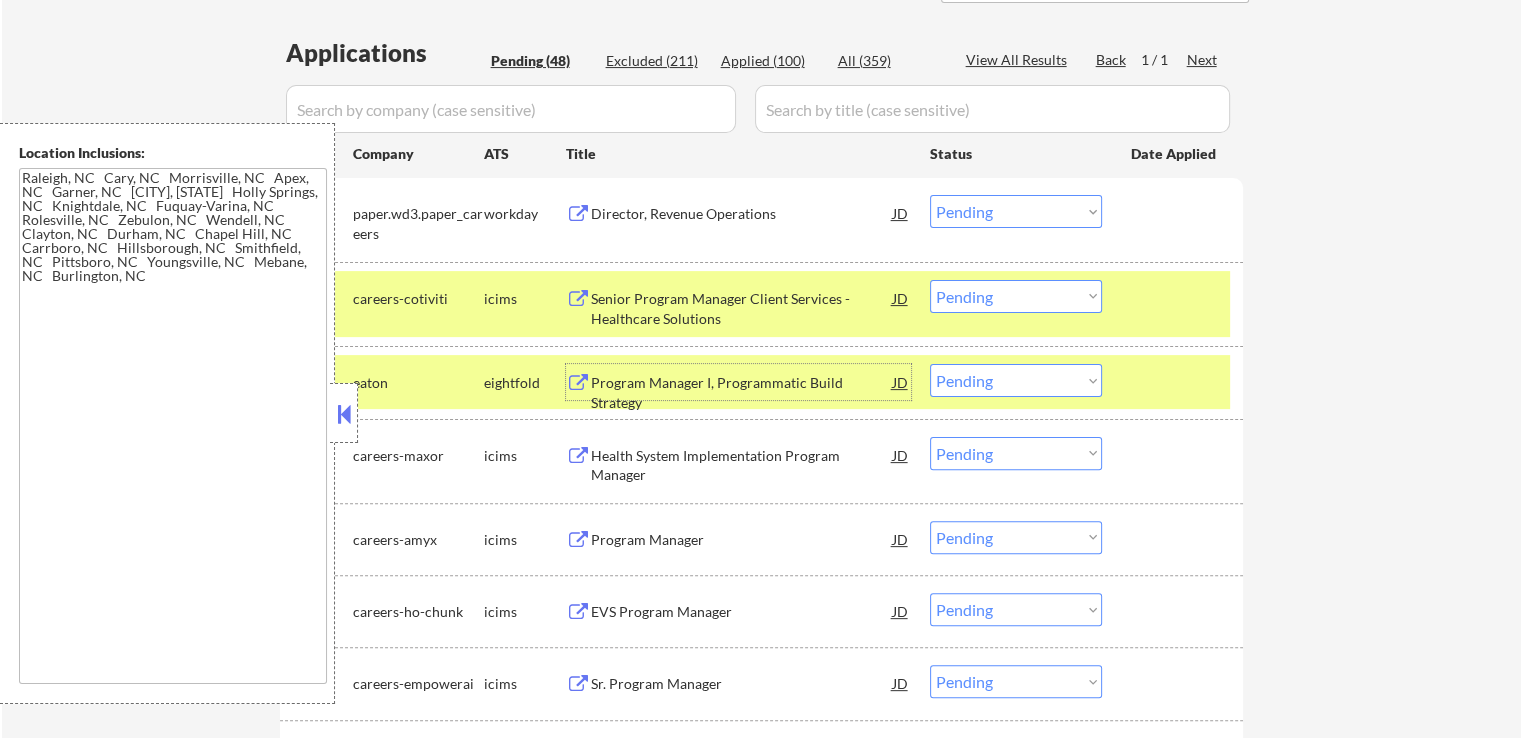 click on "Choose an option... Pending Applied Excluded (Questions) Excluded (Expired) Excluded (Location) Excluded (Bad Match) Excluded (Blocklist) Excluded (Salary) Excluded (Other)" at bounding box center [1016, 296] 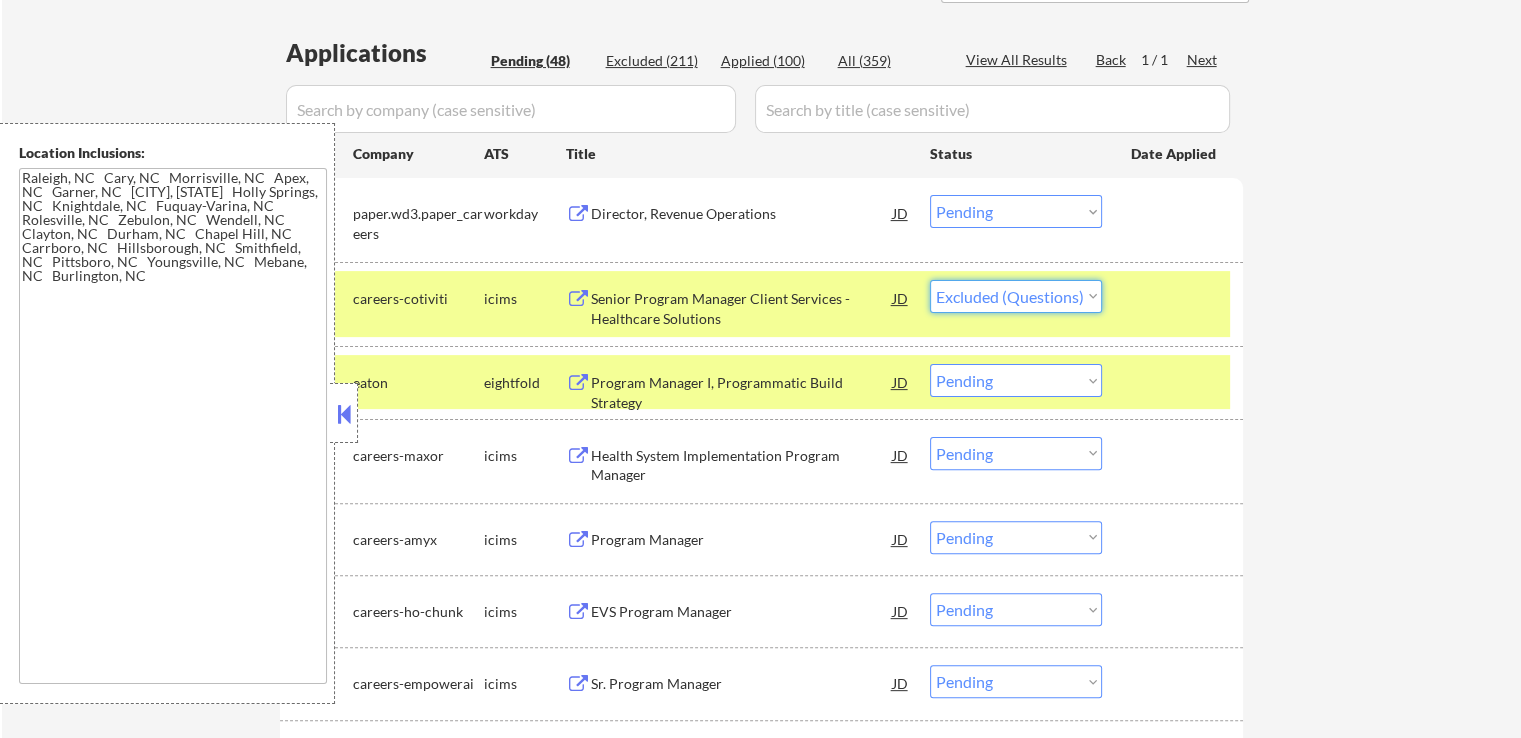 click on "Choose an option... Pending Applied Excluded (Questions) Excluded (Expired) Excluded (Location) Excluded (Bad Match) Excluded (Blocklist) Excluded (Salary) Excluded (Other)" at bounding box center [1016, 296] 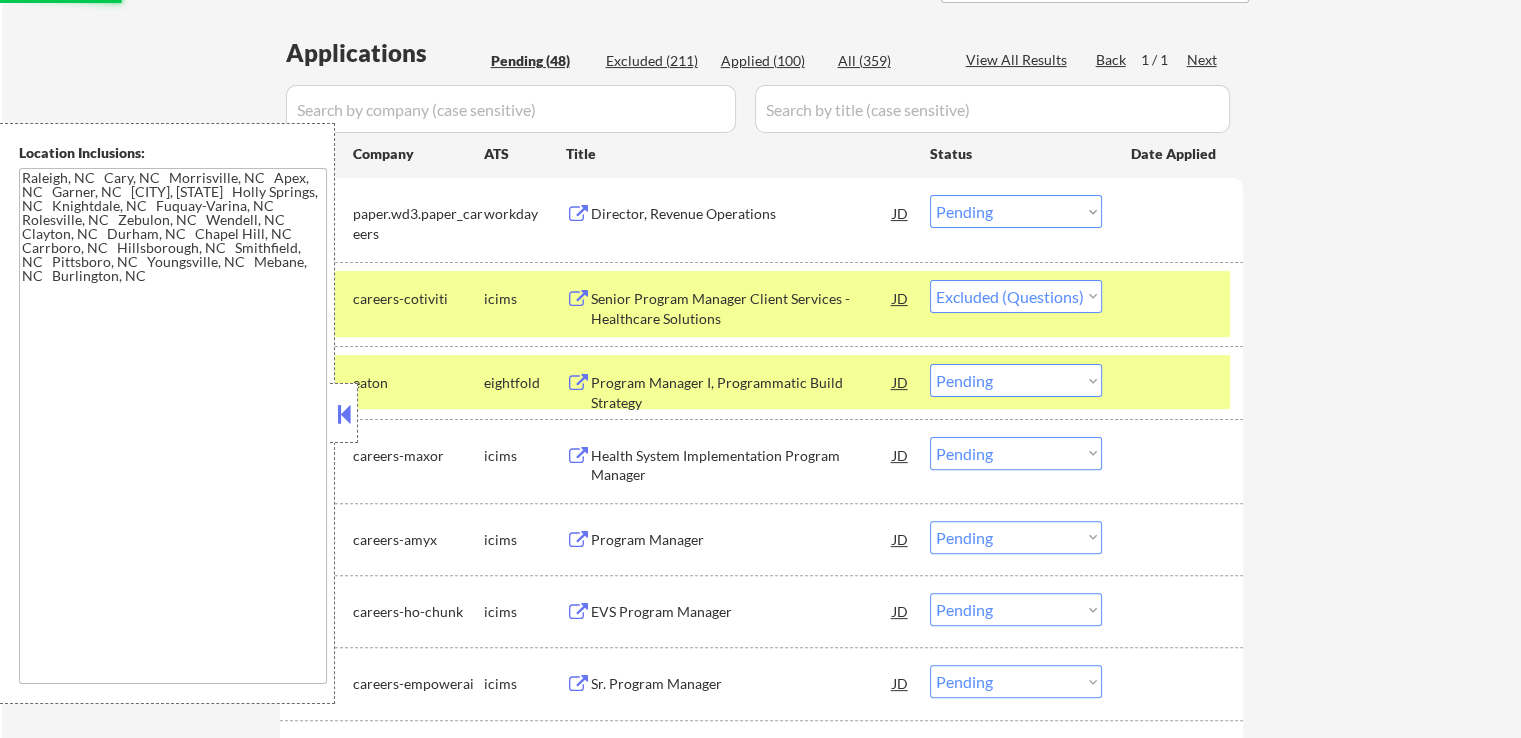 click on "Program Manager I, Programmatic Build Strategy" at bounding box center (742, 392) 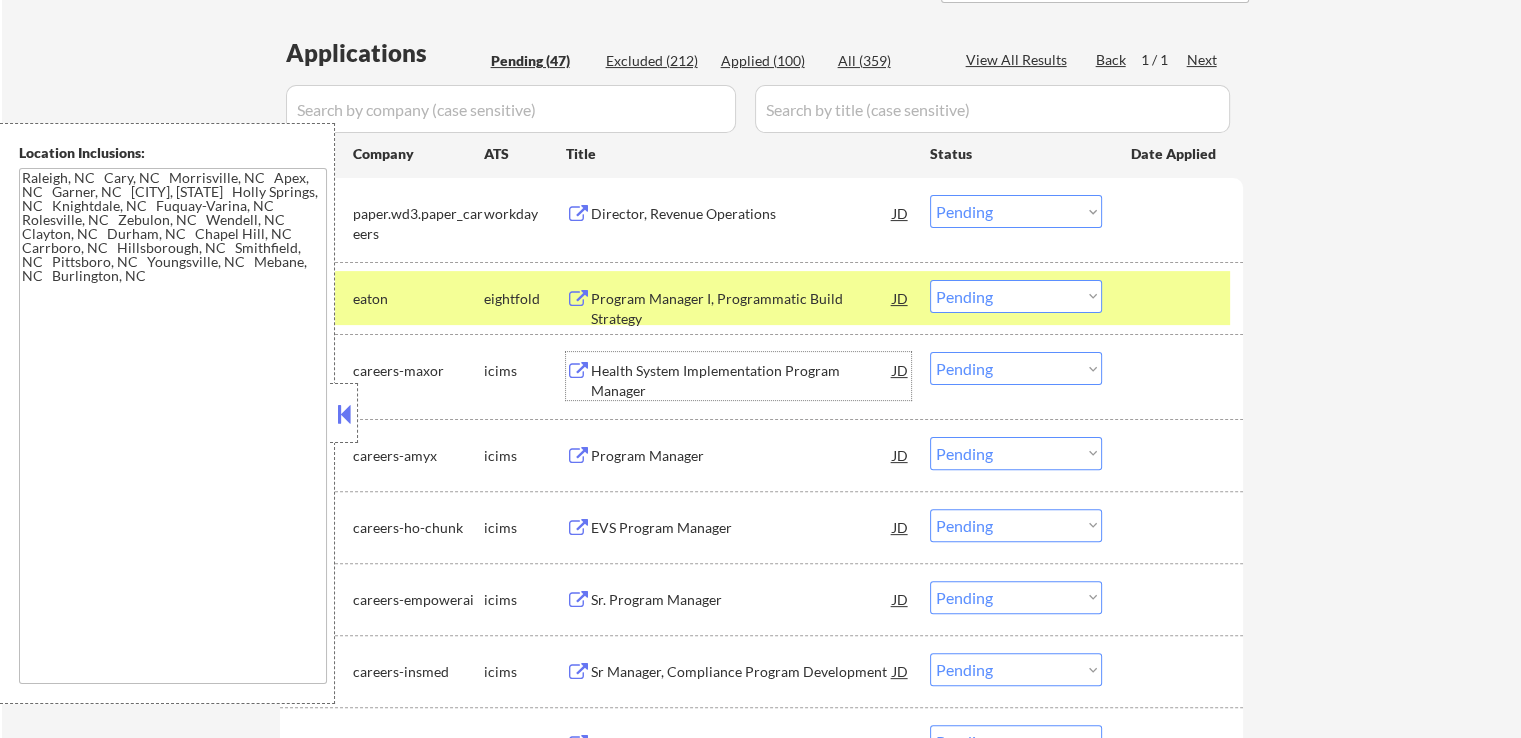 drag, startPoint x: 997, startPoint y: 280, endPoint x: 996, endPoint y: 307, distance: 27.018513 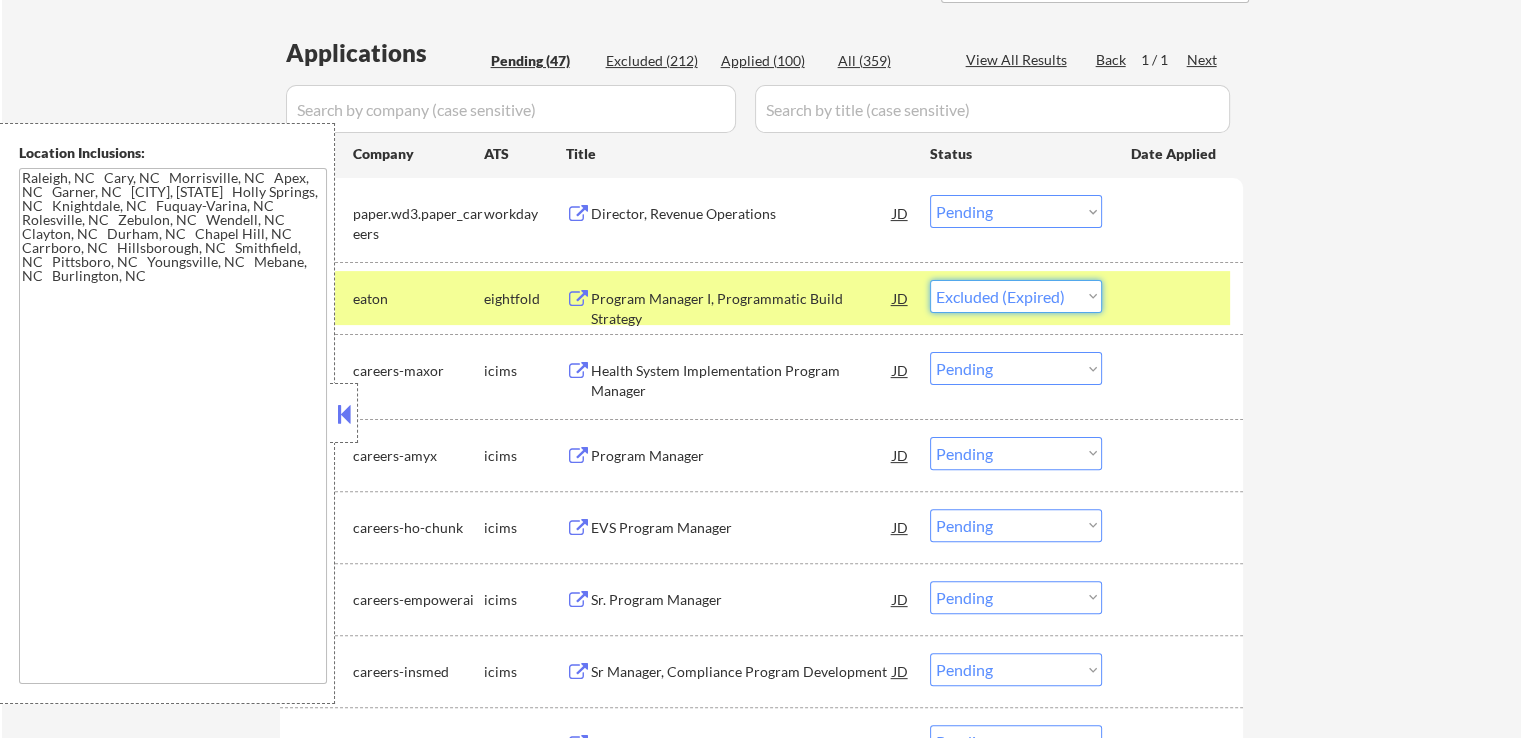 click on "Choose an option... Pending Applied Excluded (Questions) Excluded (Expired) Excluded (Location) Excluded (Bad Match) Excluded (Blocklist) Excluded (Salary) Excluded (Other)" at bounding box center (1016, 296) 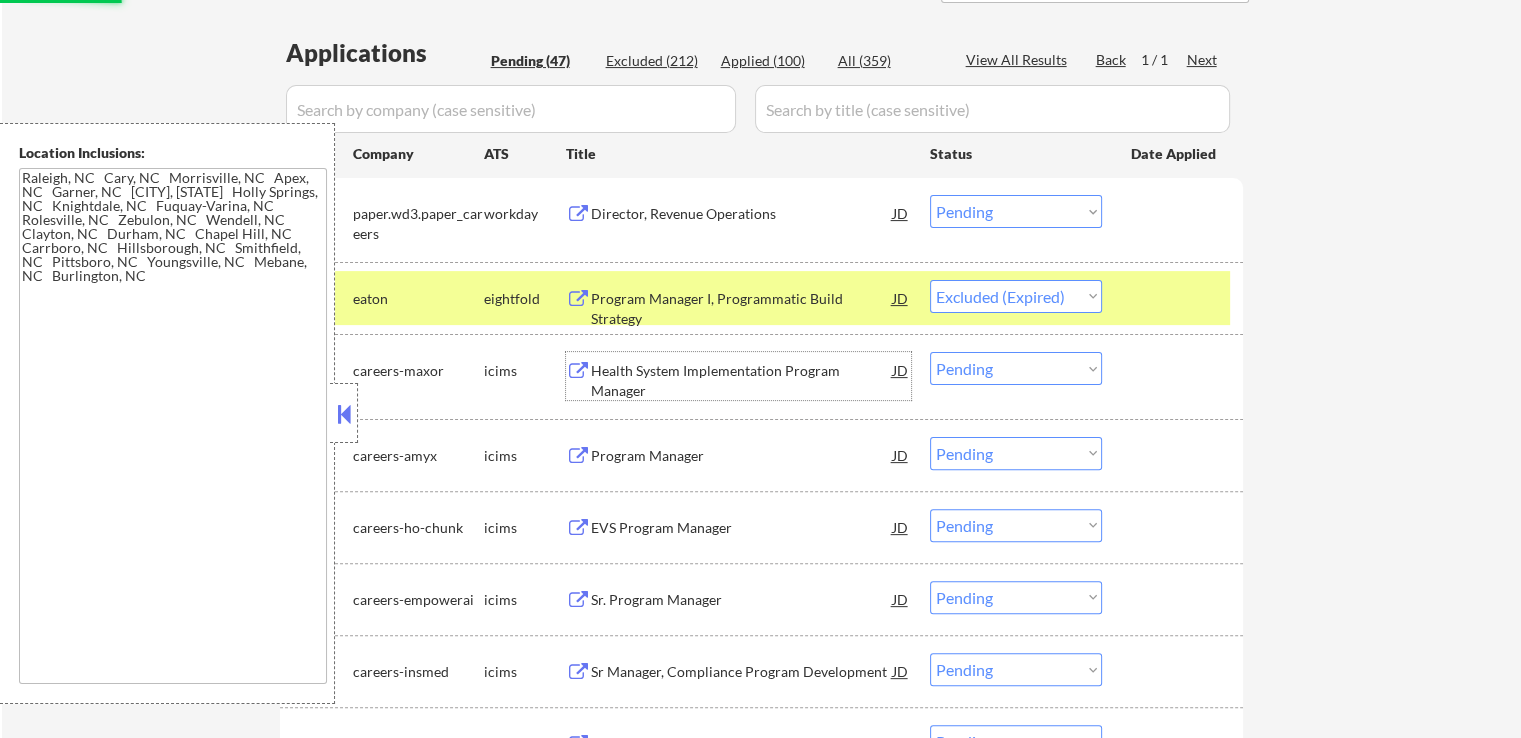 click on "Health System Implementation Program Manager" at bounding box center (742, 376) 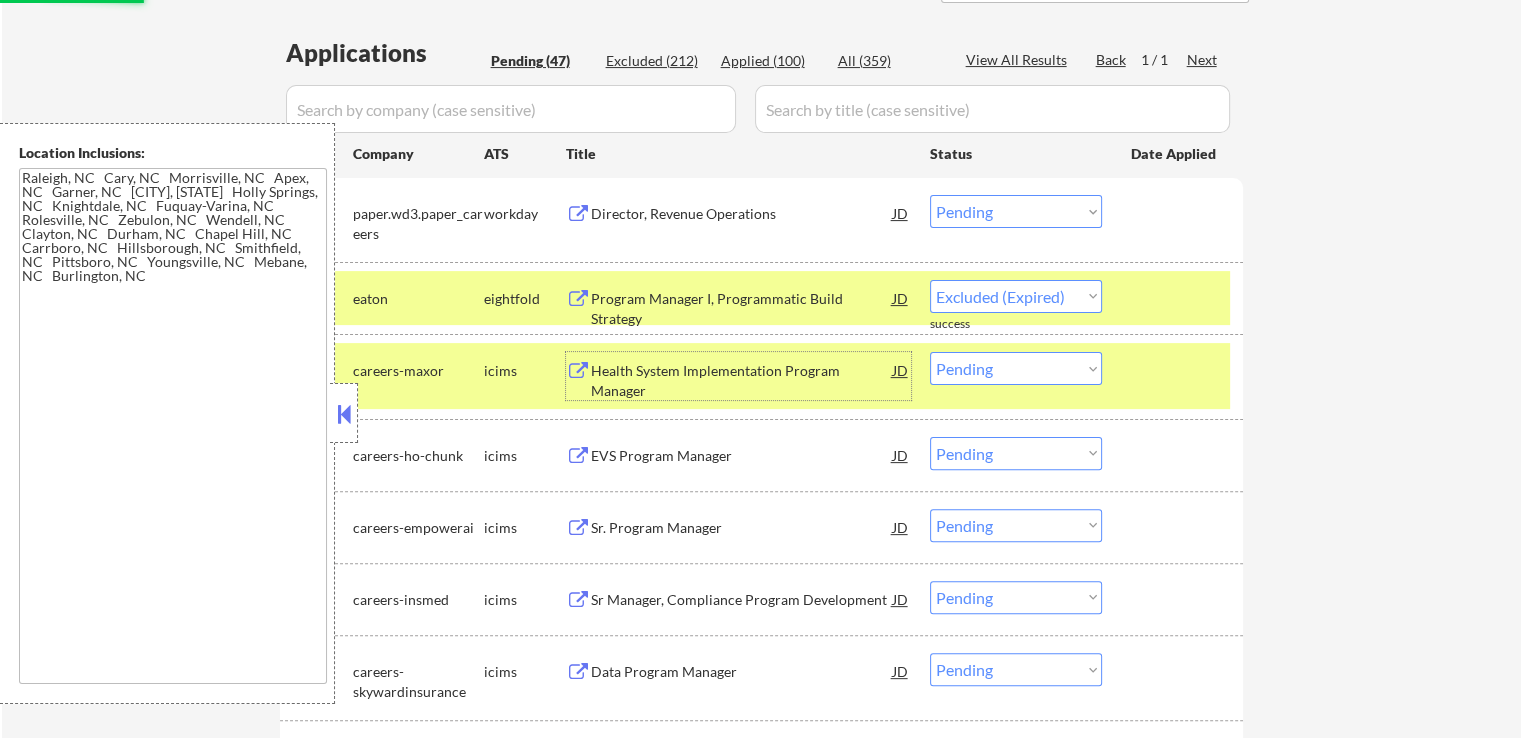 select on ""pending"" 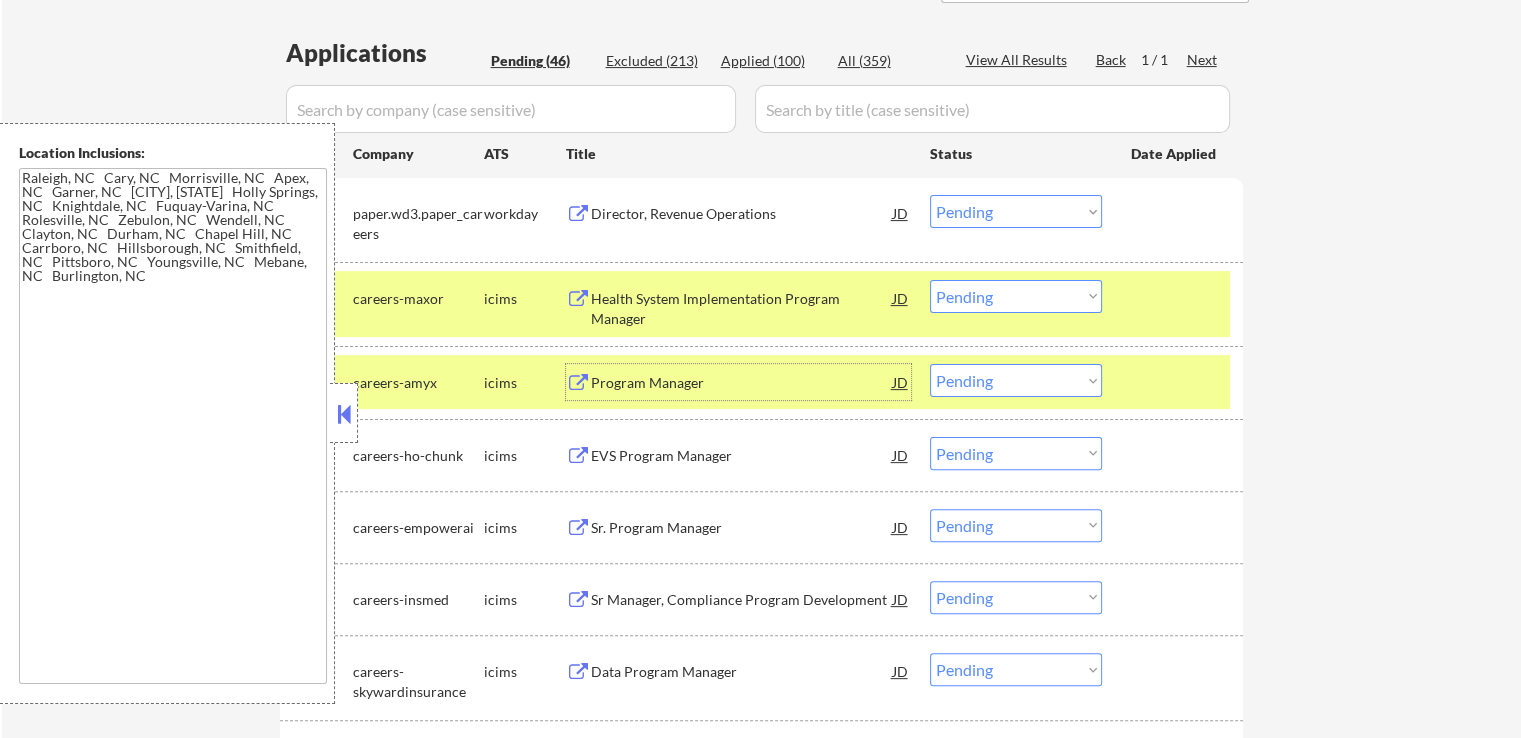 drag, startPoint x: 1021, startPoint y: 211, endPoint x: 1032, endPoint y: 225, distance: 17.804493 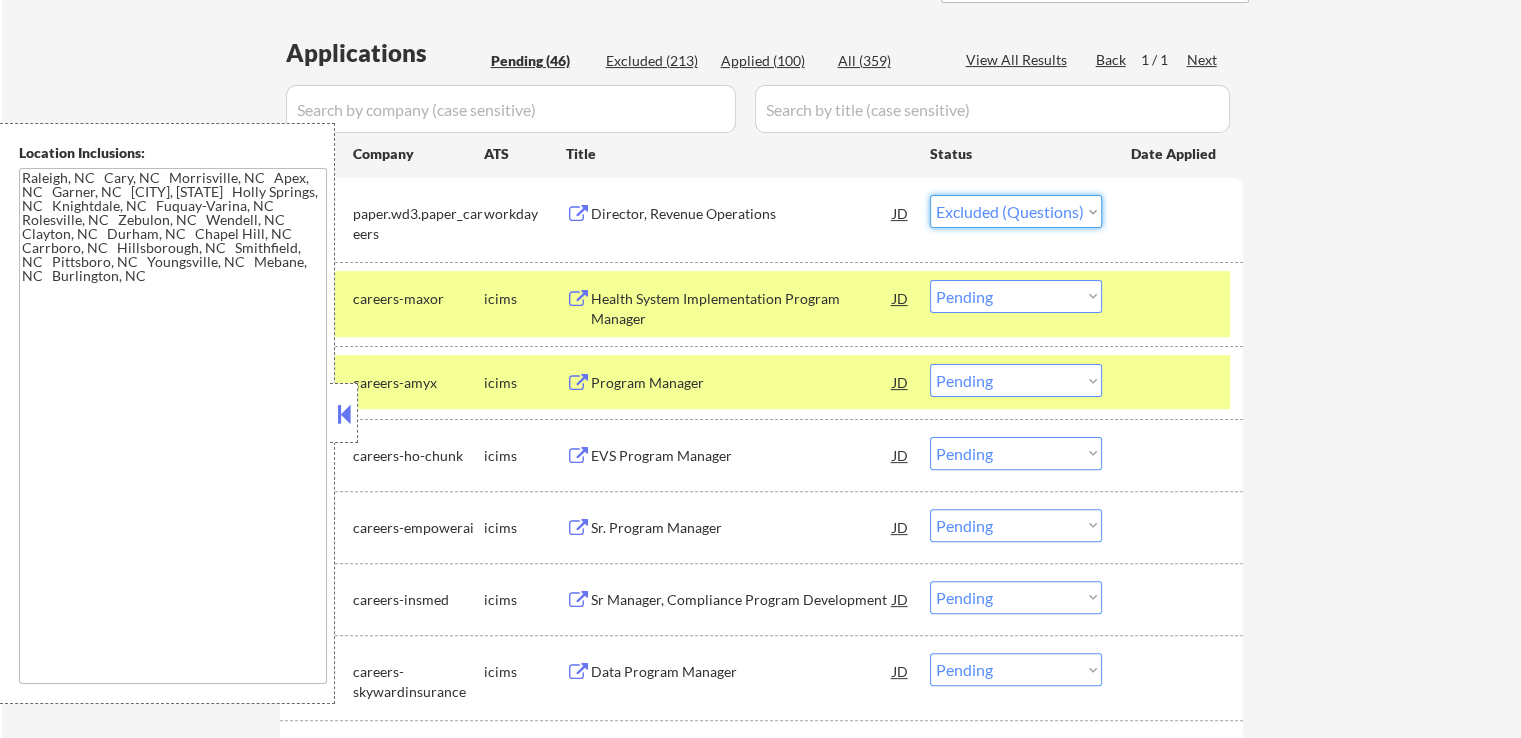 click on "Choose an option... Pending Applied Excluded (Questions) Excluded (Expired) Excluded (Location) Excluded (Bad Match) Excluded (Blocklist) Excluded (Salary) Excluded (Other)" at bounding box center [1016, 211] 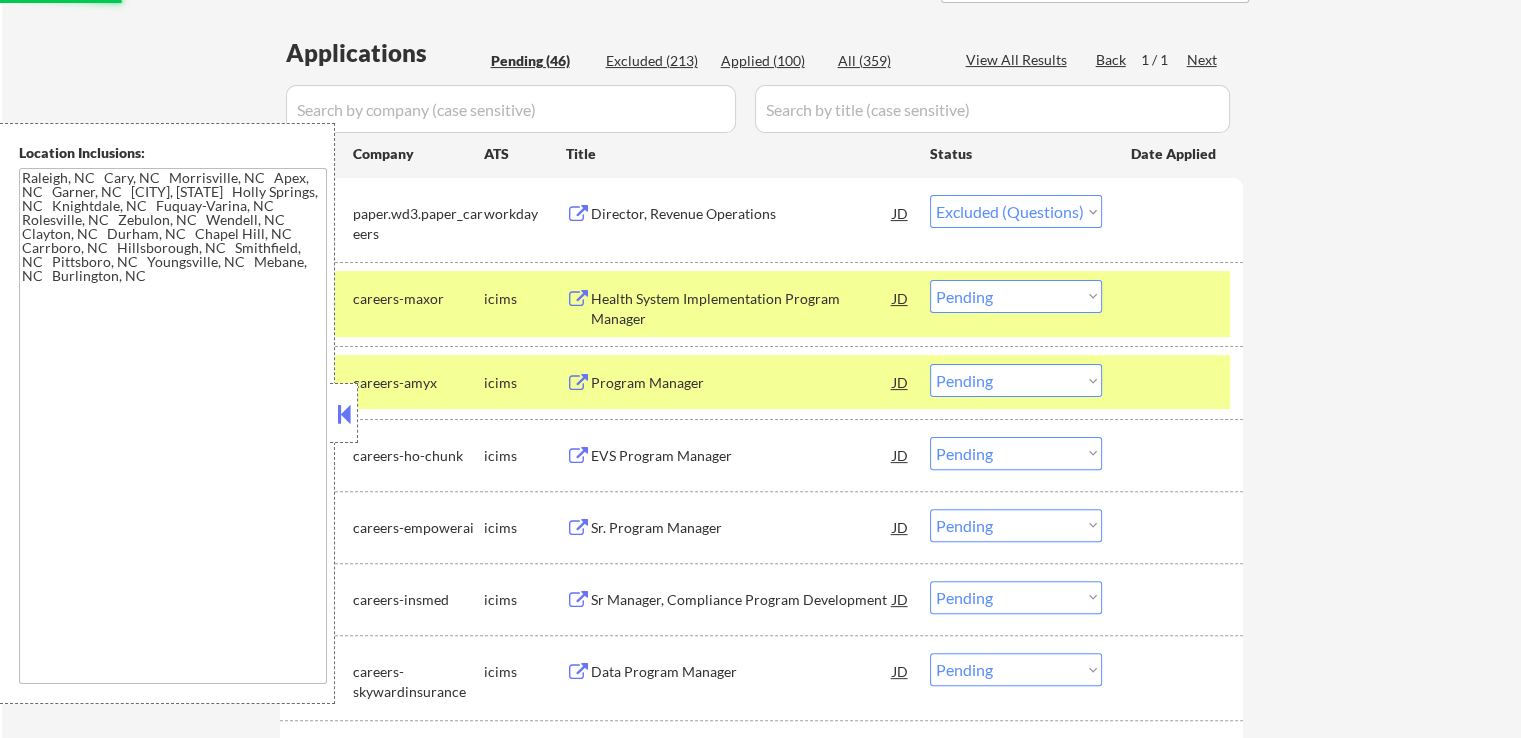 click on "Program Manager" at bounding box center (742, 383) 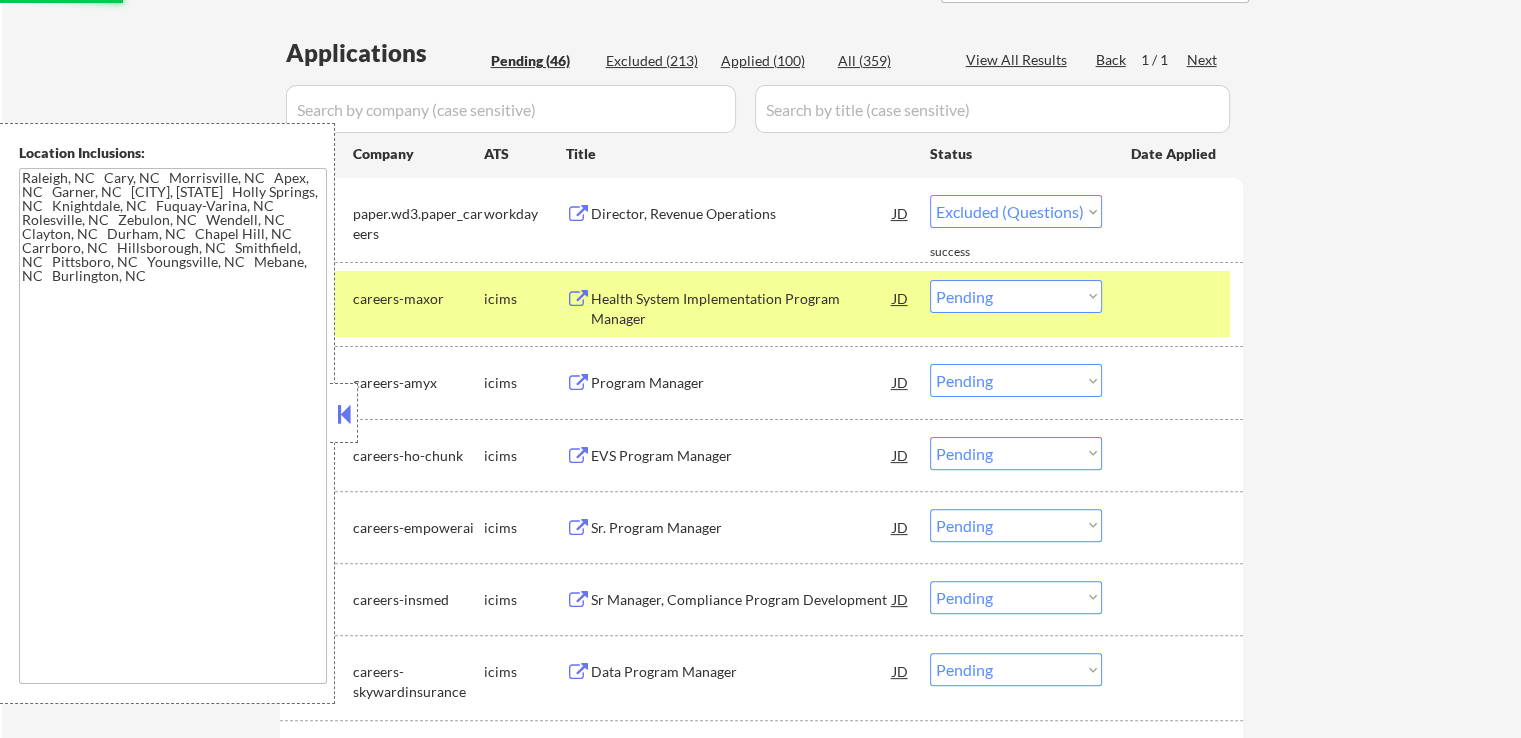 select on ""pending"" 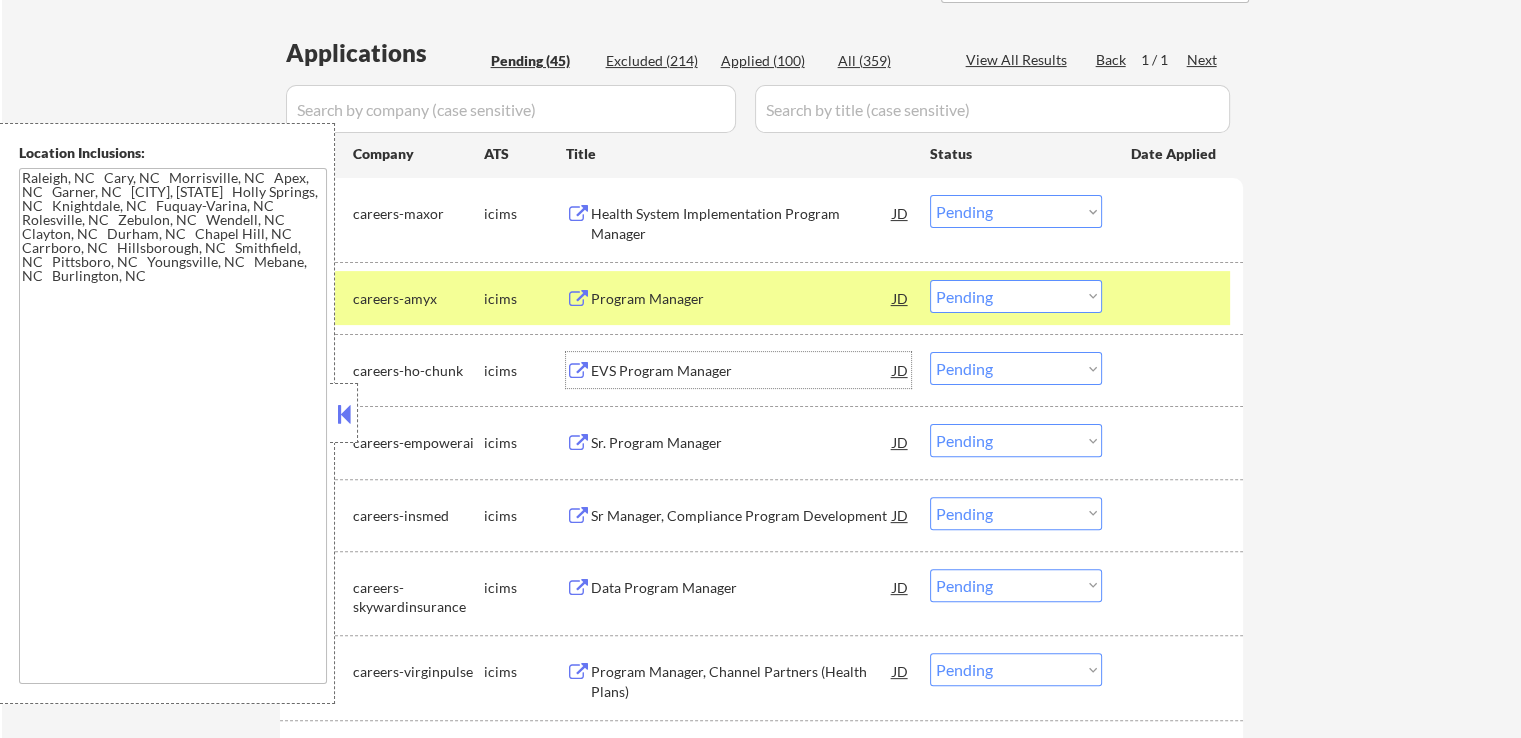 click on "Choose an option... Pending Applied Excluded (Questions) Excluded (Expired) Excluded (Location) Excluded (Bad Match) Excluded (Blocklist) Excluded (Salary) Excluded (Other)" at bounding box center [1016, 296] 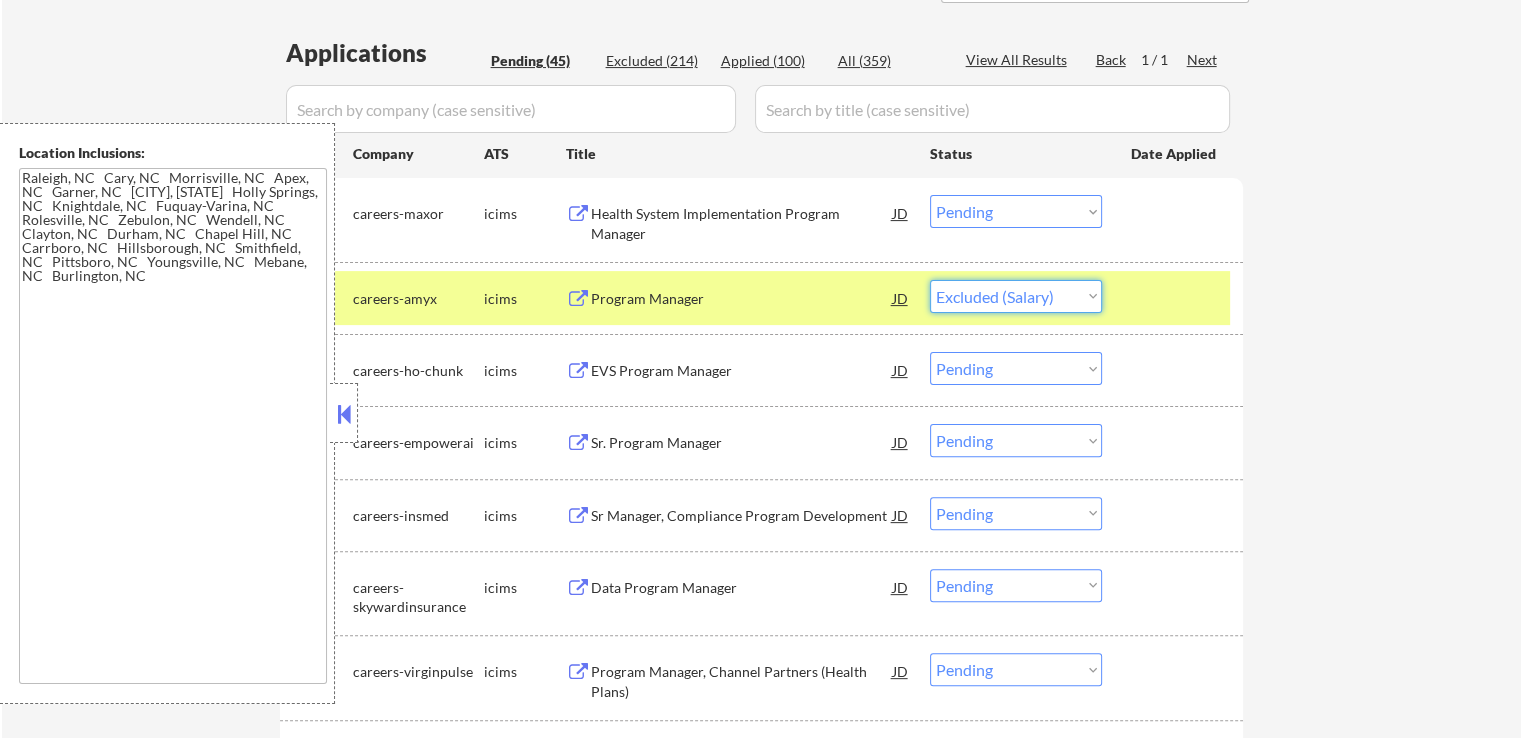 click on "Choose an option... Pending Applied Excluded (Questions) Excluded (Expired) Excluded (Location) Excluded (Bad Match) Excluded (Blocklist) Excluded (Salary) Excluded (Other)" at bounding box center [1016, 296] 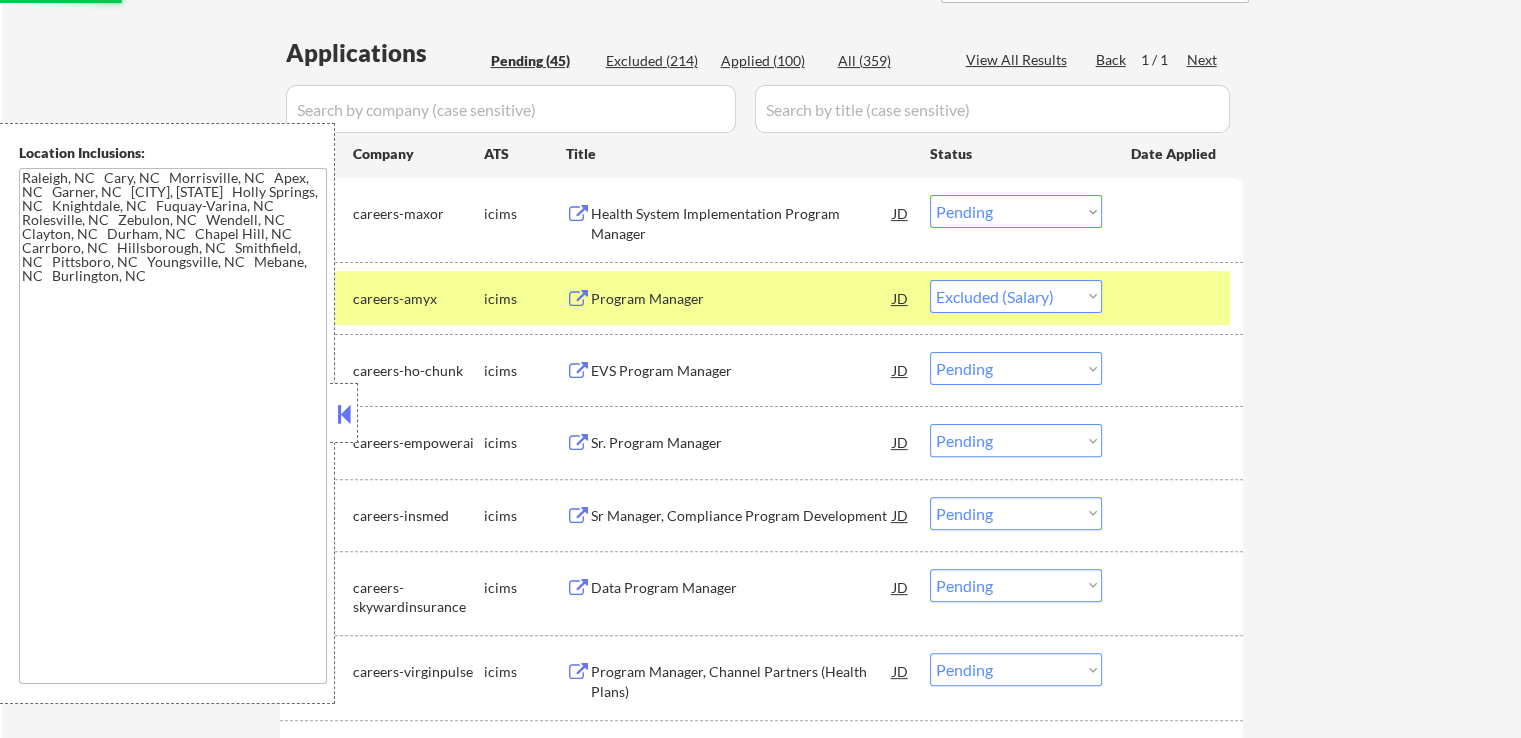 click on "EVS Program Manager" at bounding box center (742, 371) 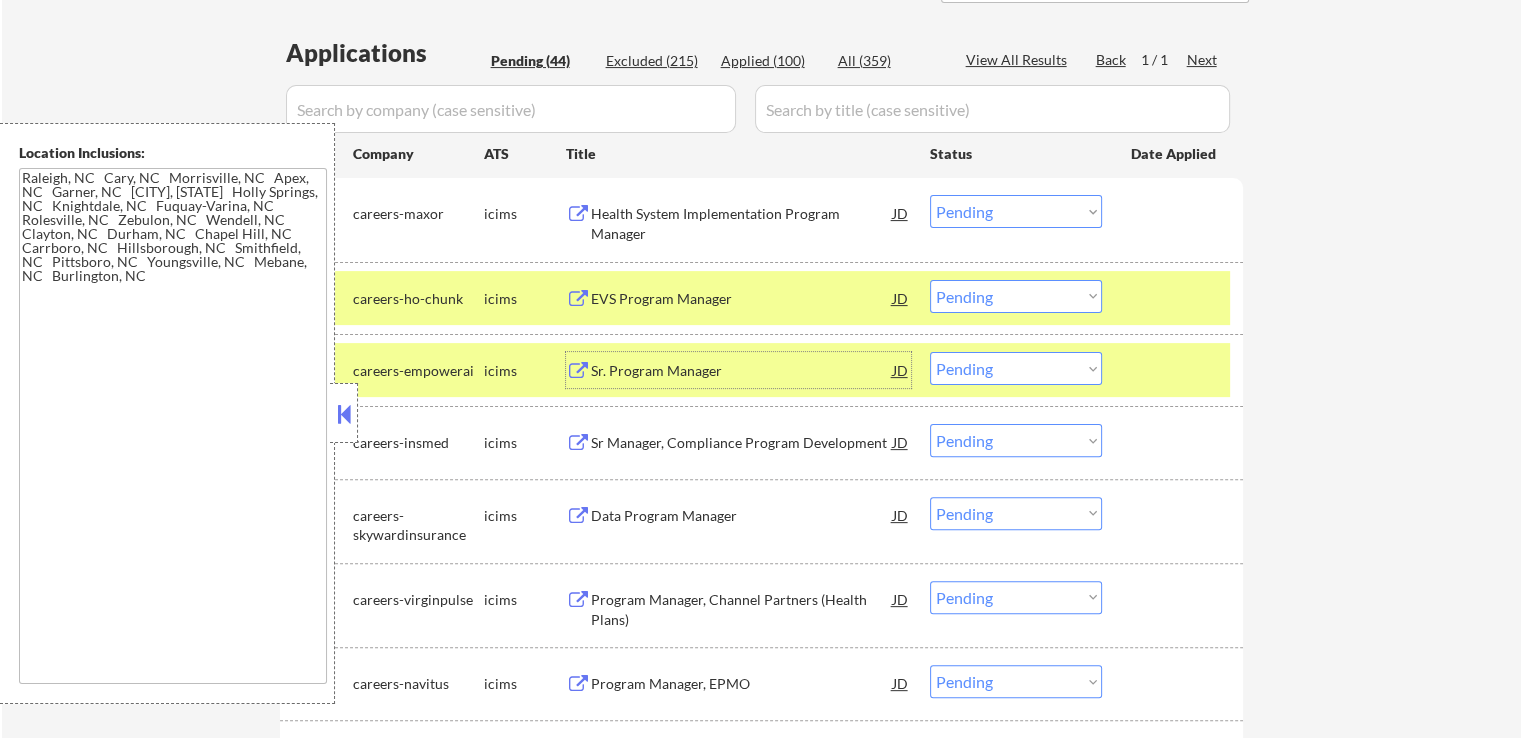 click on "Choose an option... Pending Applied Excluded (Questions) Excluded (Expired) Excluded (Location) Excluded (Bad Match) Excluded (Blocklist) Excluded (Salary) Excluded (Other)" at bounding box center (1016, 296) 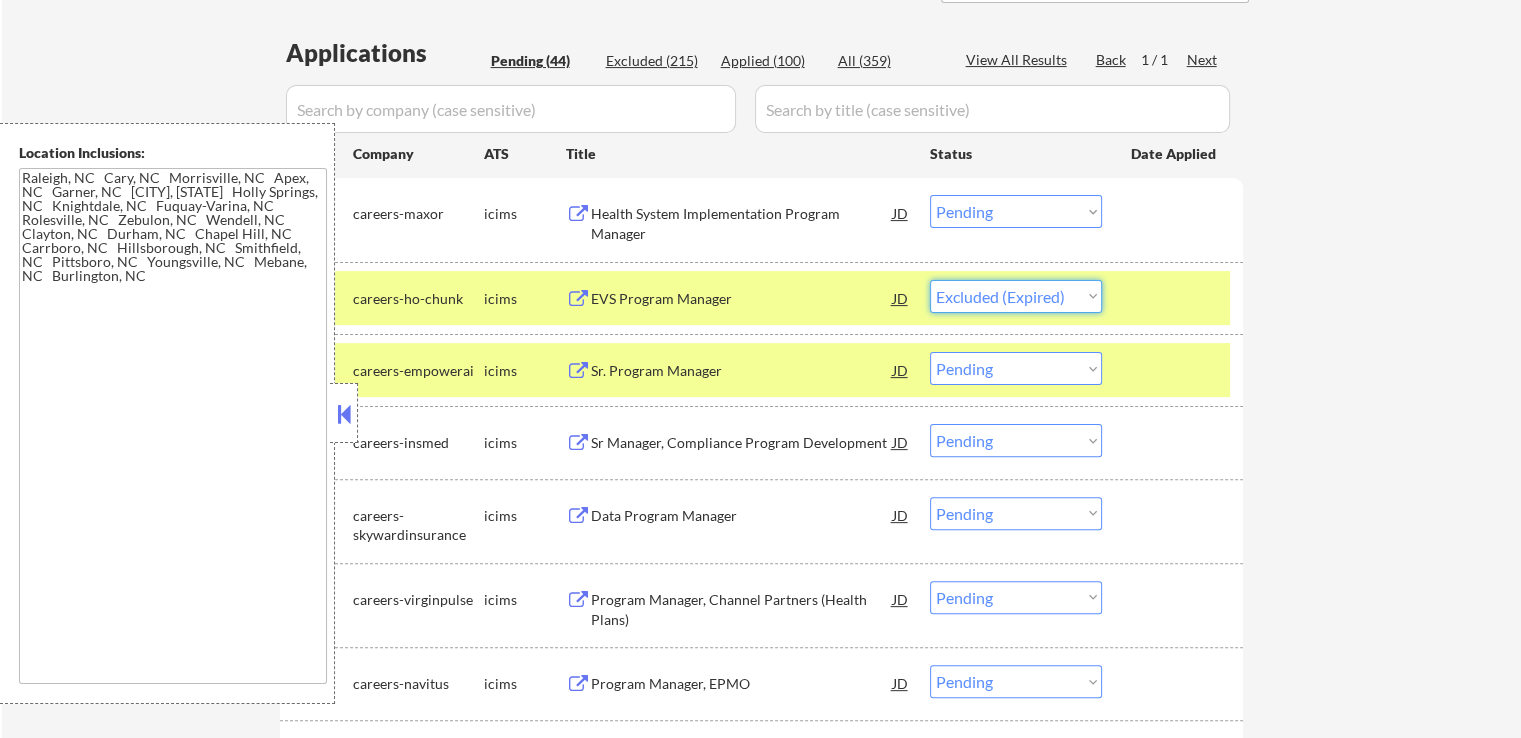 click on "Choose an option... Pending Applied Excluded (Questions) Excluded (Expired) Excluded (Location) Excluded (Bad Match) Excluded (Blocklist) Excluded (Salary) Excluded (Other)" at bounding box center [1016, 296] 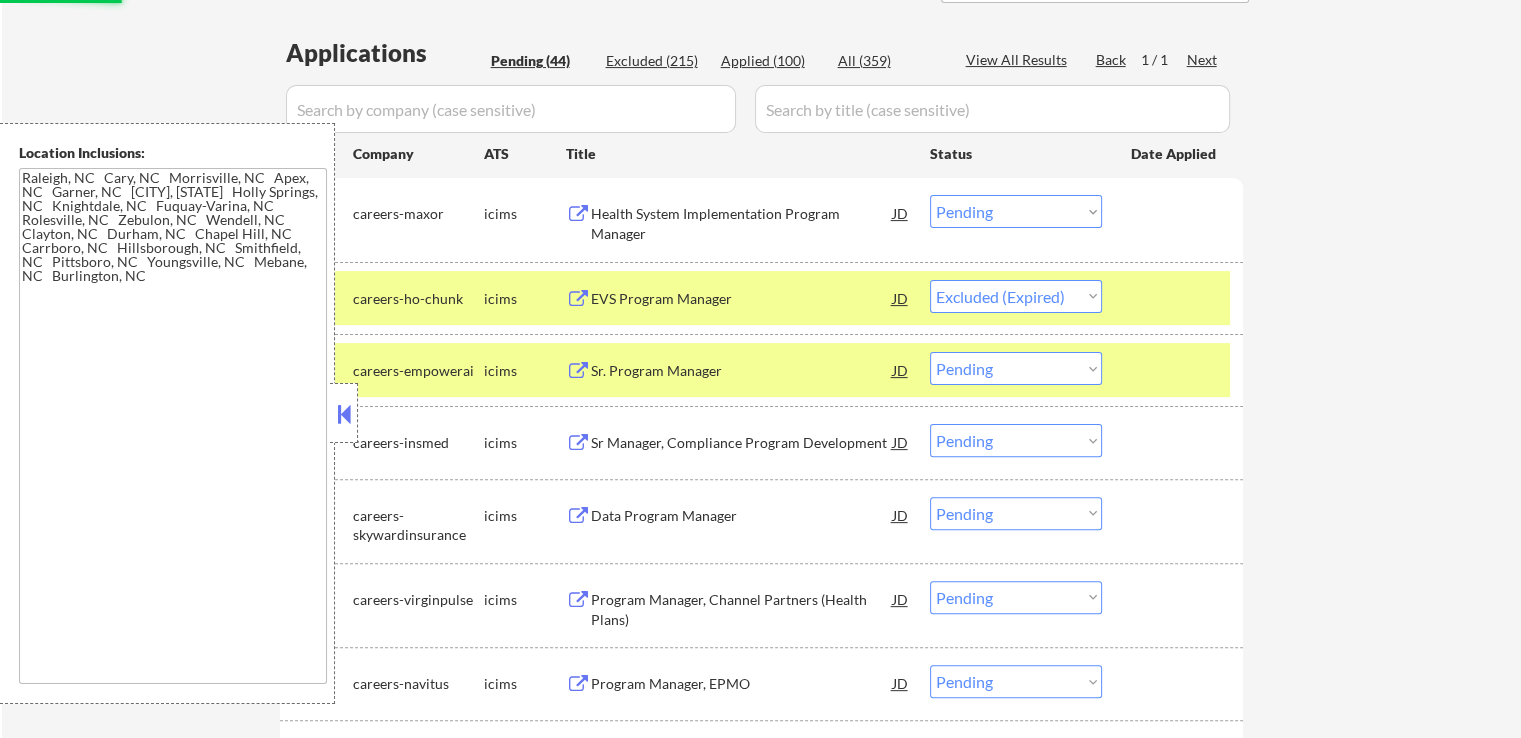 click on "Sr. Program Manager" at bounding box center [742, 371] 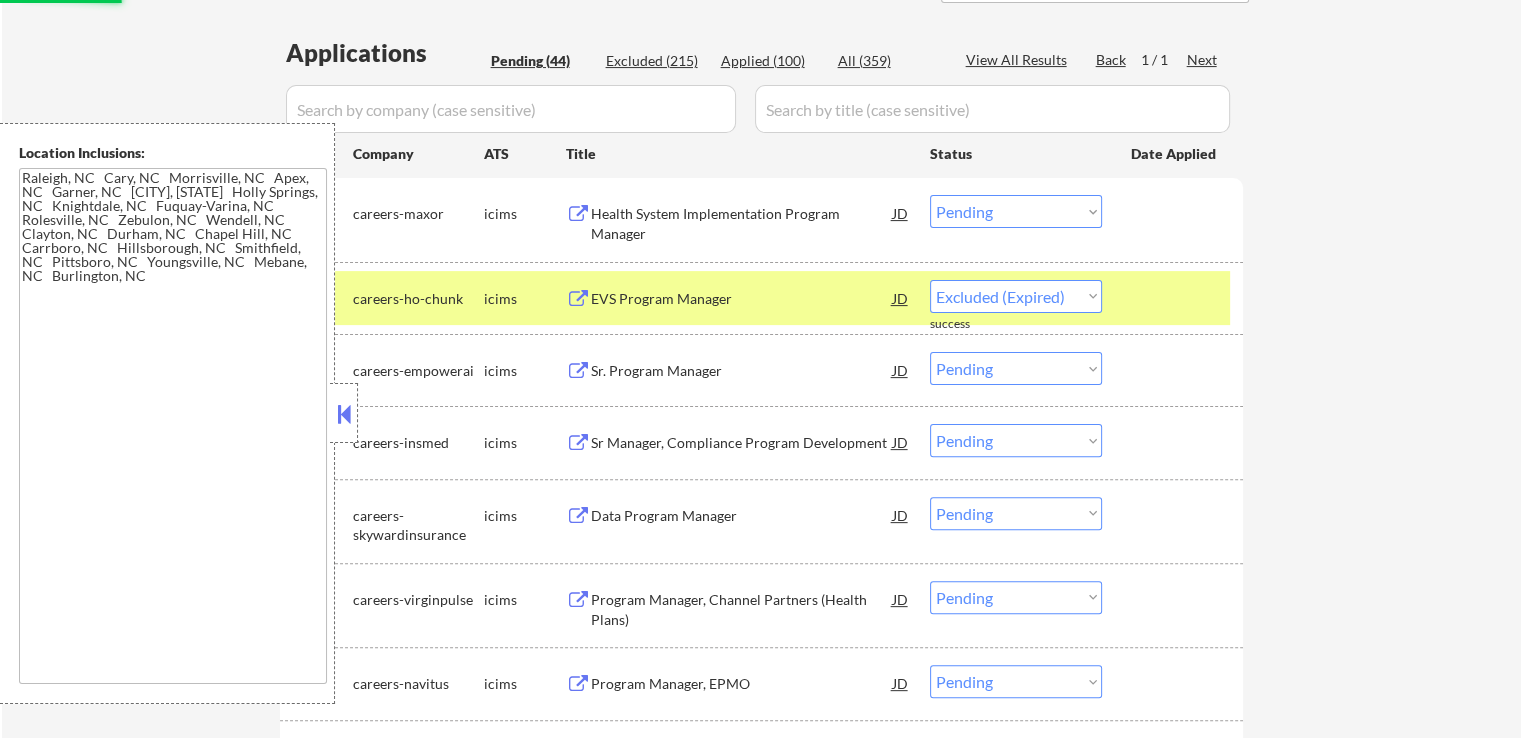 select on ""pending"" 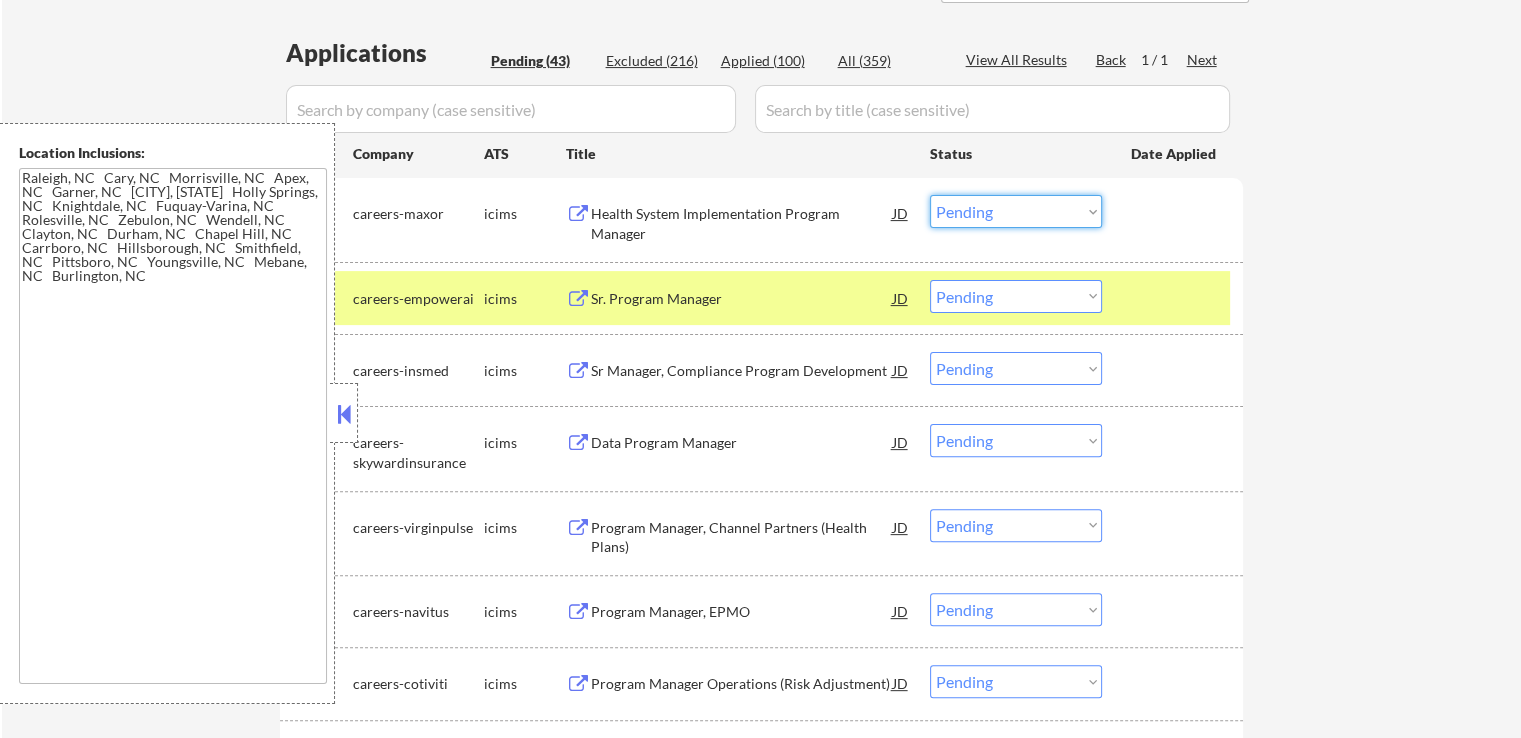 drag, startPoint x: 972, startPoint y: 201, endPoint x: 988, endPoint y: 226, distance: 29.681644 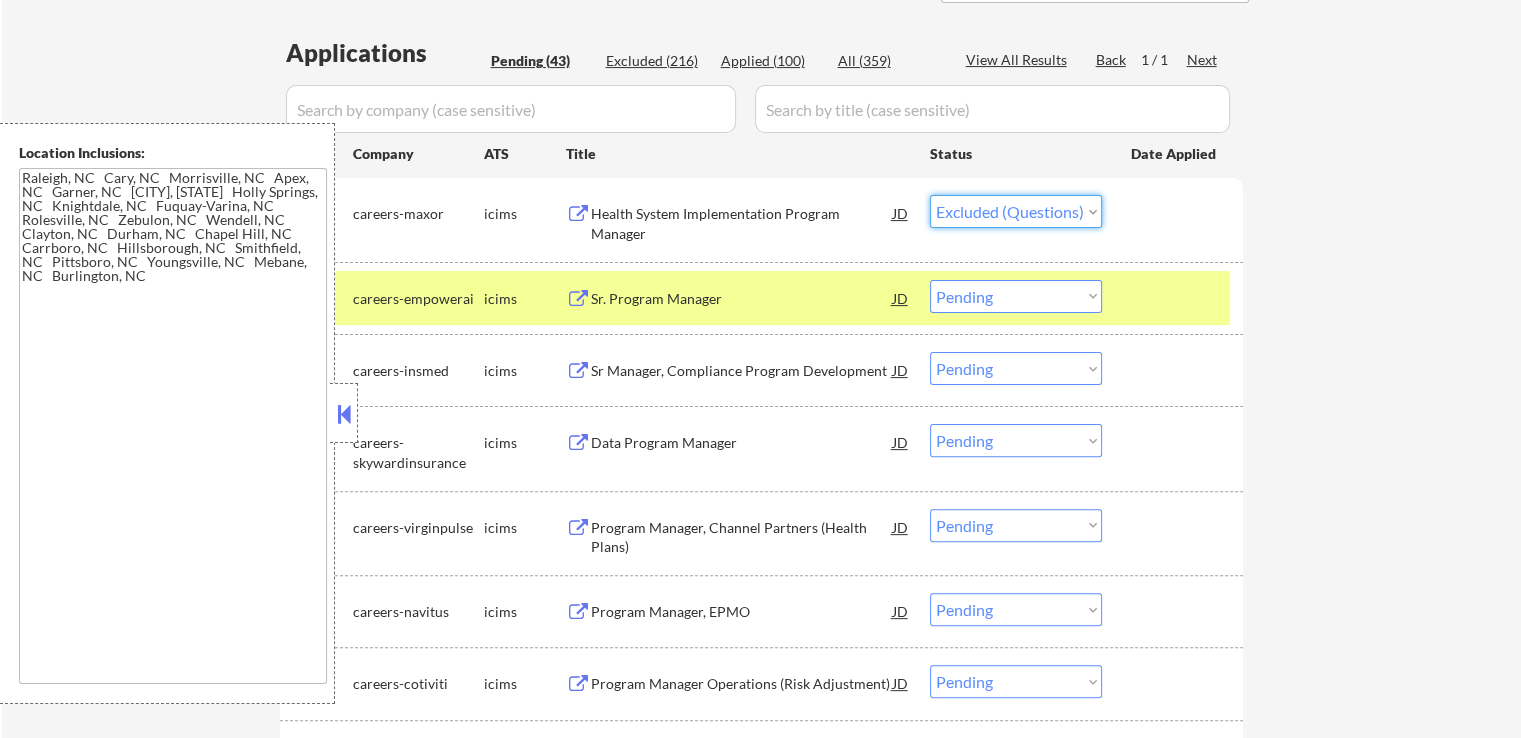 click on "Choose an option... Pending Applied Excluded (Questions) Excluded (Expired) Excluded (Location) Excluded (Bad Match) Excluded (Blocklist) Excluded (Salary) Excluded (Other)" at bounding box center [1016, 211] 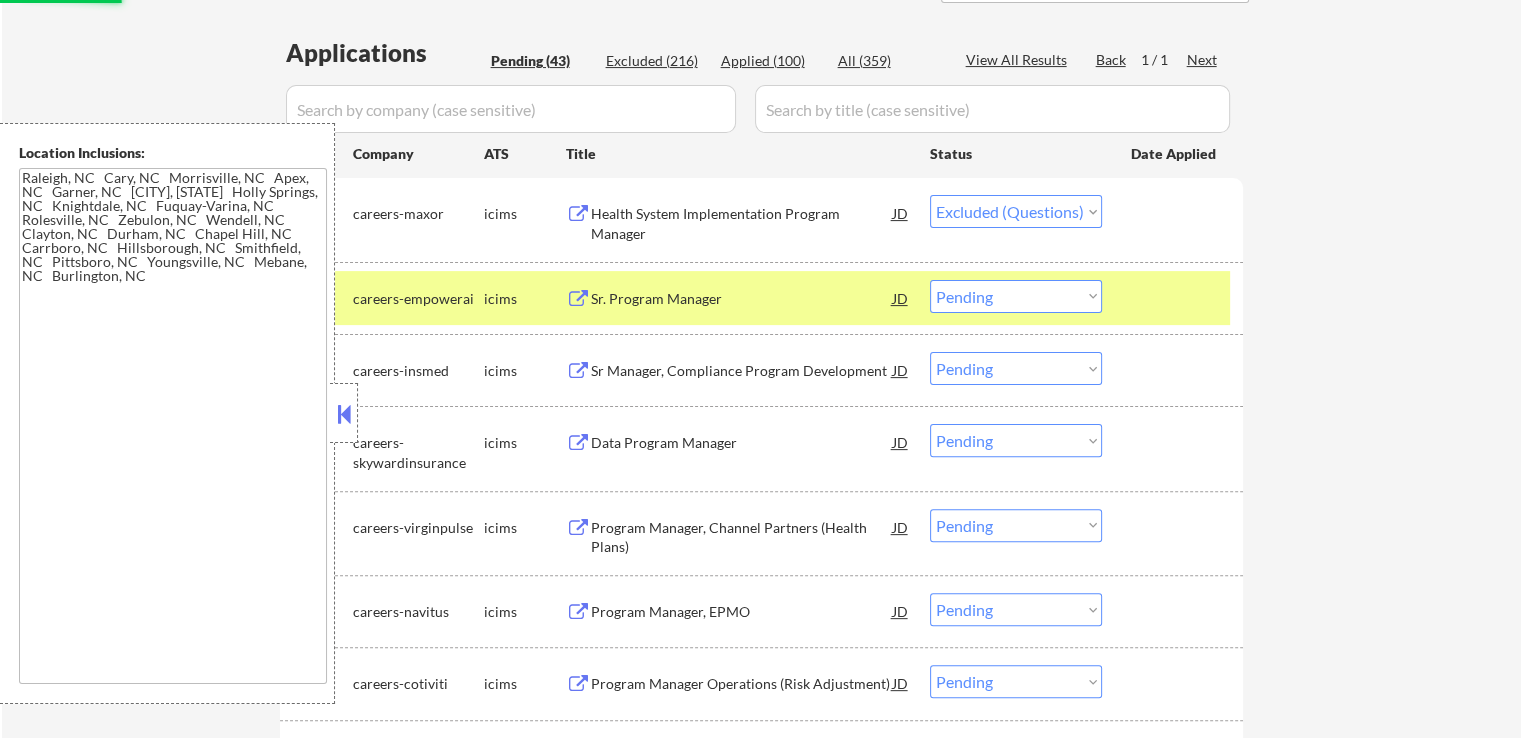 click on "Sr Manager, Compliance Program Development" at bounding box center [742, 371] 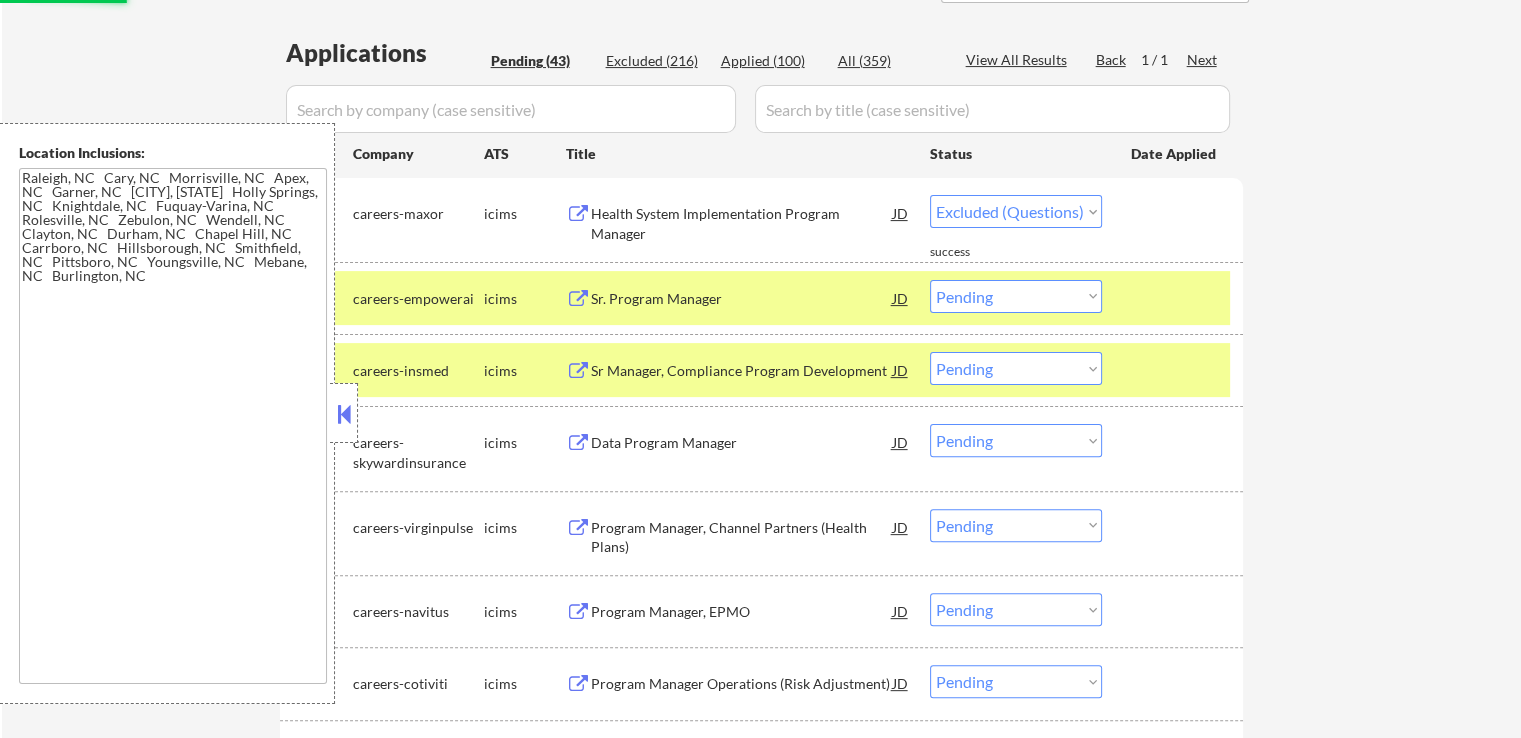 select on ""pending"" 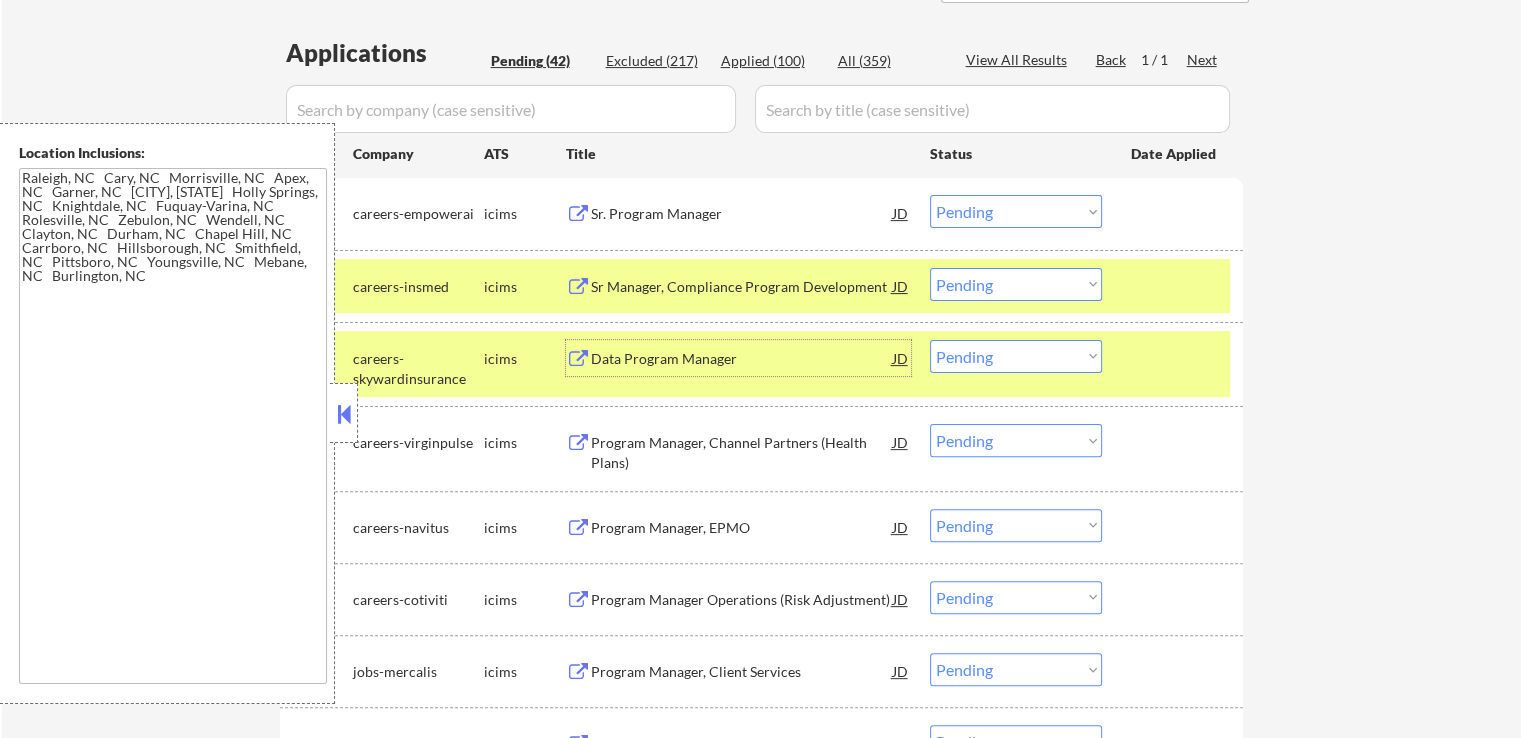 drag, startPoint x: 992, startPoint y: 278, endPoint x: 1026, endPoint y: 297, distance: 38.948685 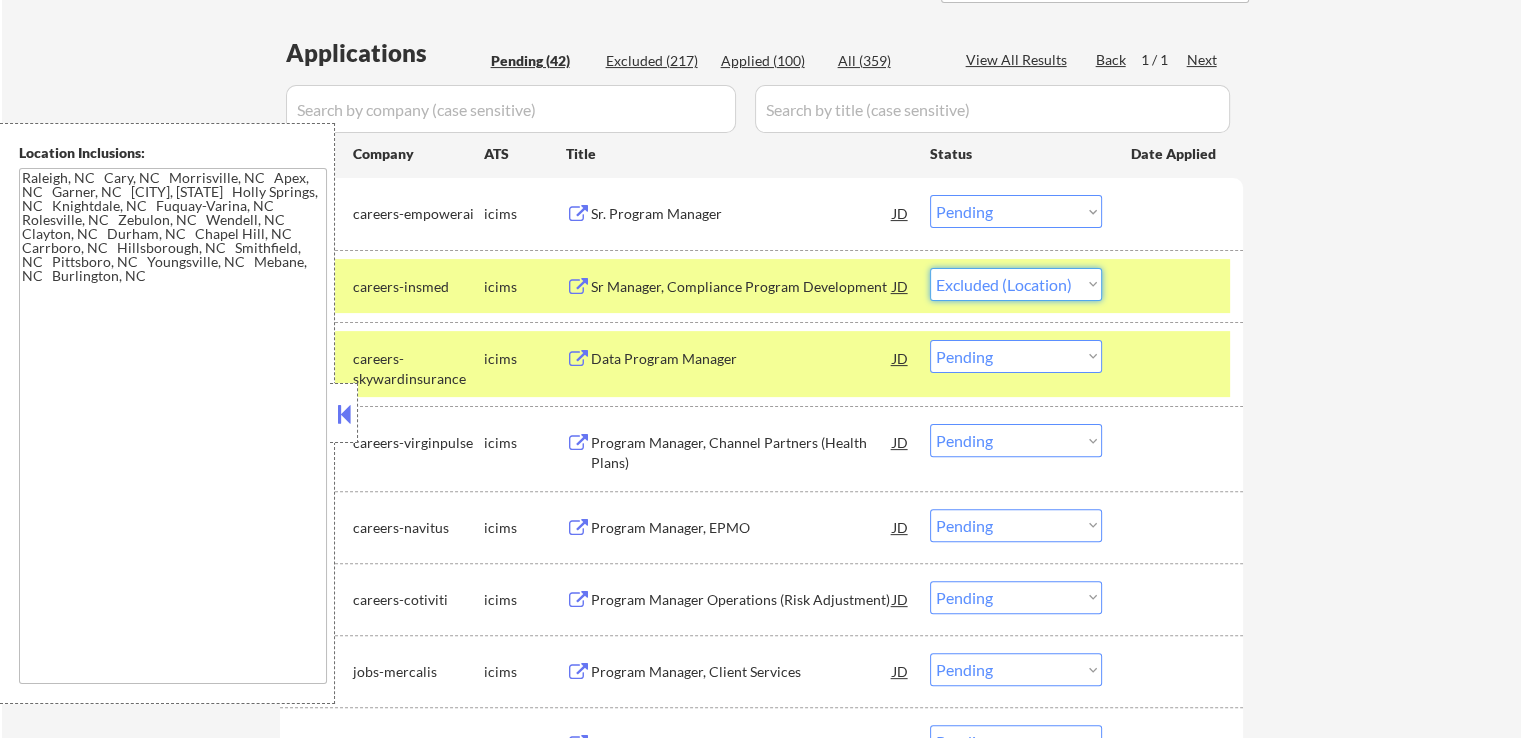 click on "Choose an option... Pending Applied Excluded (Questions) Excluded (Expired) Excluded (Location) Excluded (Bad Match) Excluded (Blocklist) Excluded (Salary) Excluded (Other)" at bounding box center [1016, 284] 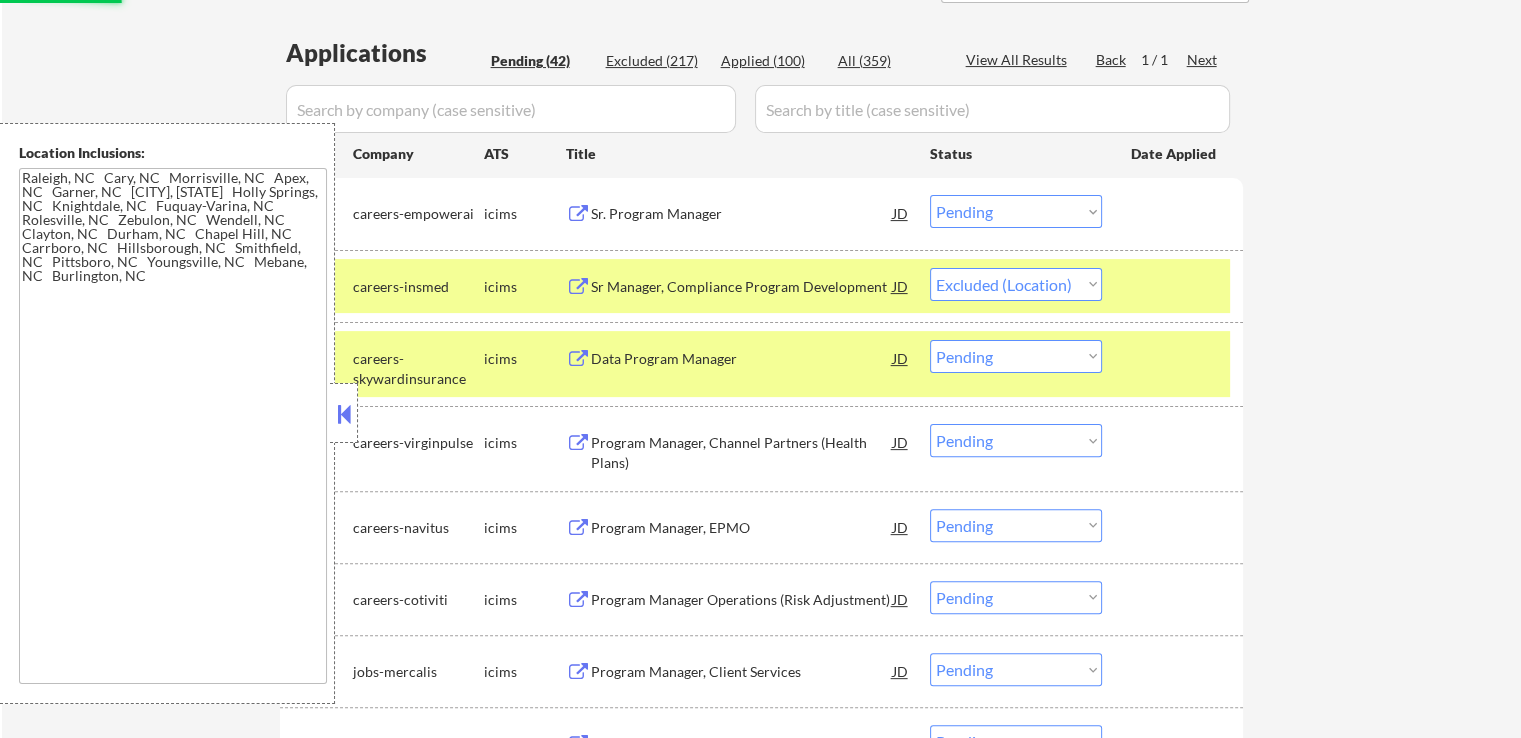 click on "Data Program Manager" at bounding box center (742, 359) 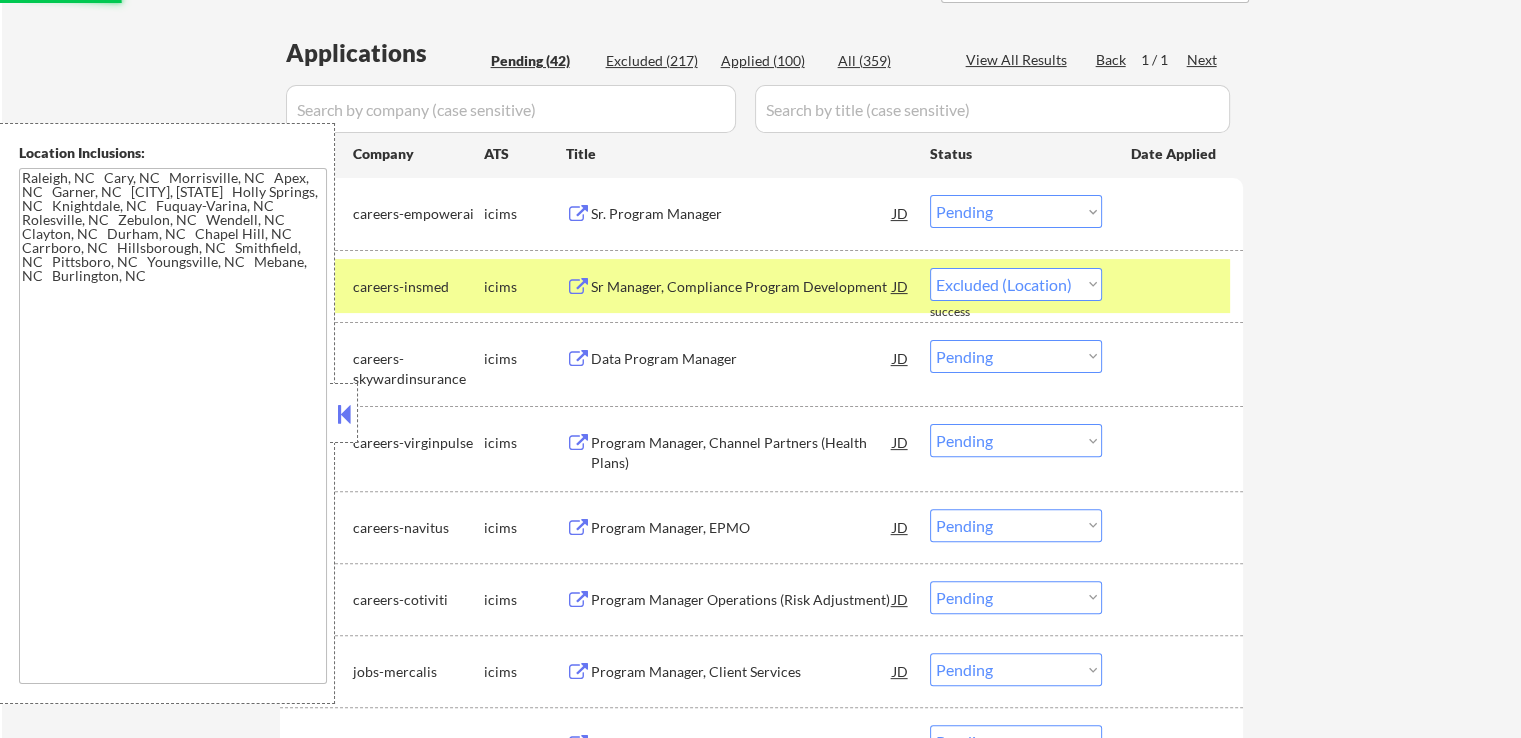 select on ""pending"" 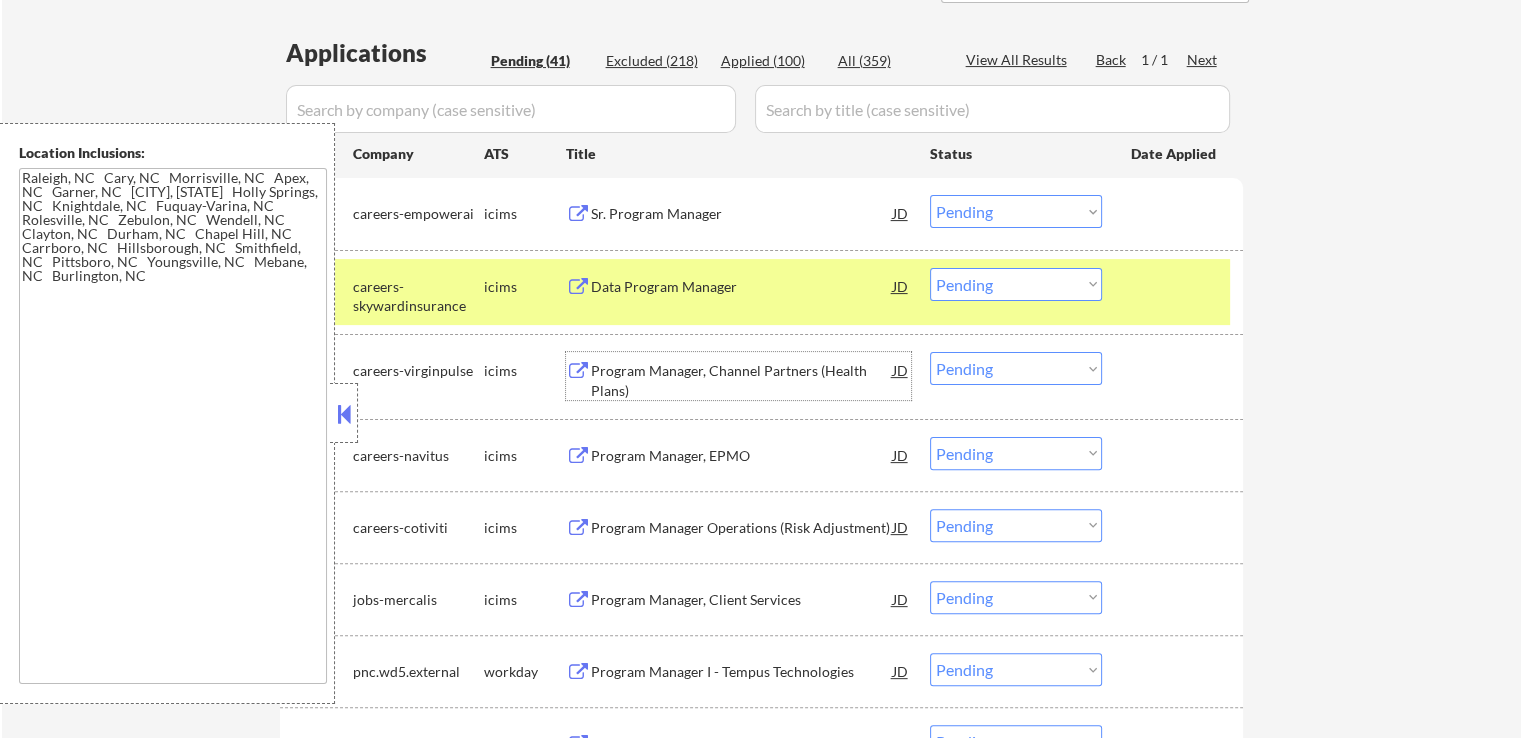 drag, startPoint x: 1050, startPoint y: 209, endPoint x: 1049, endPoint y: 223, distance: 14.035668 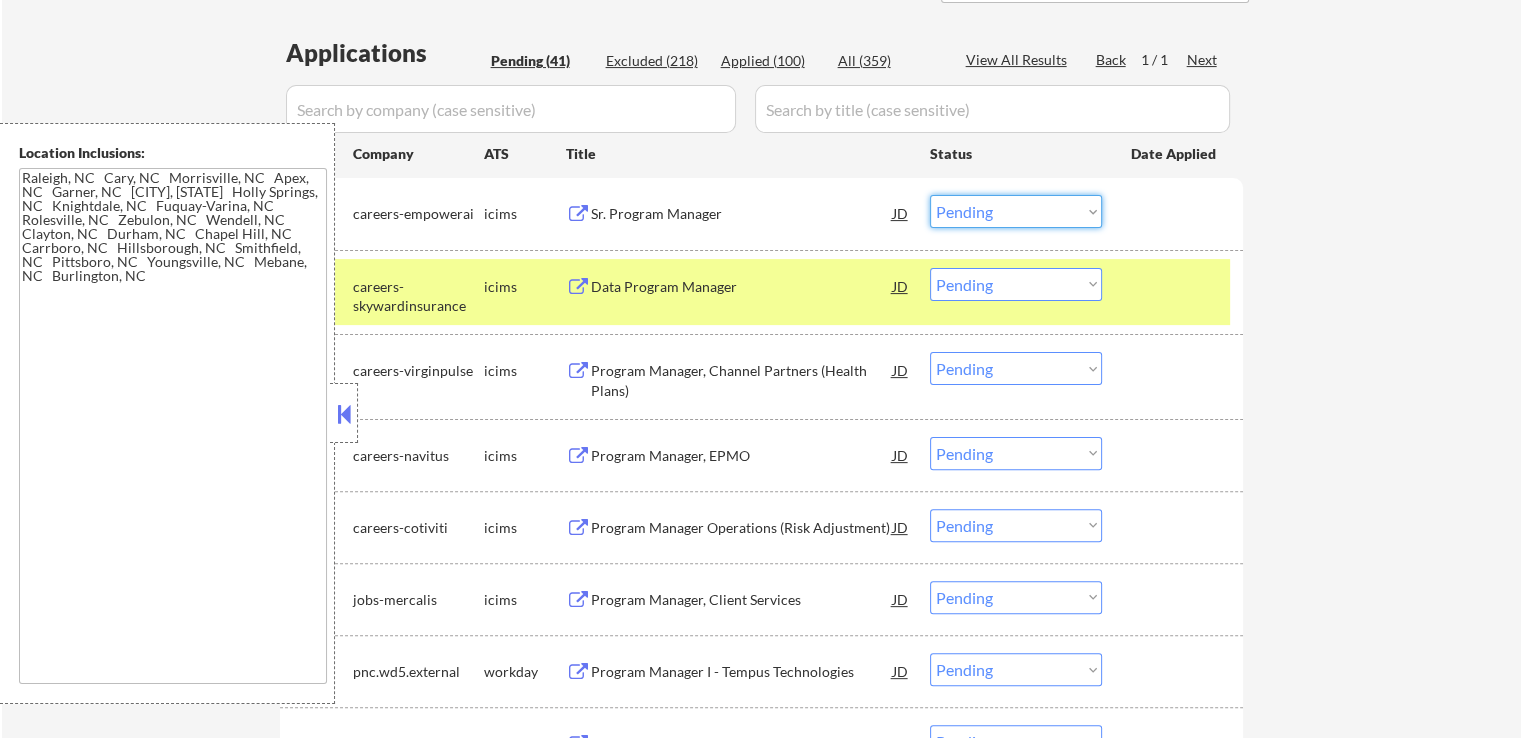 select on ""excluded"" 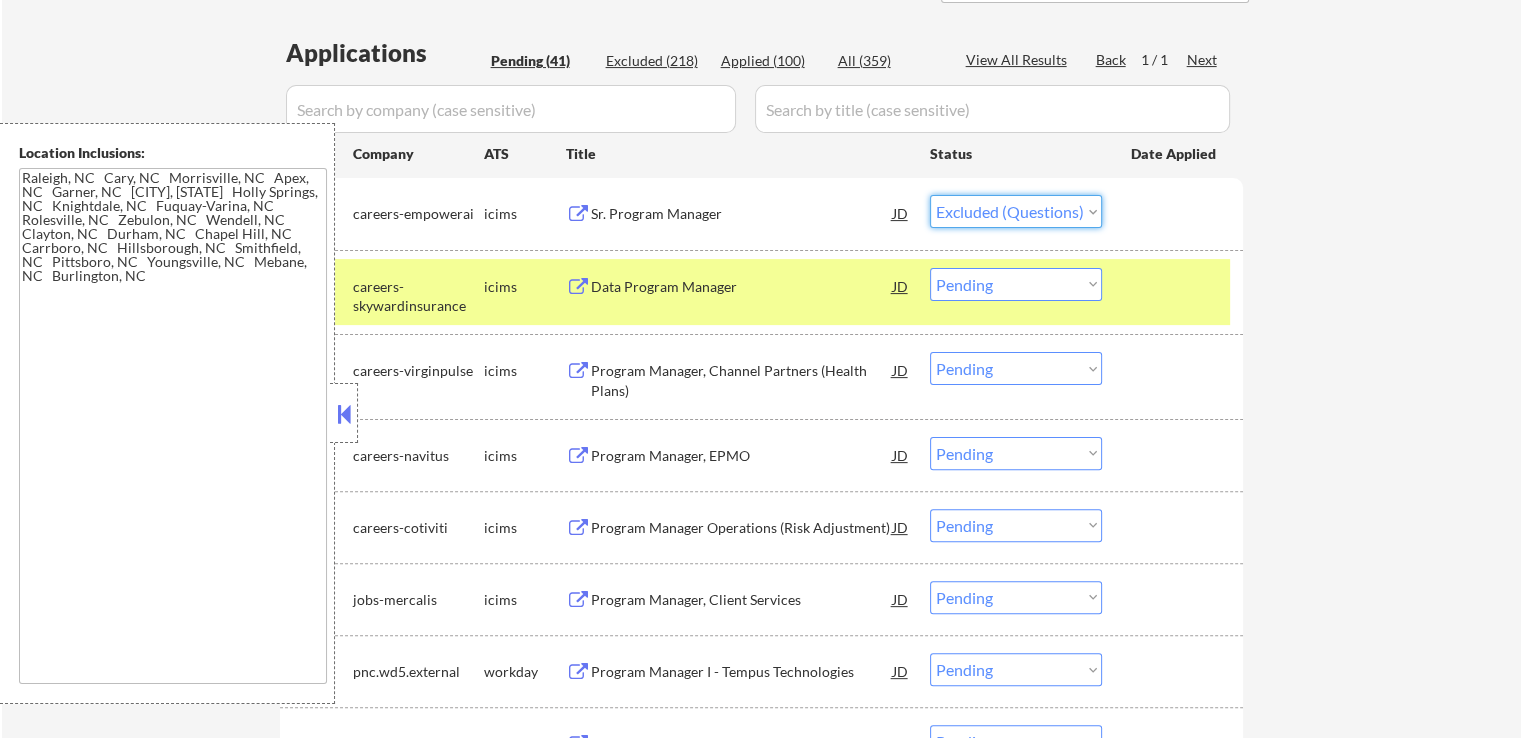 click on "Choose an option... Pending Applied Excluded (Questions) Excluded (Expired) Excluded (Location) Excluded (Bad Match) Excluded (Blocklist) Excluded (Salary) Excluded (Other)" at bounding box center (1016, 211) 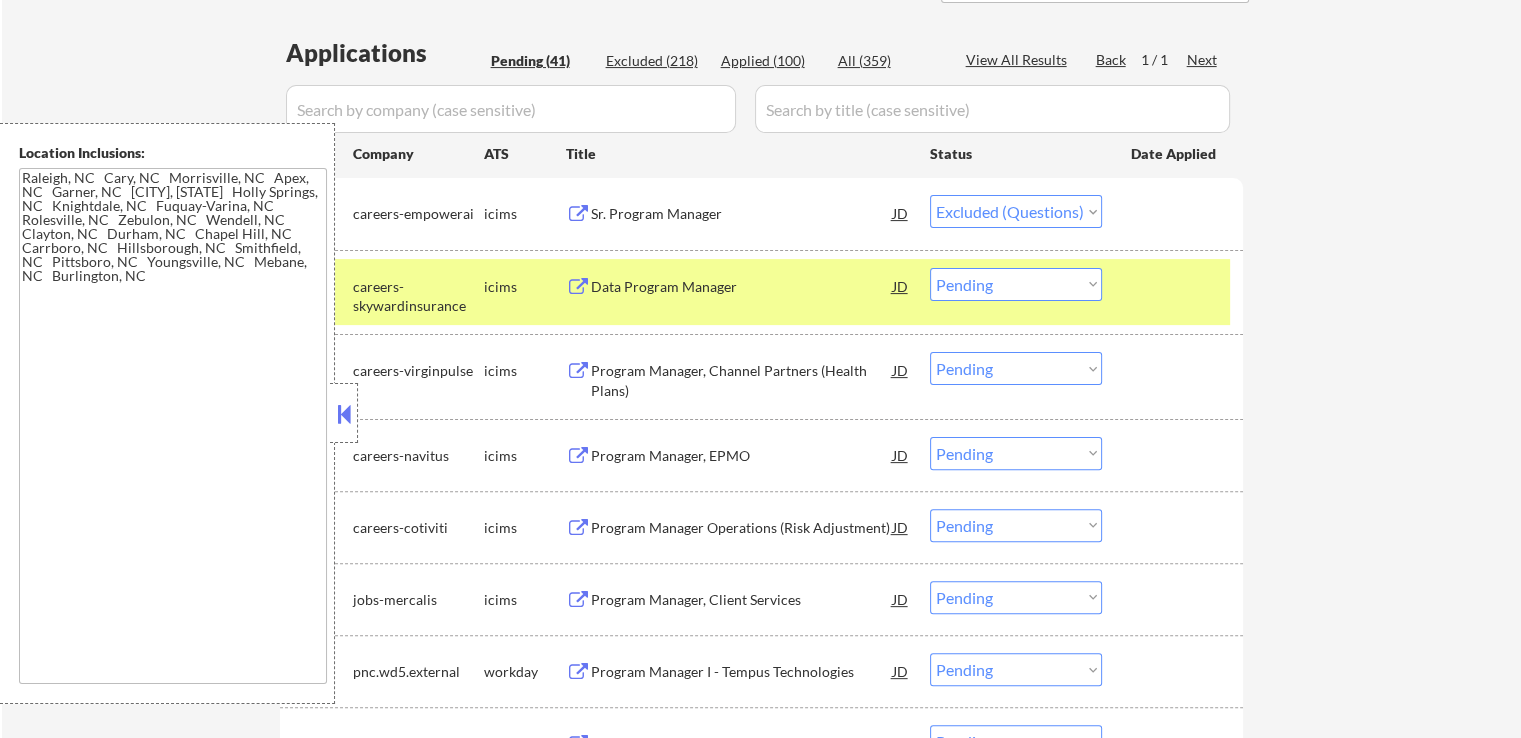 click on "Choose an option... Pending Applied Excluded (Questions) Excluded (Expired) Excluded (Location) Excluded (Bad Match) Excluded (Blocklist) Excluded (Salary) Excluded (Other)" at bounding box center (1016, 284) 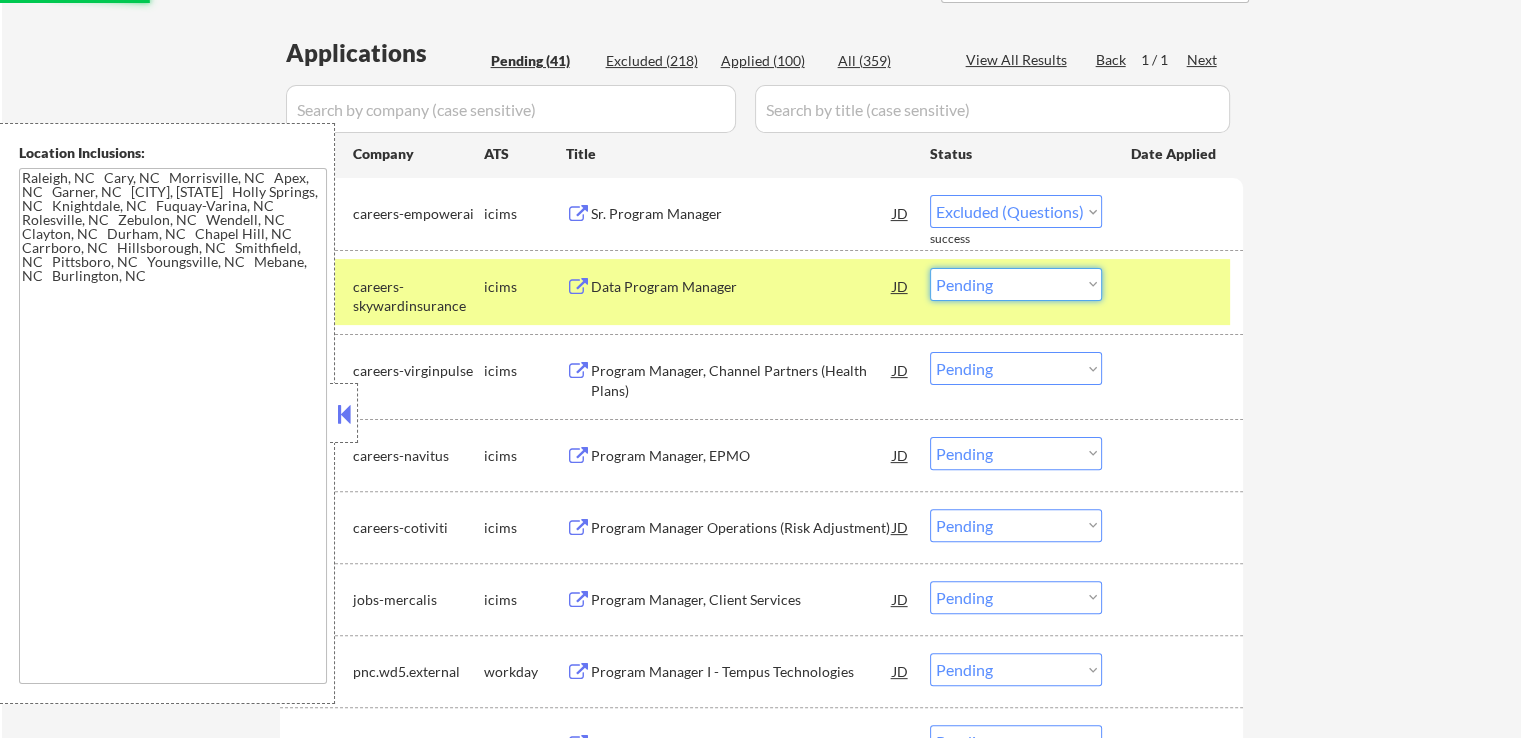 select on ""excluded__expired_"" 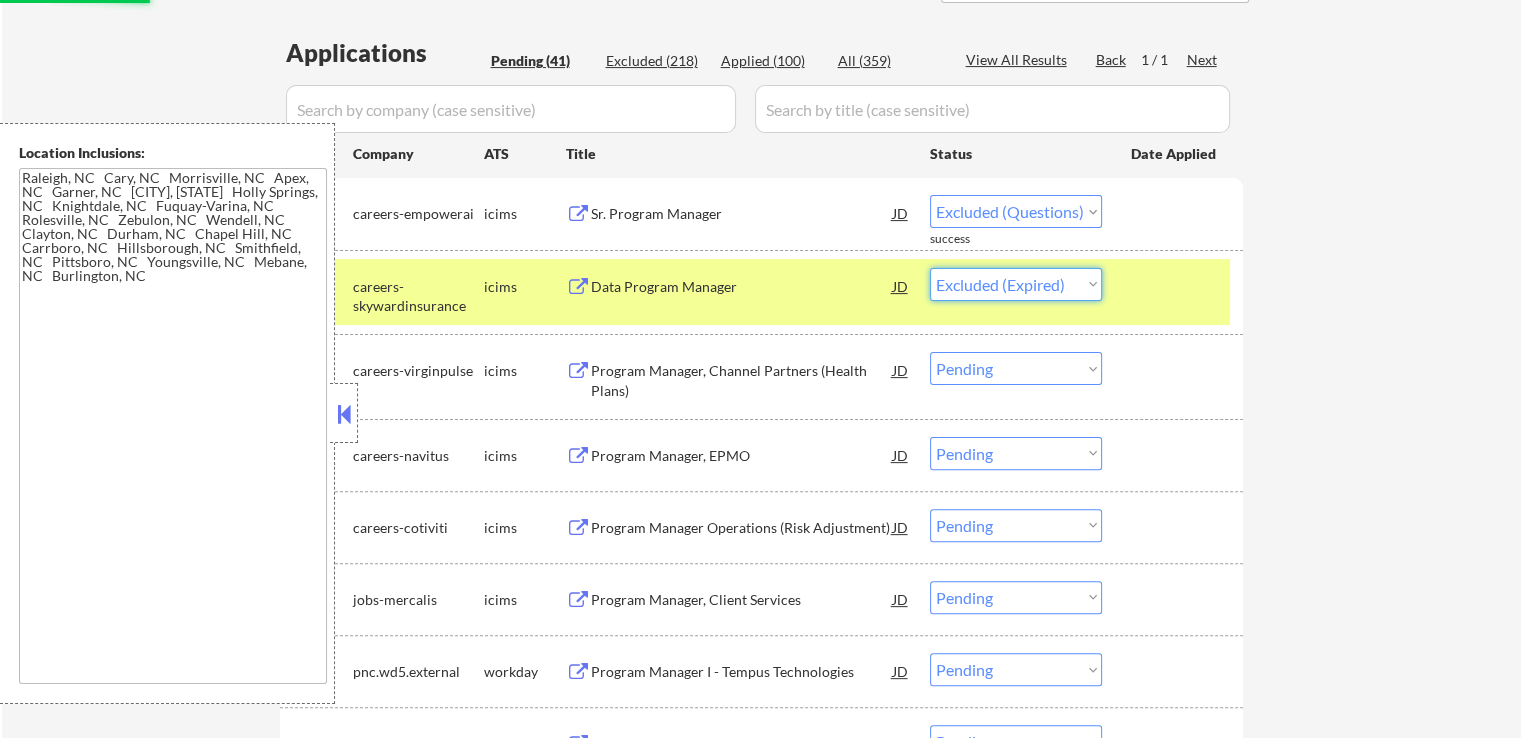 click on "Choose an option... Pending Applied Excluded (Questions) Excluded (Expired) Excluded (Location) Excluded (Bad Match) Excluded (Blocklist) Excluded (Salary) Excluded (Other)" at bounding box center (1016, 284) 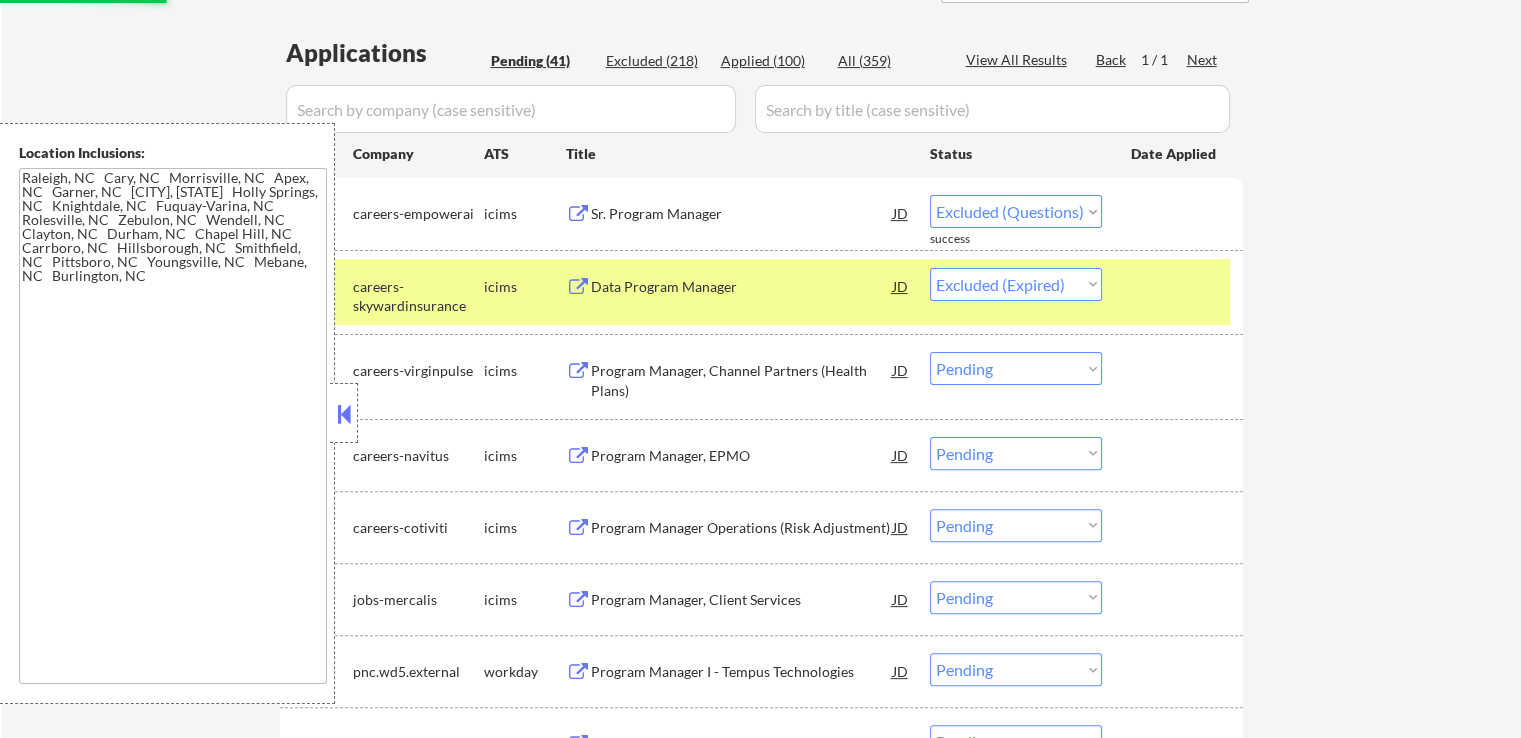 select on ""pending"" 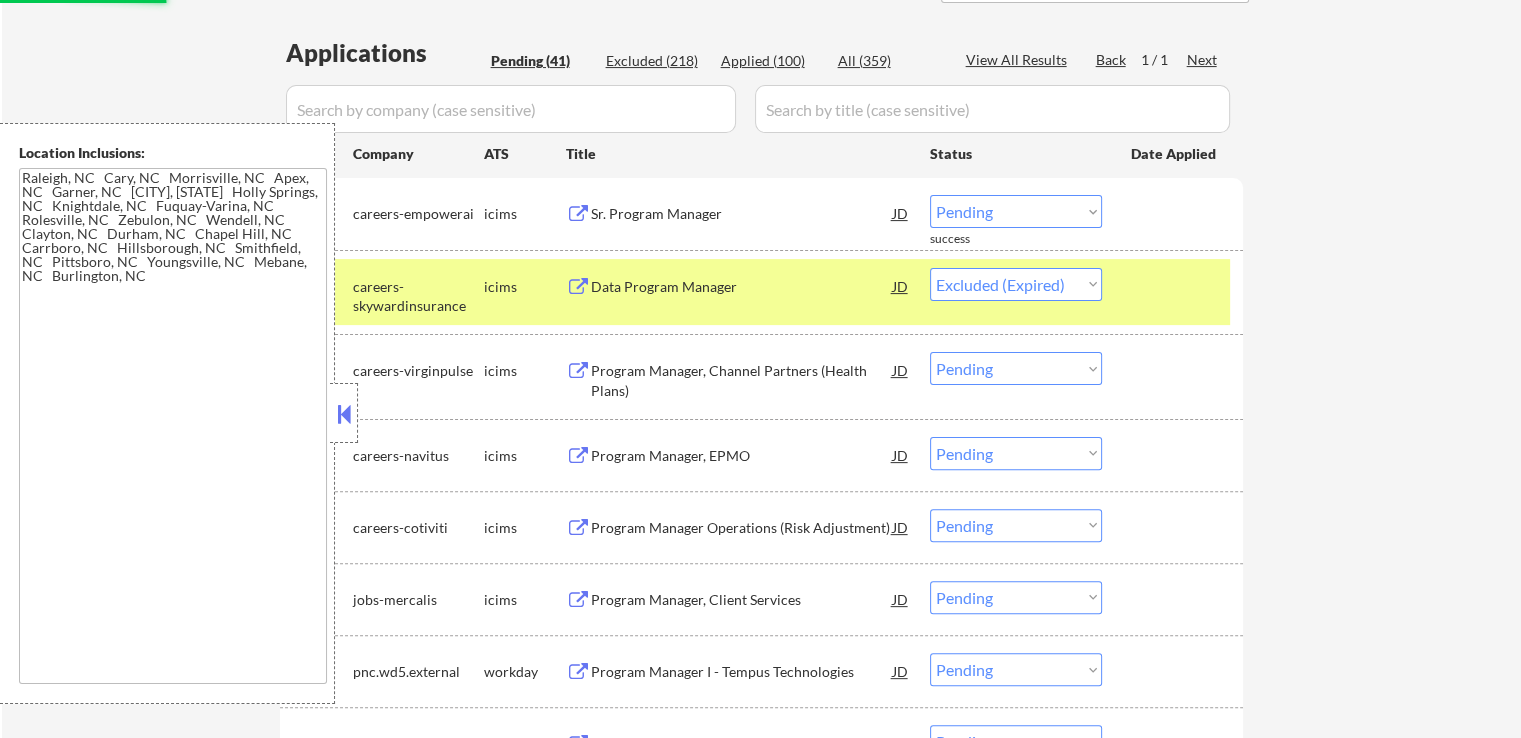 select on ""pending"" 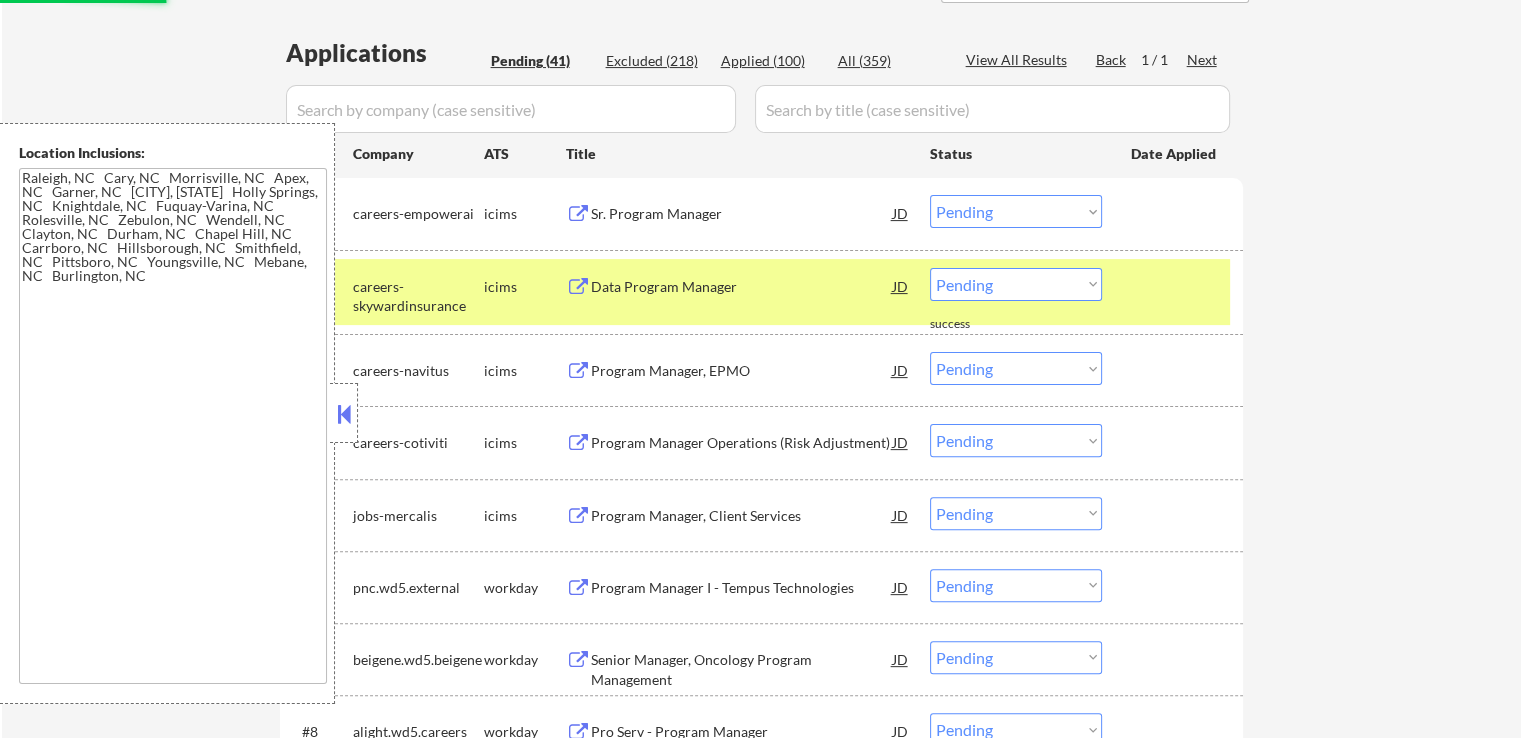 select on ""pending"" 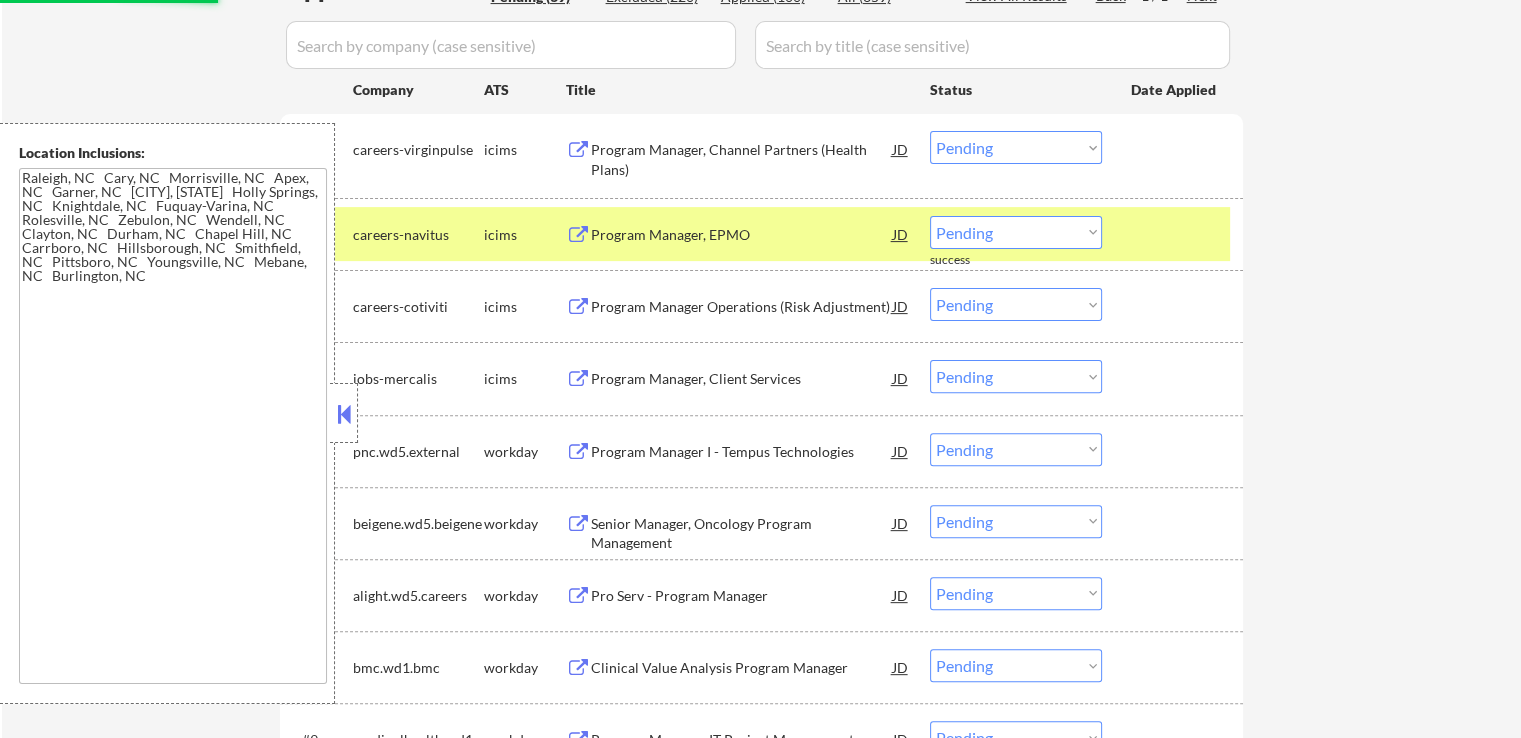 scroll, scrollTop: 600, scrollLeft: 0, axis: vertical 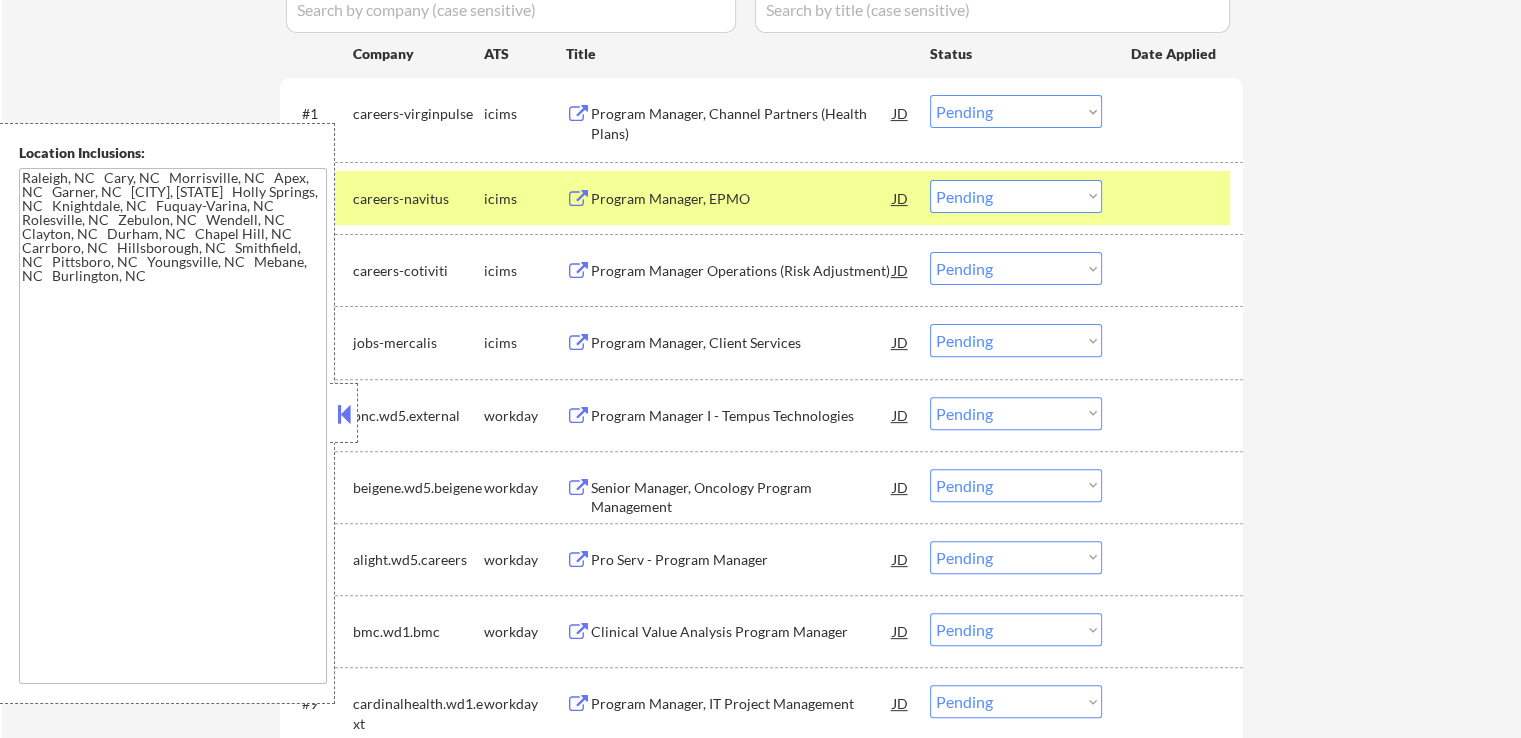 click on "Program Manager, Channel Partners (Health Plans)" at bounding box center (742, 119) 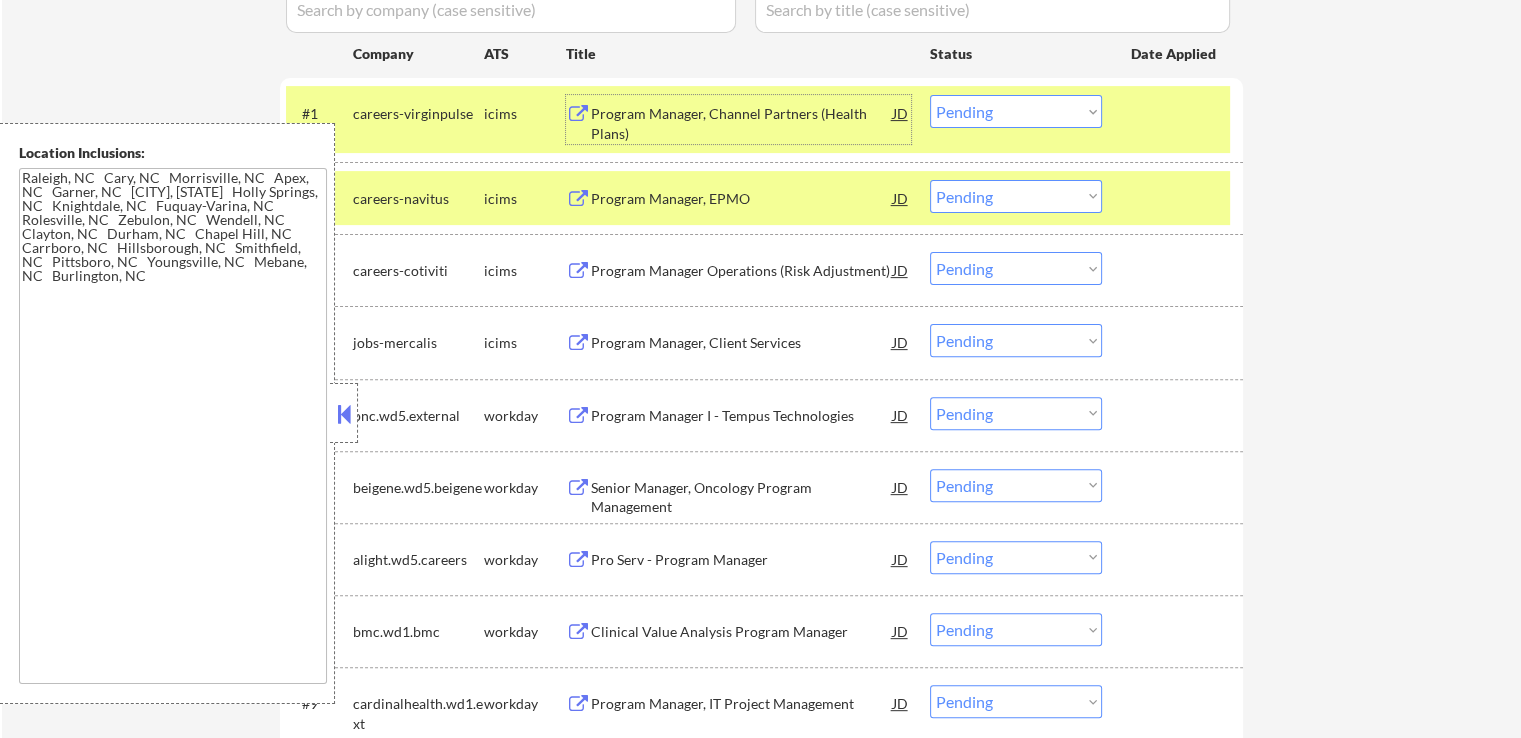 click on "Program Manager, EPMO" at bounding box center (742, 199) 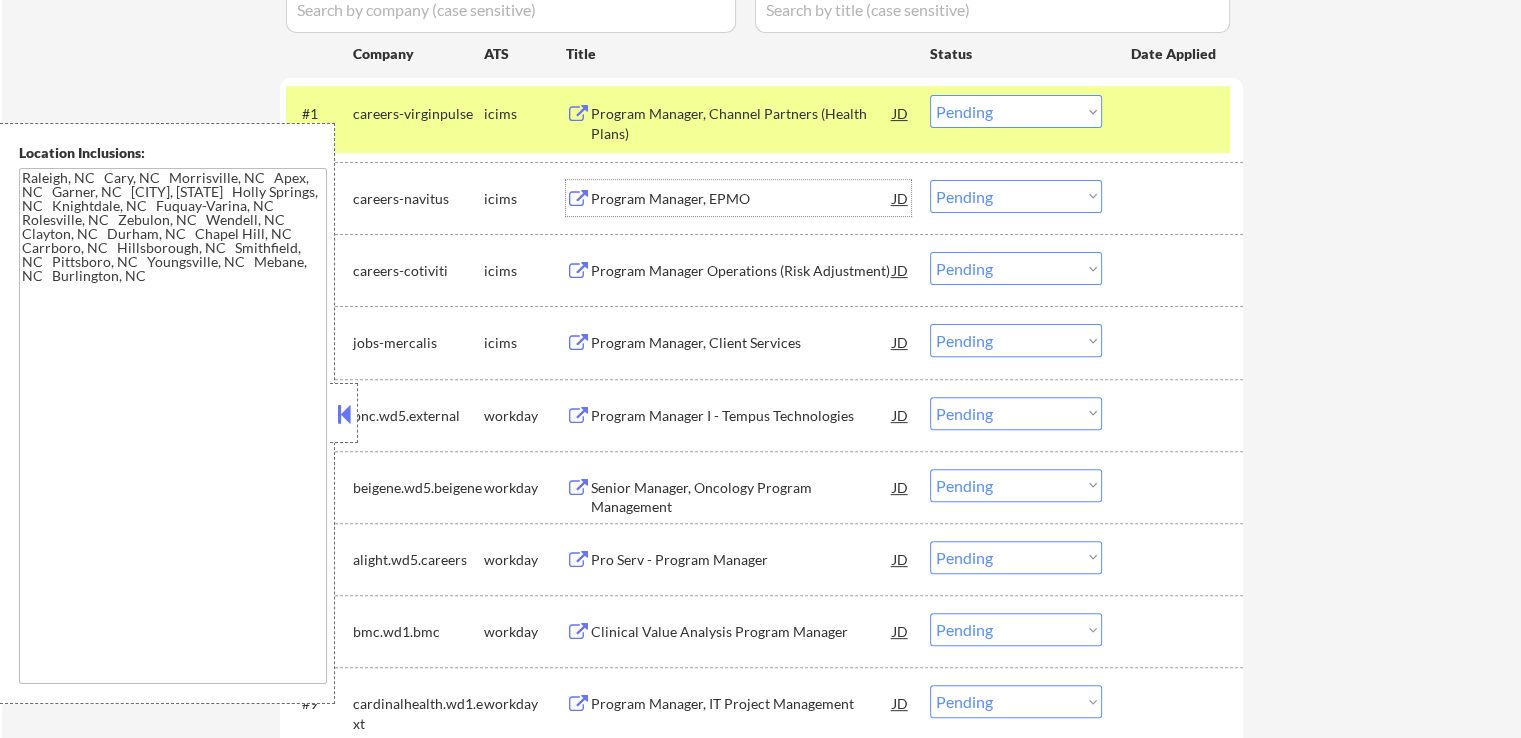 click on "Choose an option... Pending Applied Excluded (Questions) Excluded (Expired) Excluded (Location) Excluded (Bad Match) Excluded (Blocklist) Excluded (Salary) Excluded (Other)" at bounding box center (1016, 196) 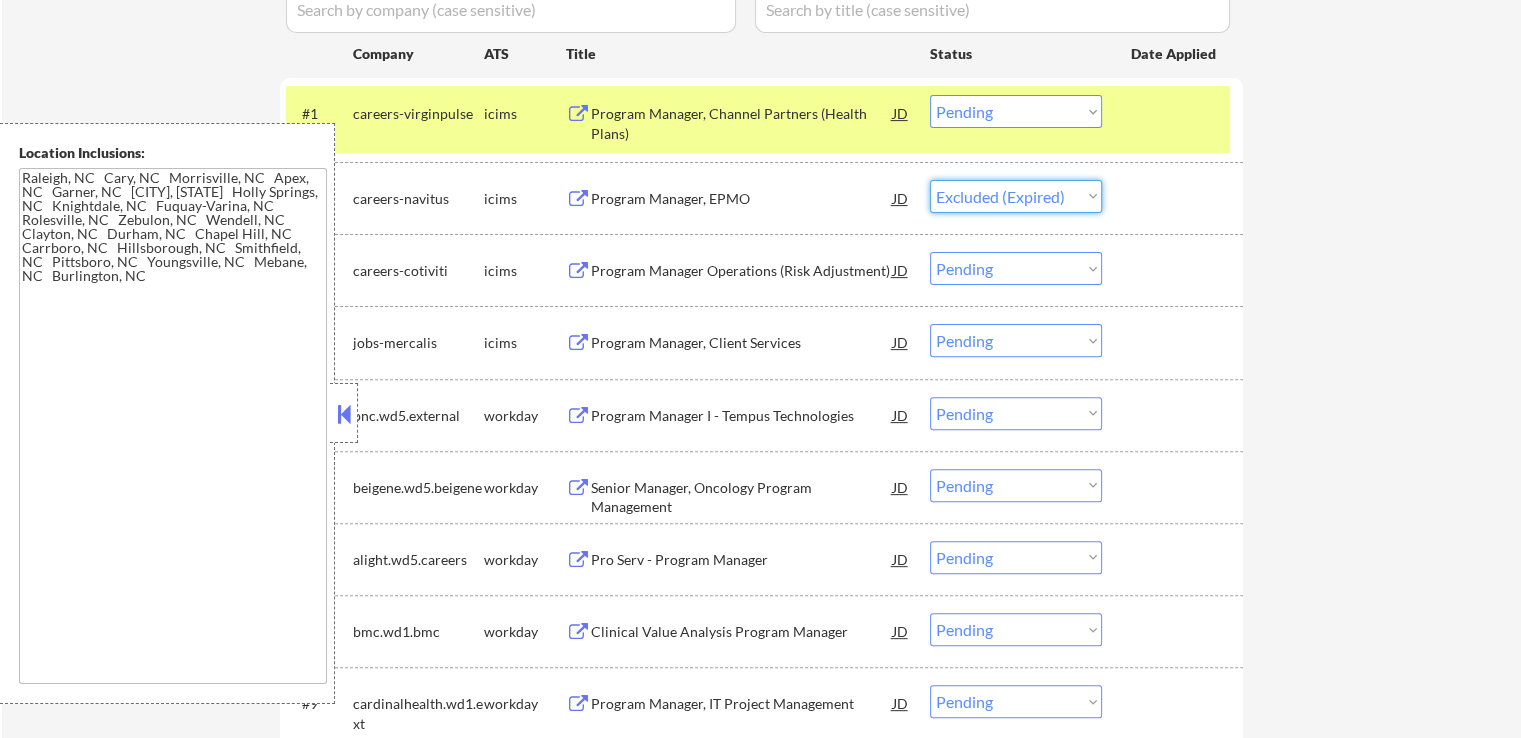 click on "Choose an option... Pending Applied Excluded (Questions) Excluded (Expired) Excluded (Location) Excluded (Bad Match) Excluded (Blocklist) Excluded (Salary) Excluded (Other)" at bounding box center [1016, 196] 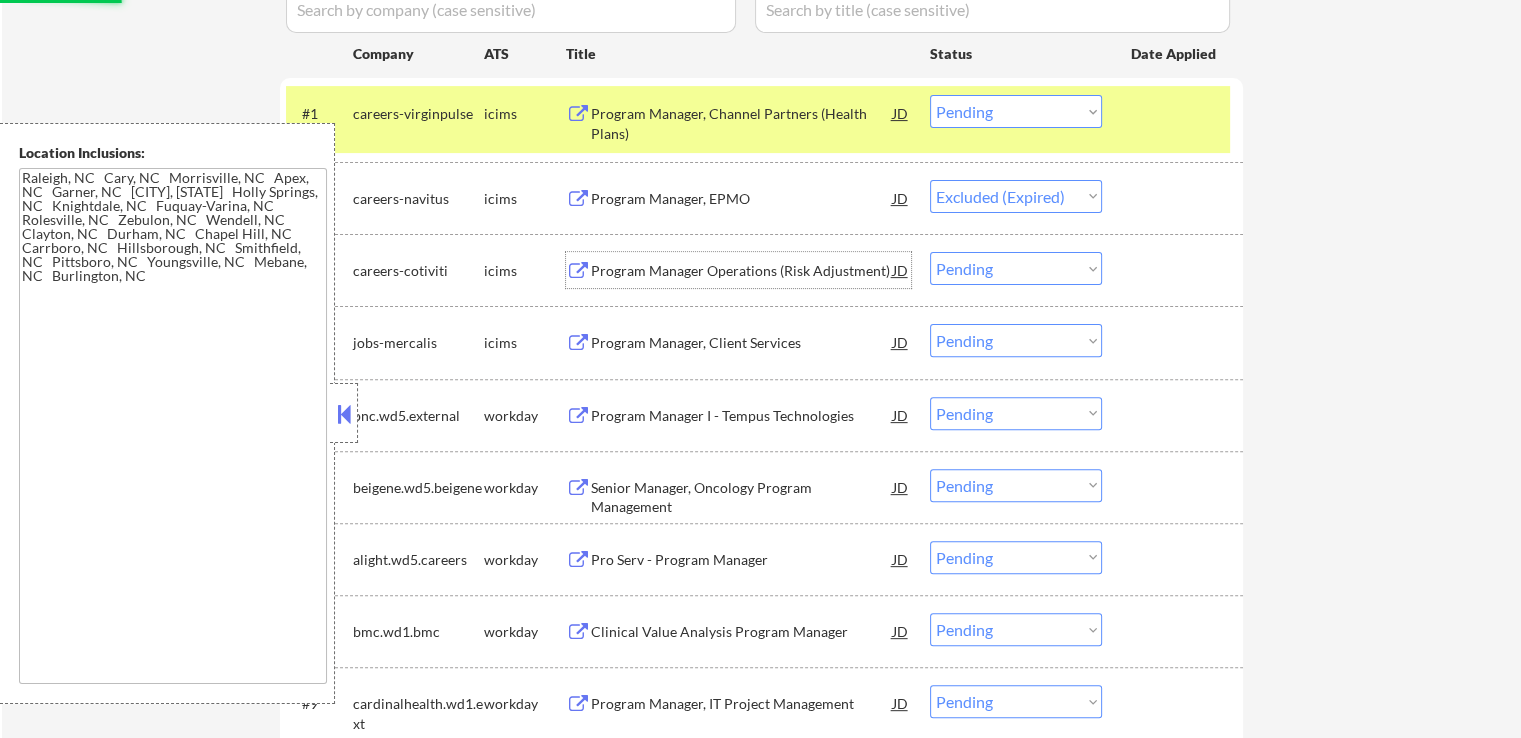 click on "Program Manager Operations (Risk Adjustment)" at bounding box center (742, 271) 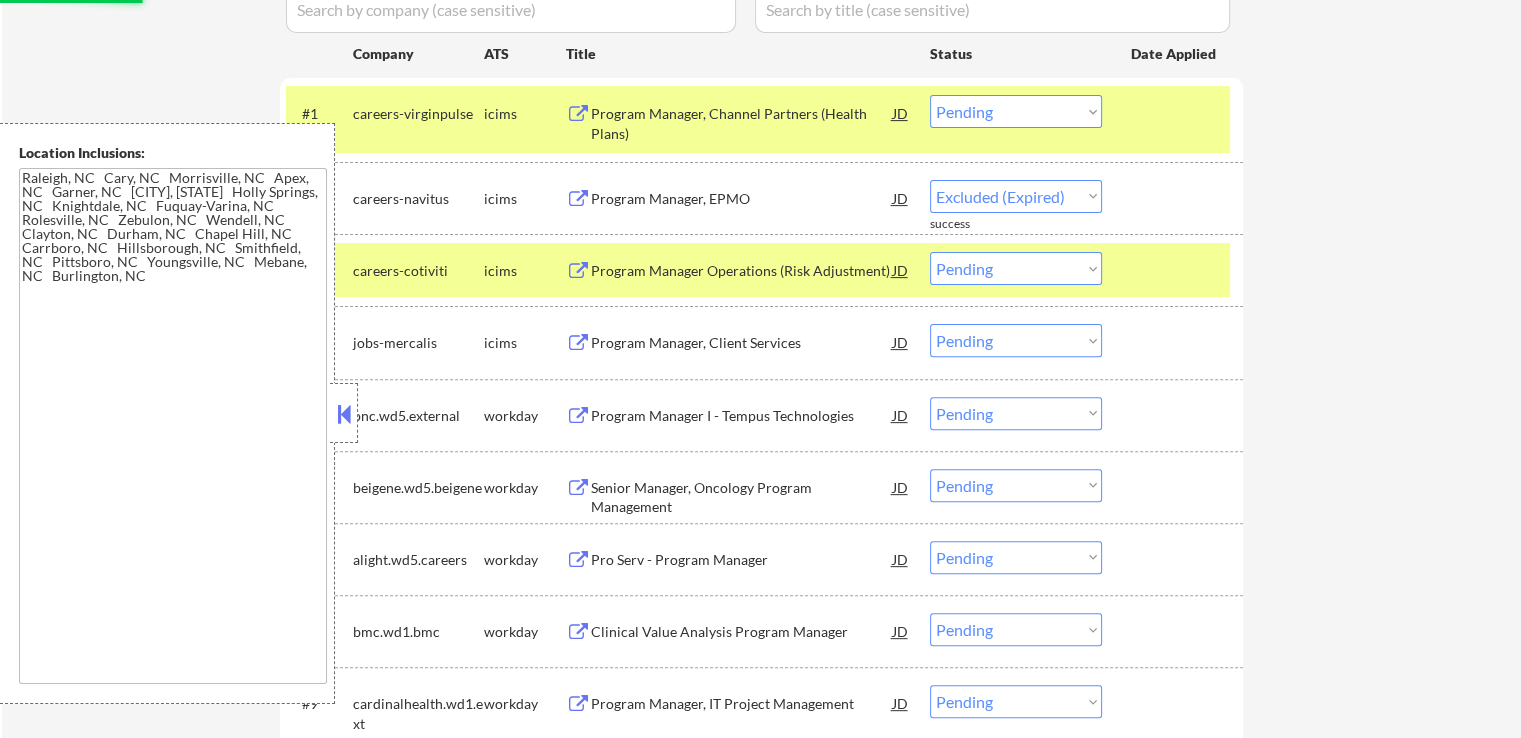 select on ""pending"" 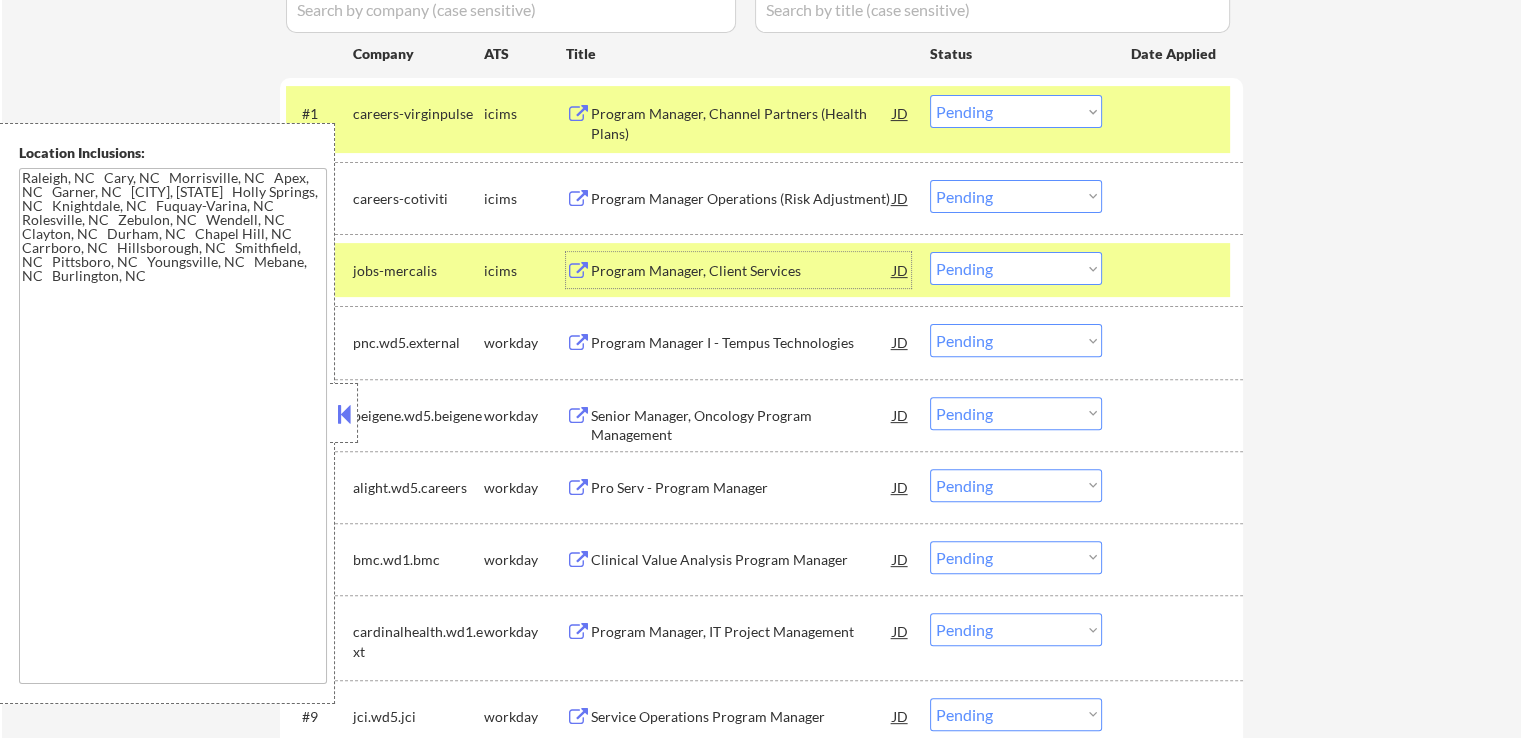 click on "Choose an option... Pending Applied Excluded (Questions) Excluded (Expired) Excluded (Location) Excluded (Bad Match) Excluded (Blocklist) Excluded (Salary) Excluded (Other)" at bounding box center (1016, 111) 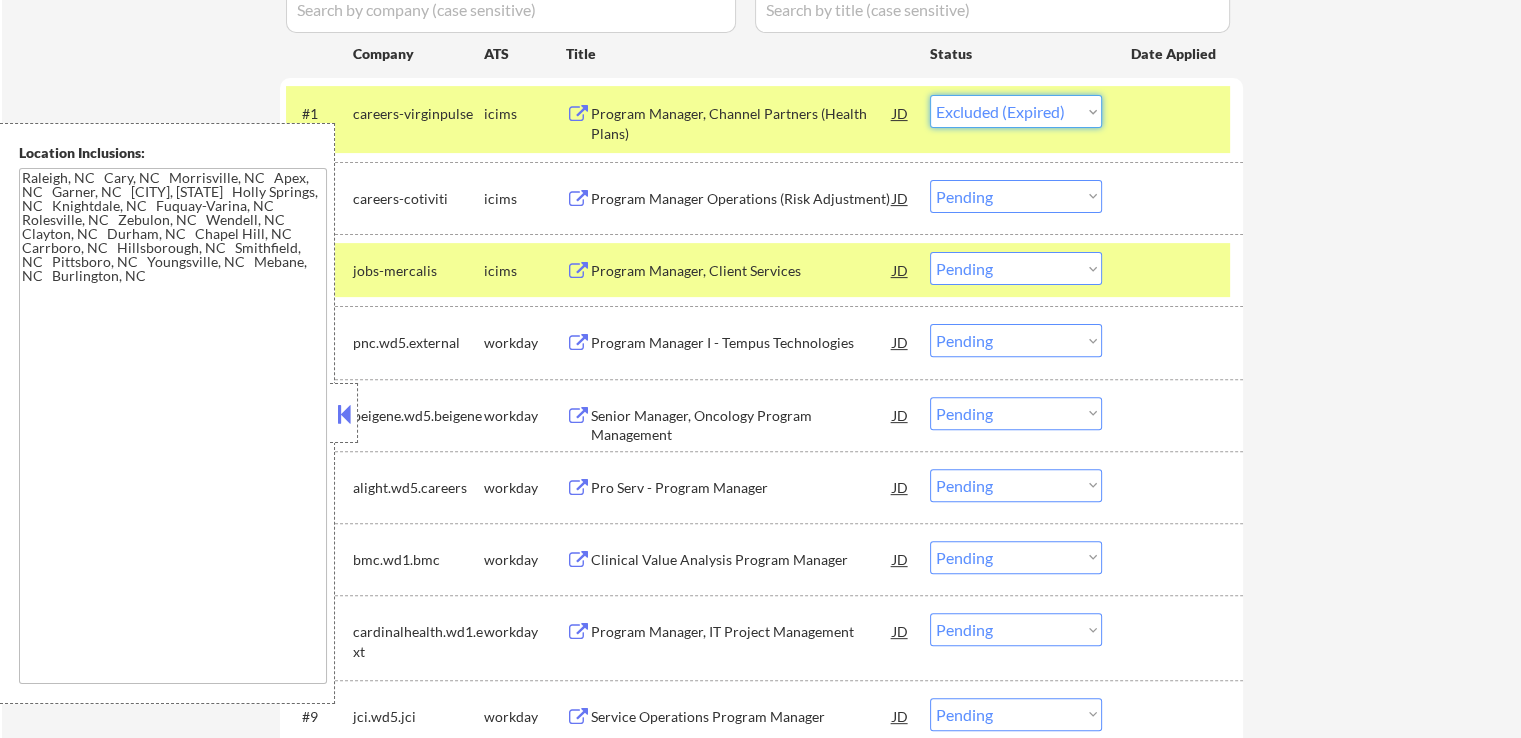 click on "Choose an option... Pending Applied Excluded (Questions) Excluded (Expired) Excluded (Location) Excluded (Bad Match) Excluded (Blocklist) Excluded (Salary) Excluded (Other)" at bounding box center [1016, 111] 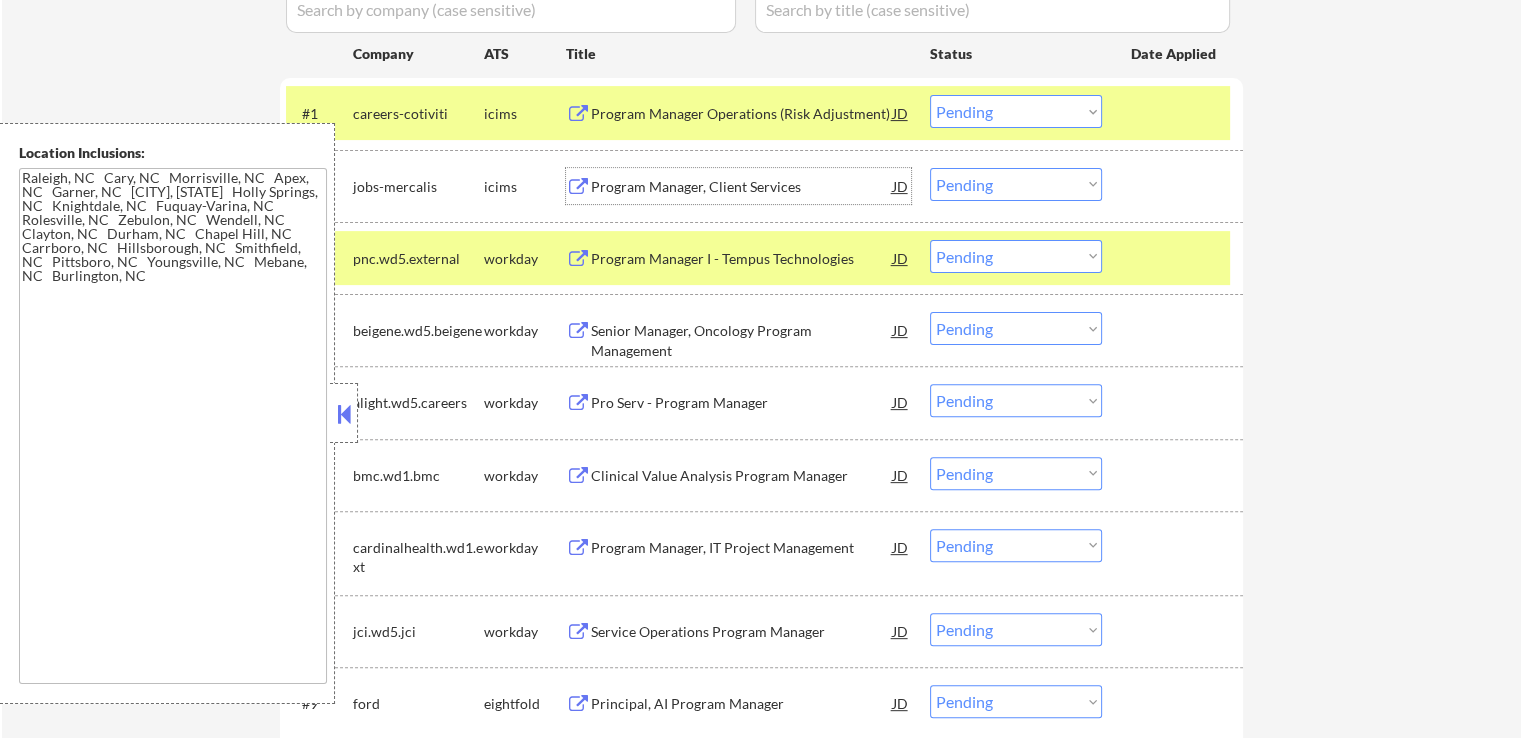 click on "Program Manager, Client Services" at bounding box center [742, 187] 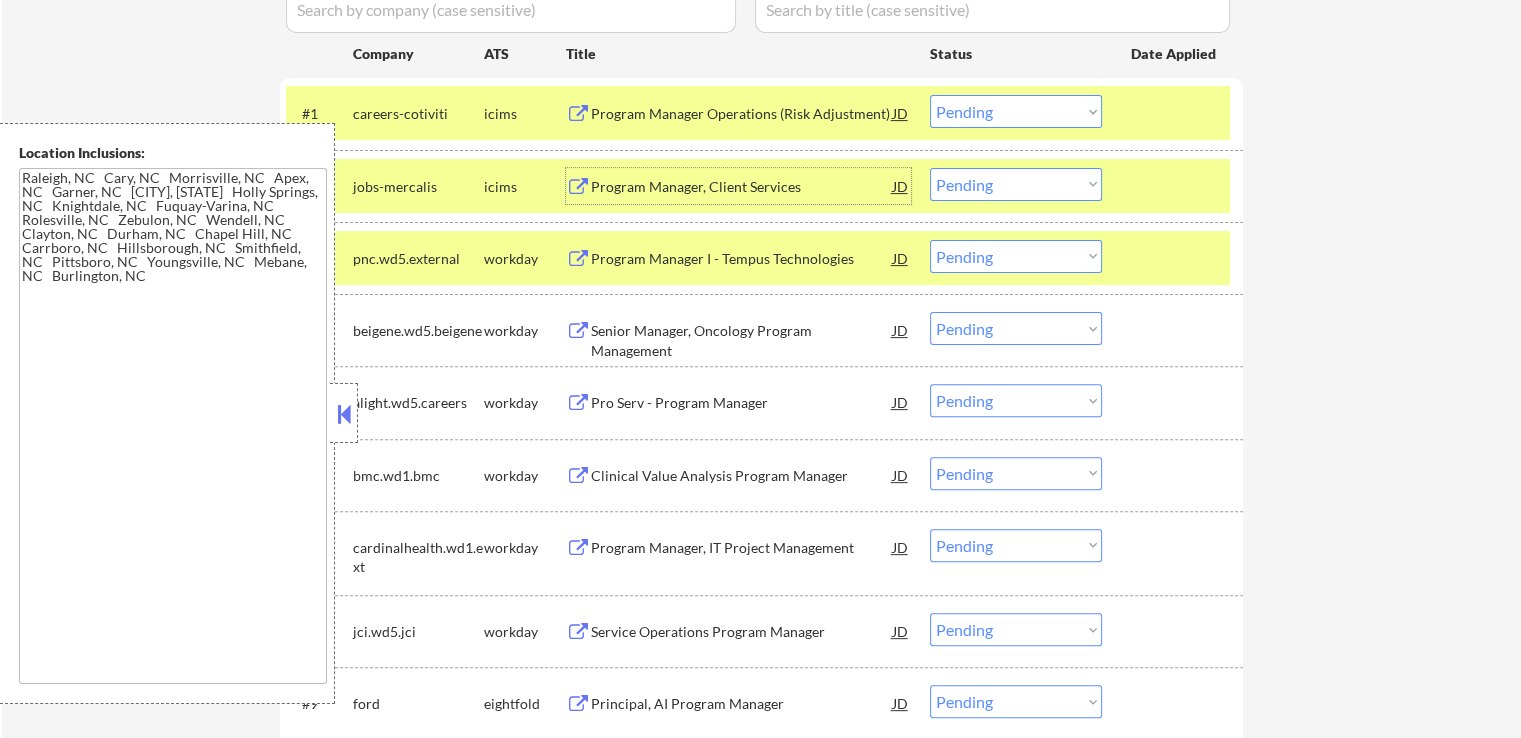 click on "Choose an option... Pending Applied Excluded (Questions) Excluded (Expired) Excluded (Location) Excluded (Bad Match) Excluded (Blocklist) Excluded (Salary) Excluded (Other)" at bounding box center (1016, 111) 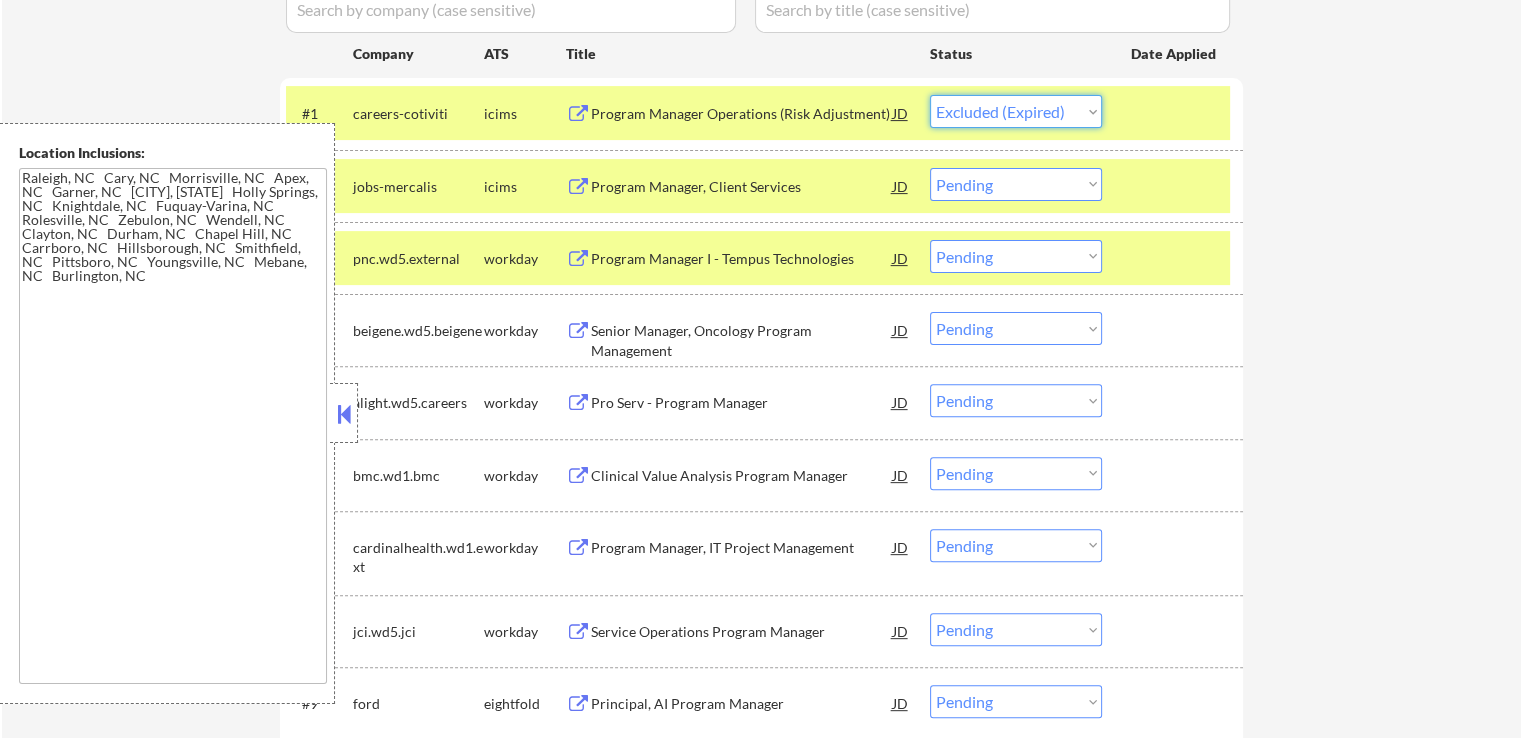 click on "Choose an option... Pending Applied Excluded (Questions) Excluded (Expired) Excluded (Location) Excluded (Bad Match) Excluded (Blocklist) Excluded (Salary) Excluded (Other)" at bounding box center (1016, 111) 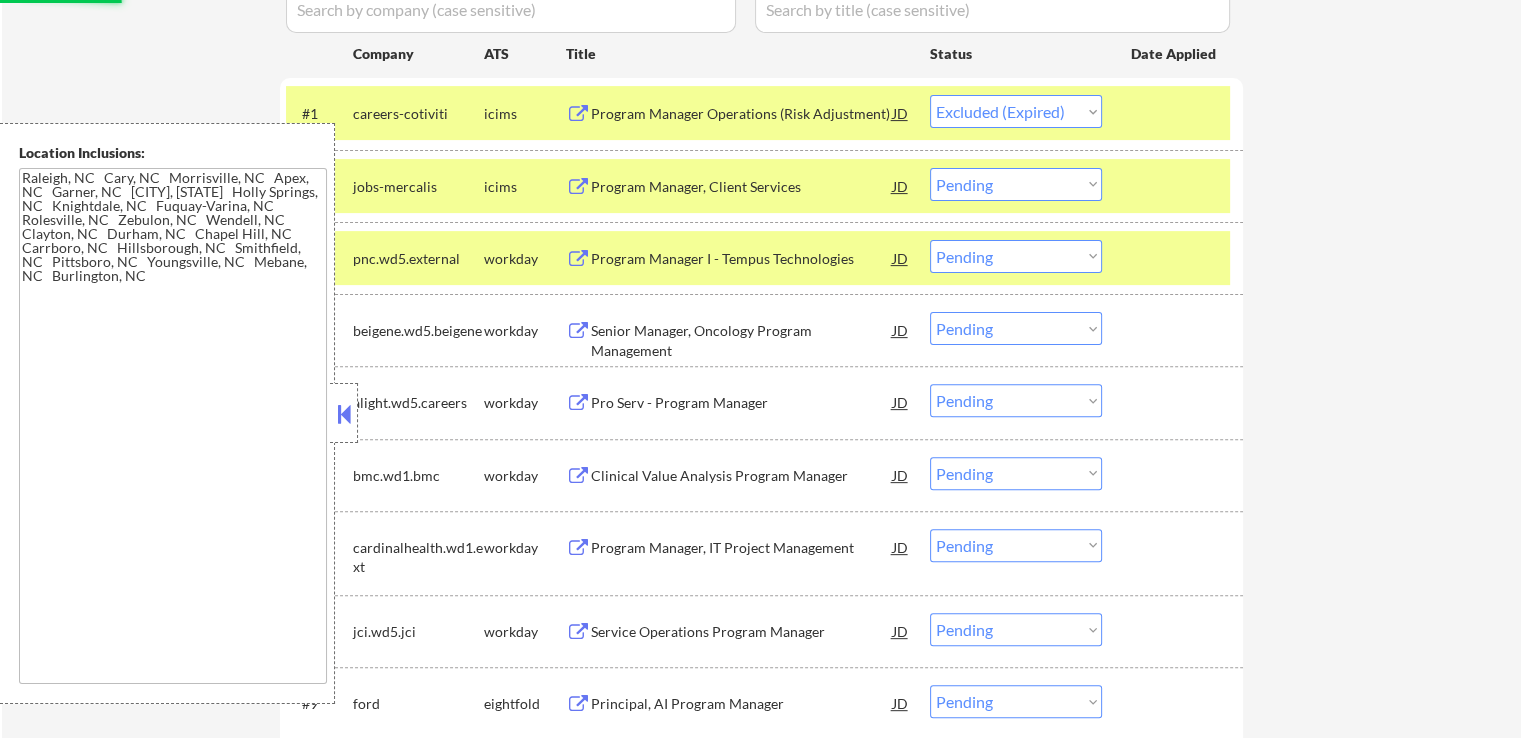 click on "Program Manager I - Tempus Technologies" at bounding box center (742, 259) 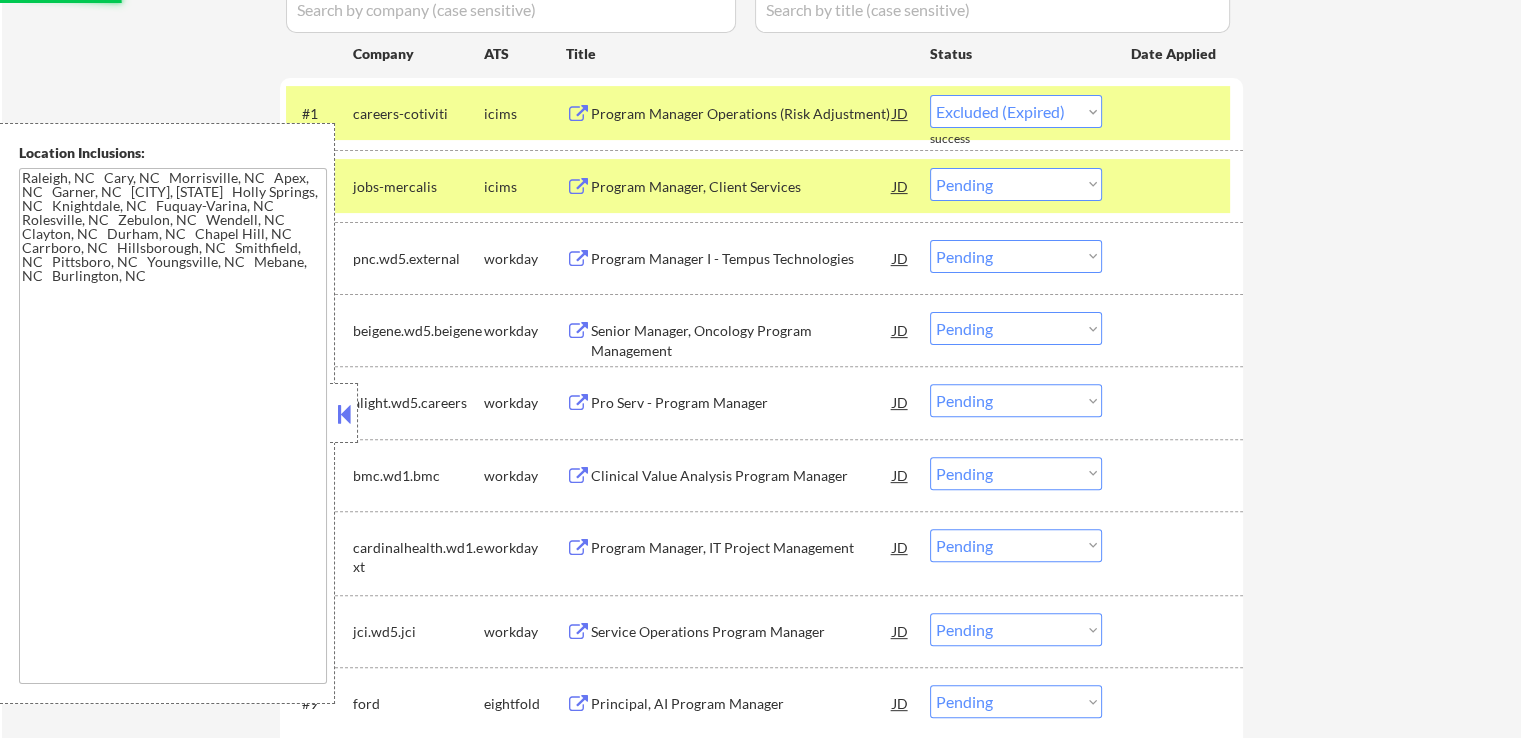 select on ""pending"" 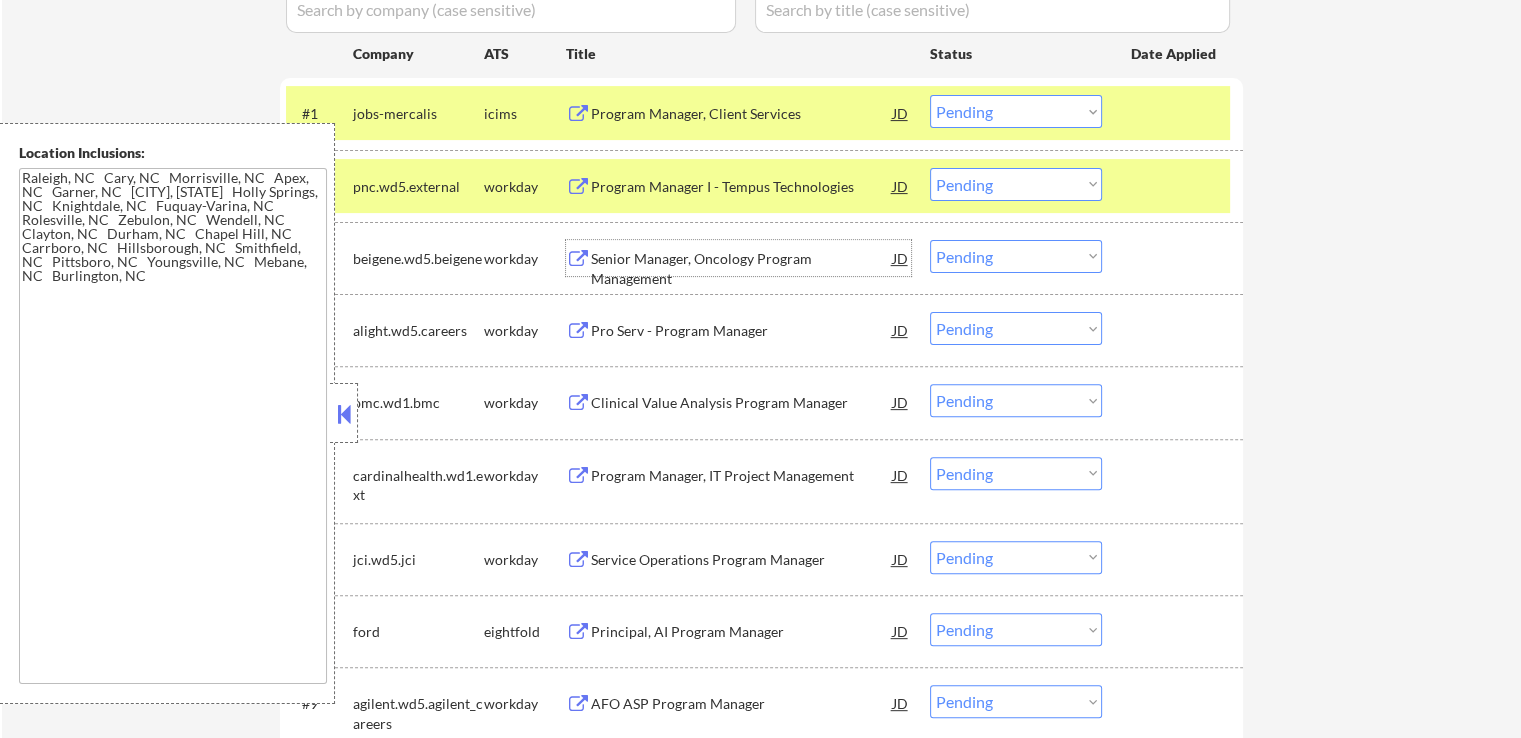 click on "Choose an option... Pending Applied Excluded (Questions) Excluded (Expired) Excluded (Location) Excluded (Bad Match) Excluded (Blocklist) Excluded (Salary) Excluded (Other)" at bounding box center [1016, 184] 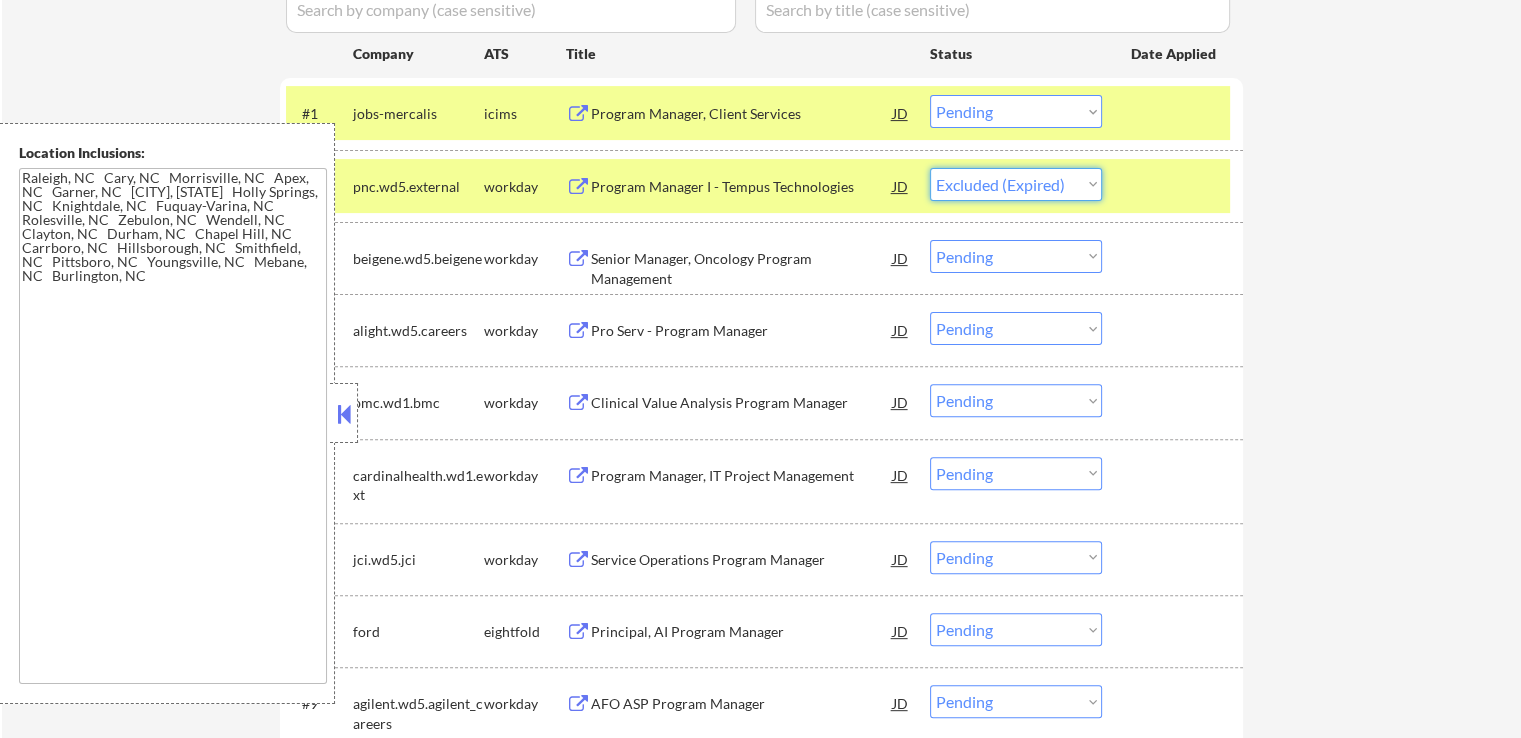 click on "Choose an option... Pending Applied Excluded (Questions) Excluded (Expired) Excluded (Location) Excluded (Bad Match) Excluded (Blocklist) Excluded (Salary) Excluded (Other)" at bounding box center (1016, 184) 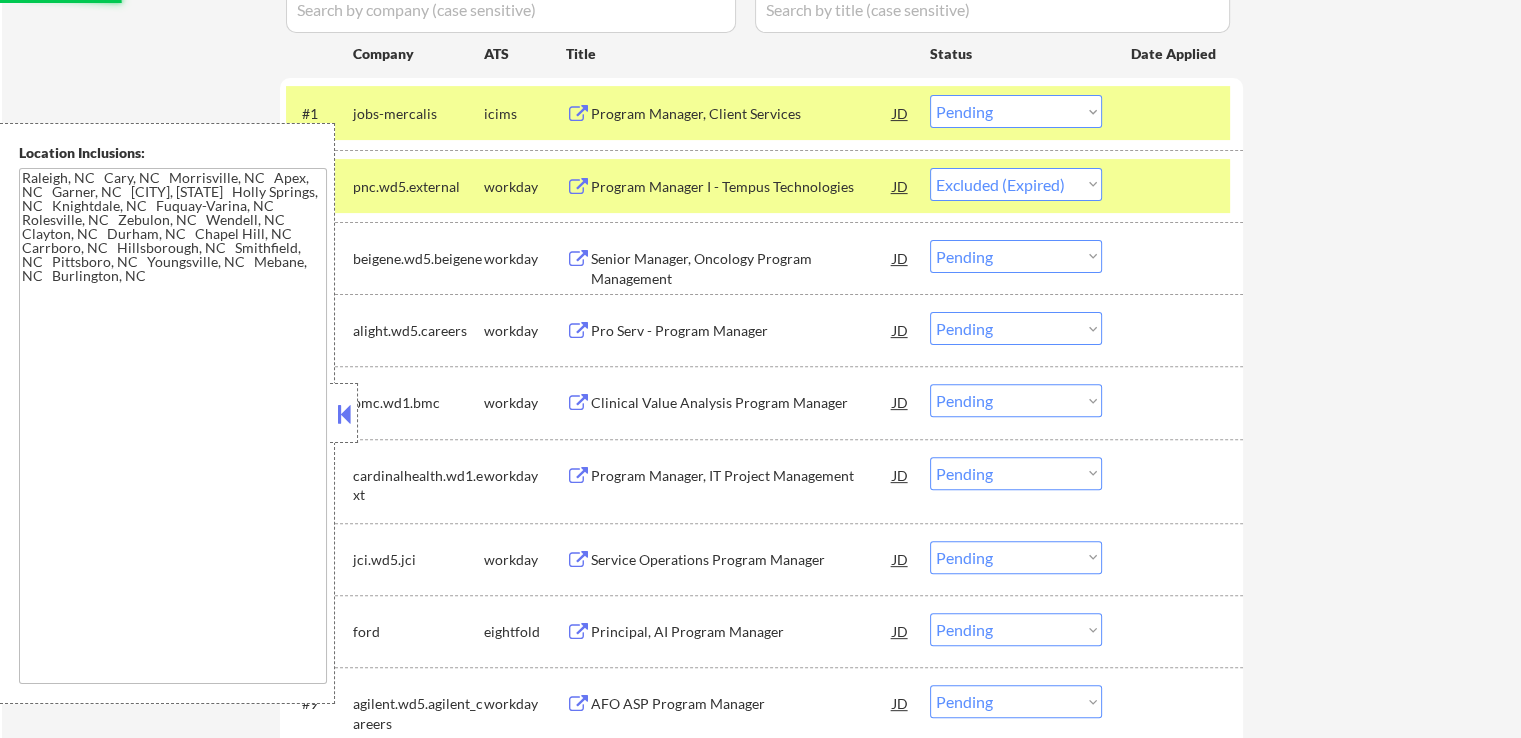 click on "Senior Manager, Oncology Program Management" at bounding box center [742, 268] 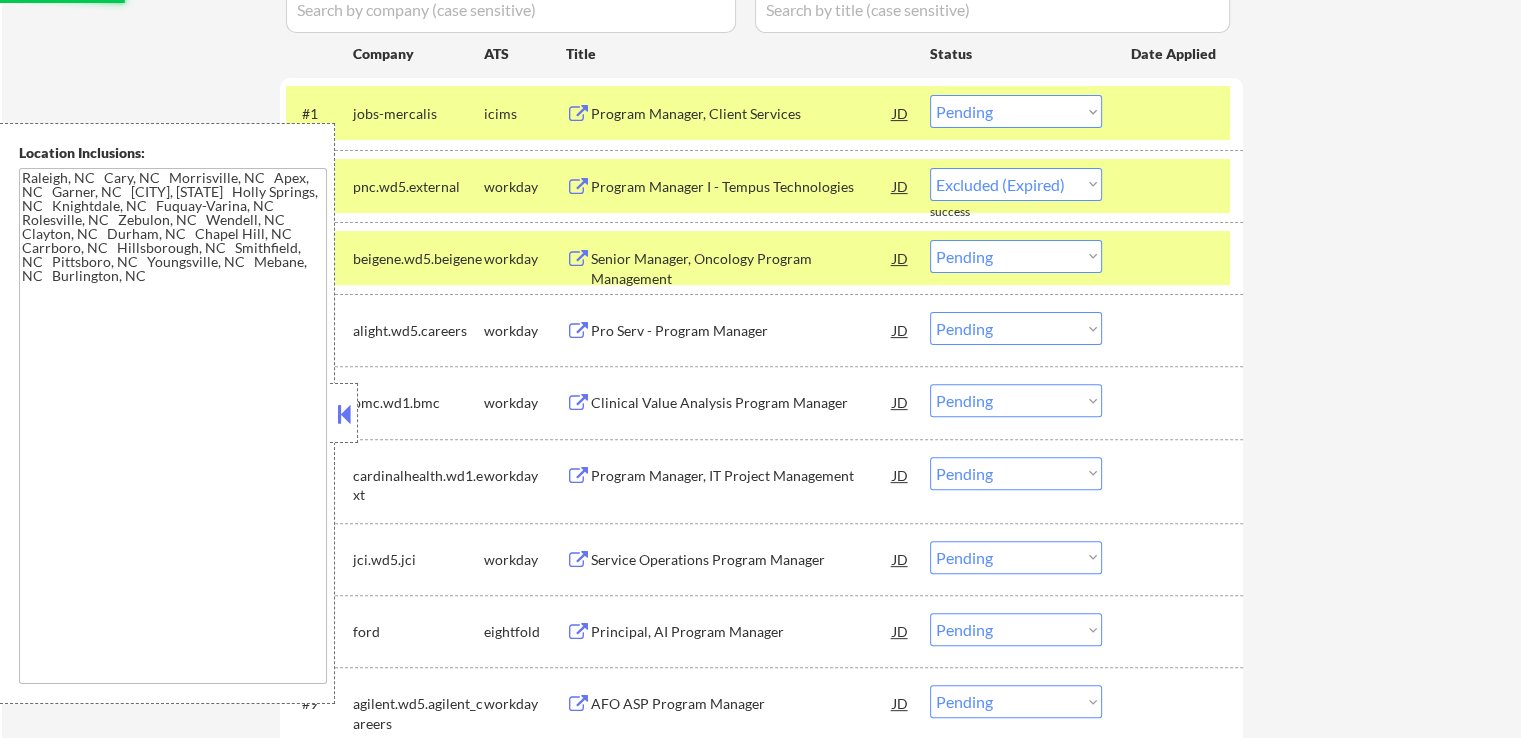 select on ""pending"" 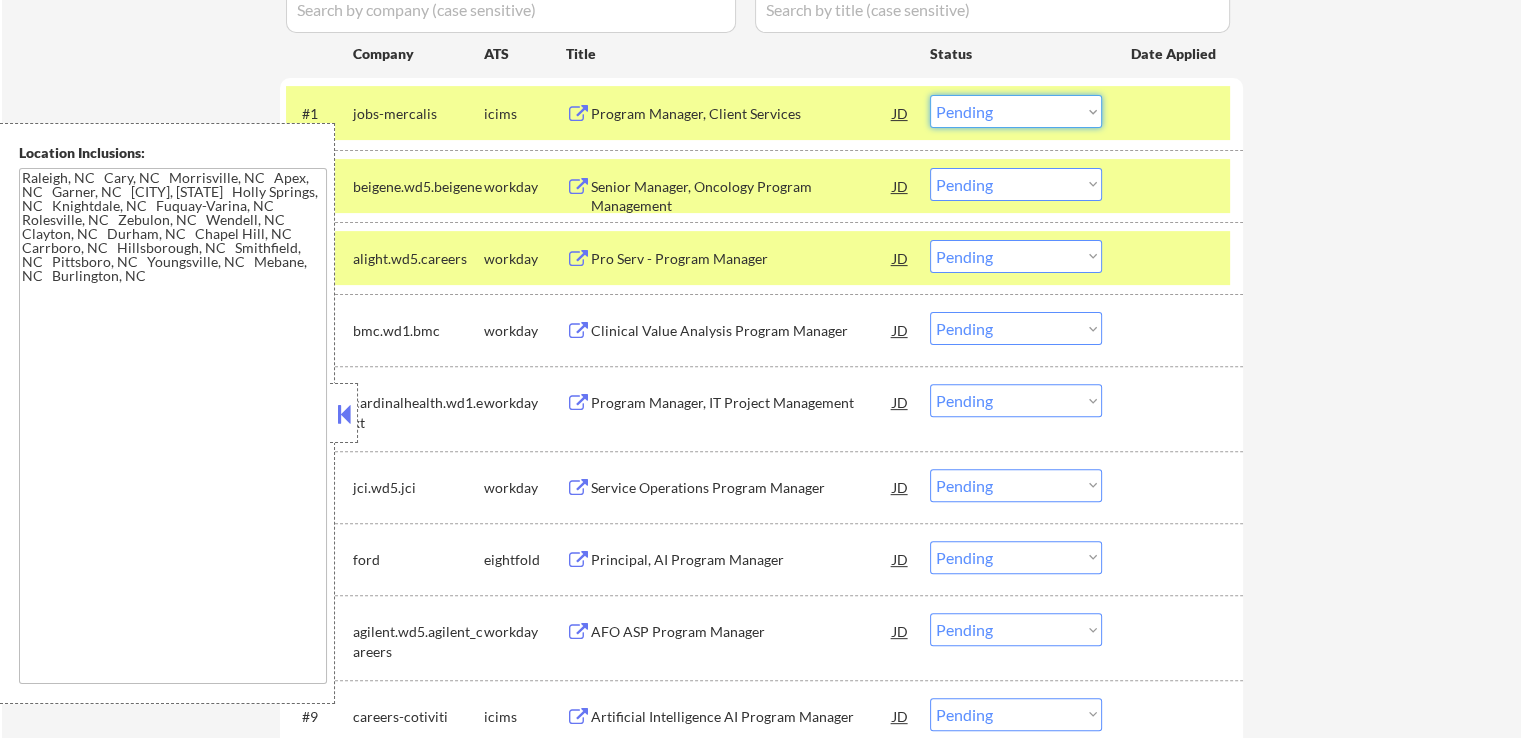 click on "Choose an option... Pending Applied Excluded (Questions) Excluded (Expired) Excluded (Location) Excluded (Bad Match) Excluded (Blocklist) Excluded (Salary) Excluded (Other)" at bounding box center [1016, 111] 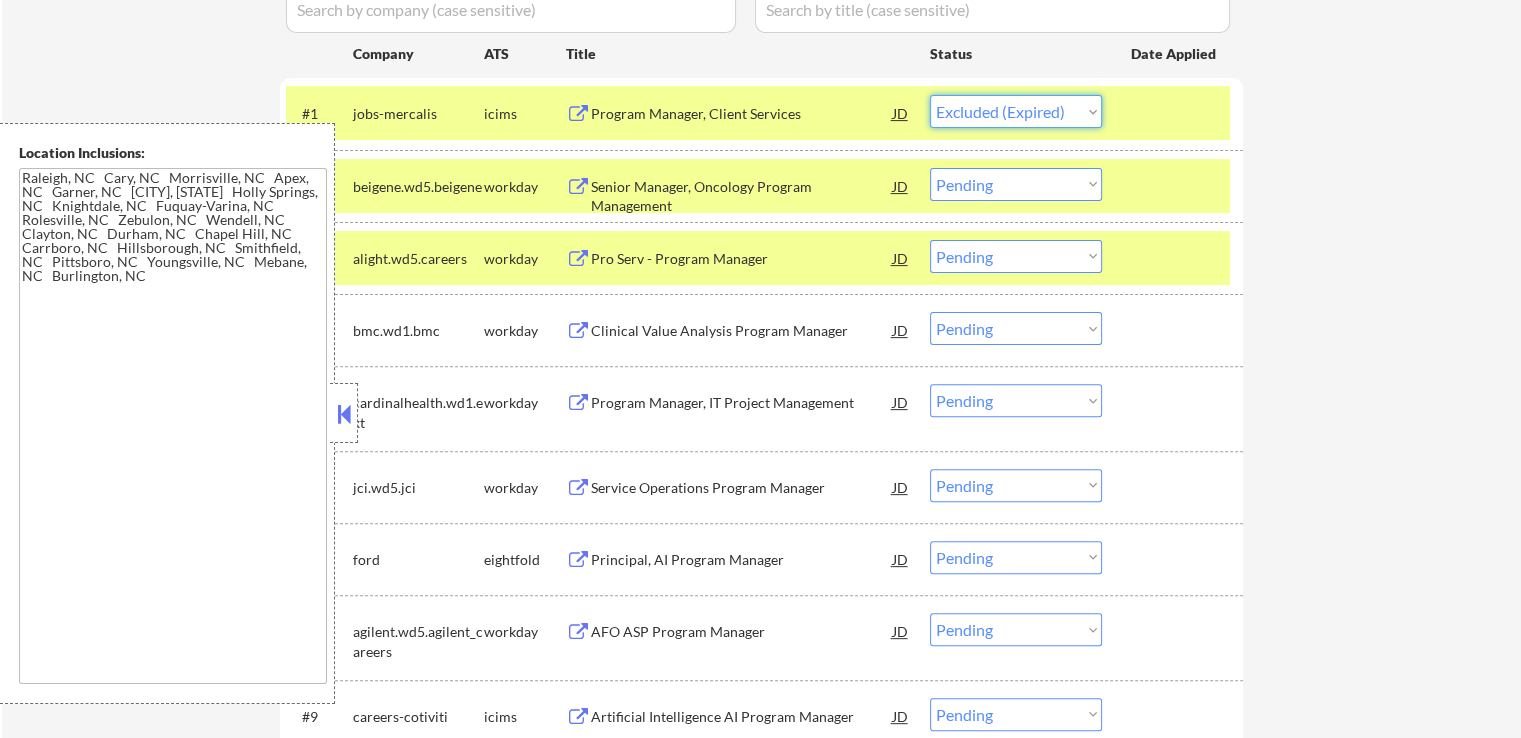 click on "Choose an option... Pending Applied Excluded (Questions) Excluded (Expired) Excluded (Location) Excluded (Bad Match) Excluded (Blocklist) Excluded (Salary) Excluded (Other)" at bounding box center (1016, 111) 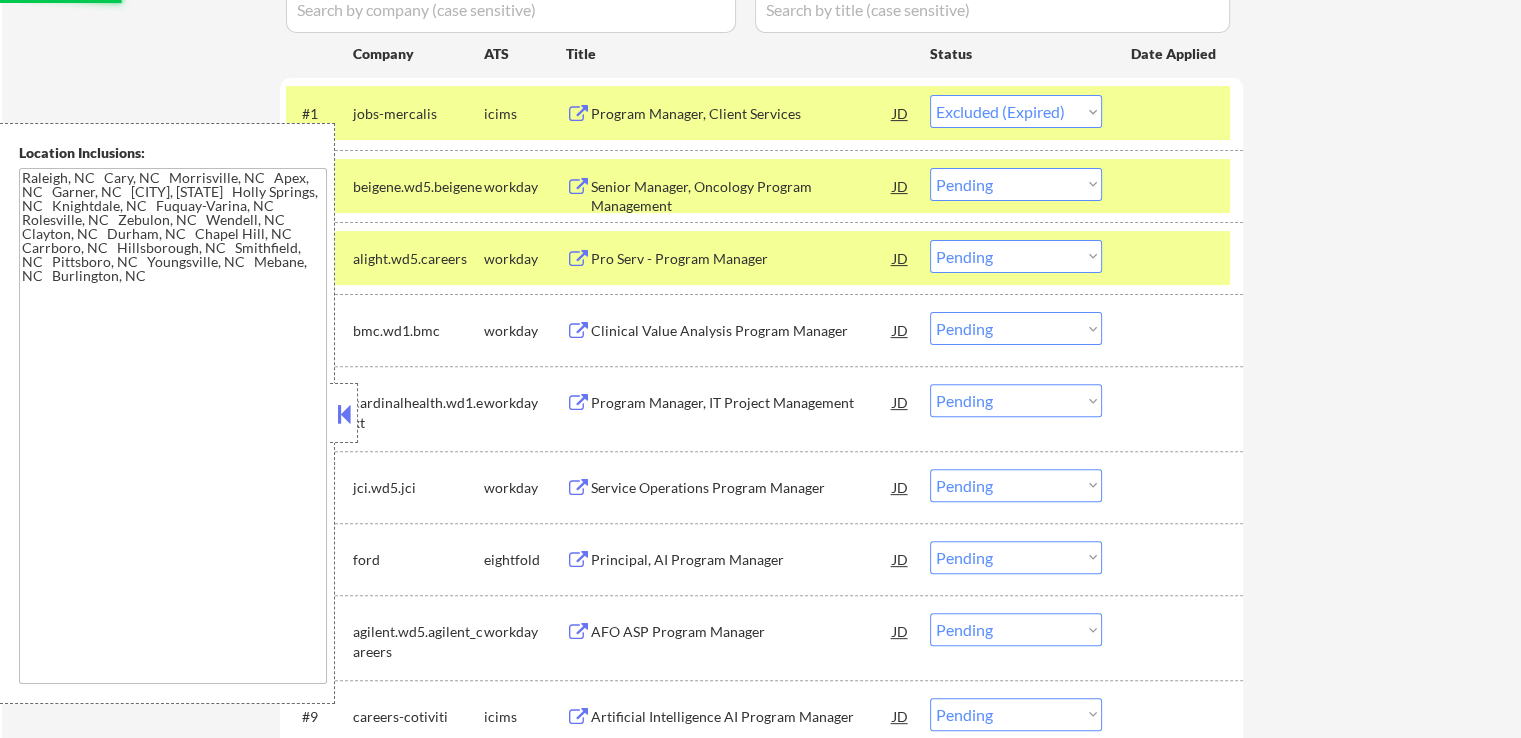 click on "Pro Serv - Program Manager" at bounding box center (742, 259) 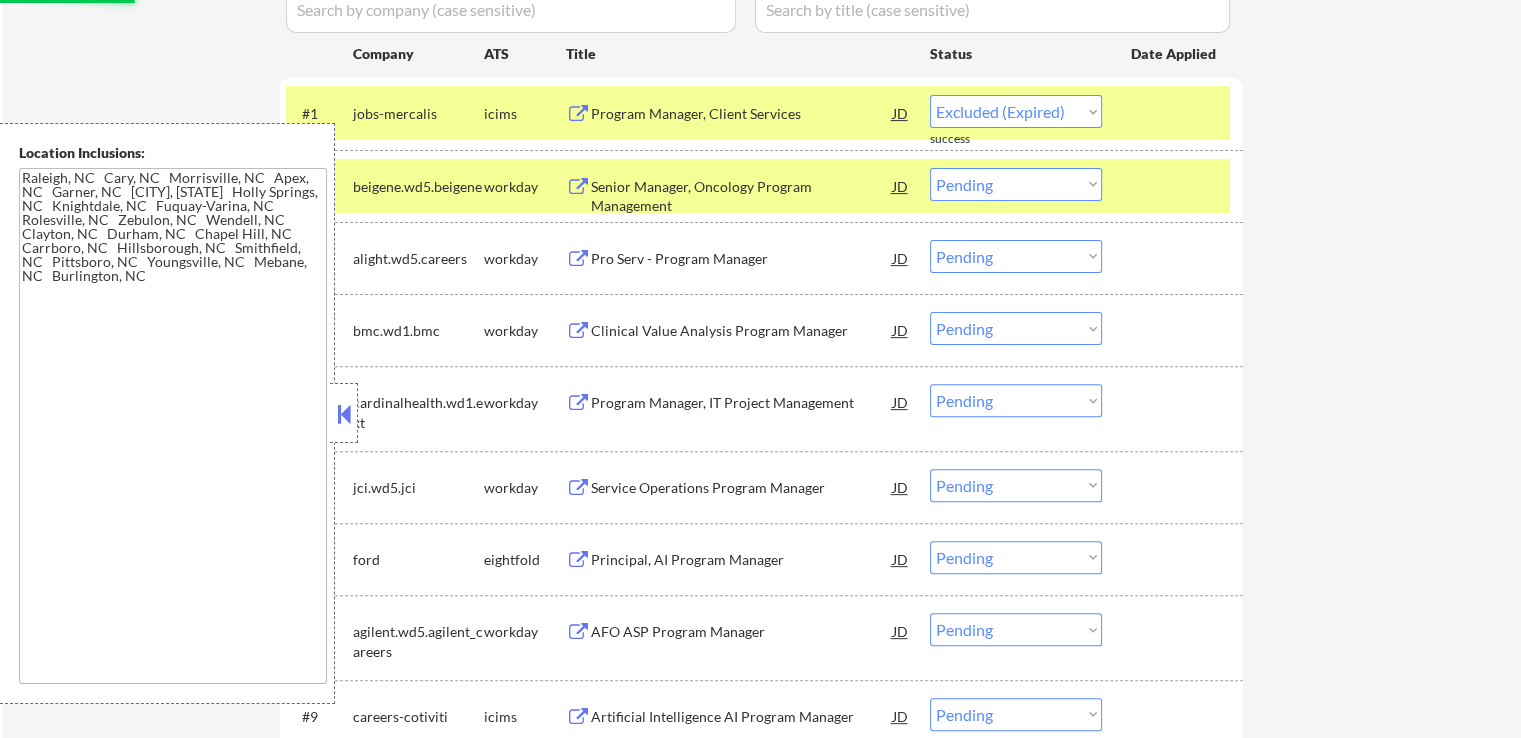 select on ""pending"" 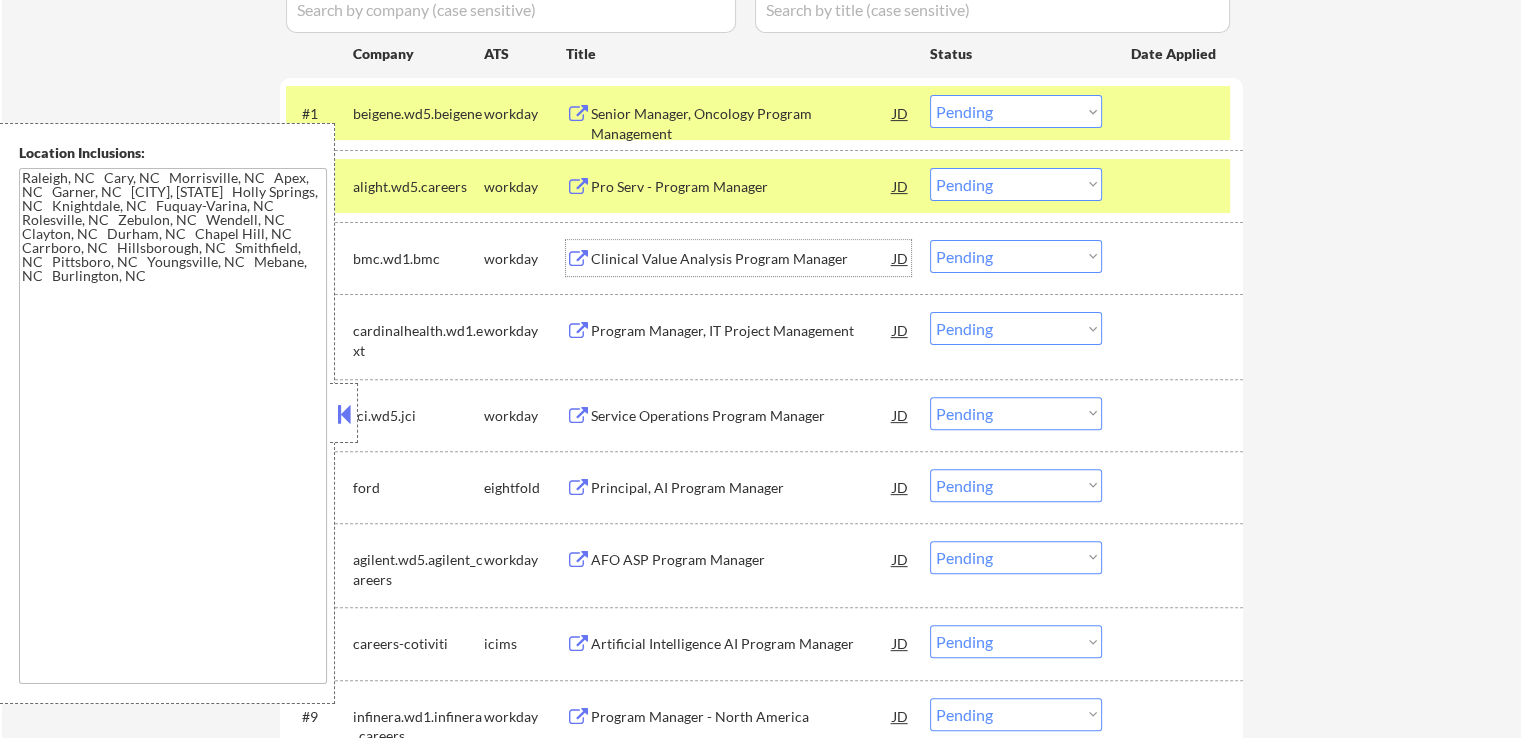 click on "Choose an option... Pending Applied Excluded (Questions) Excluded (Expired) Excluded (Location) Excluded (Bad Match) Excluded (Blocklist) Excluded (Salary) Excluded (Other)" at bounding box center (1016, 184) 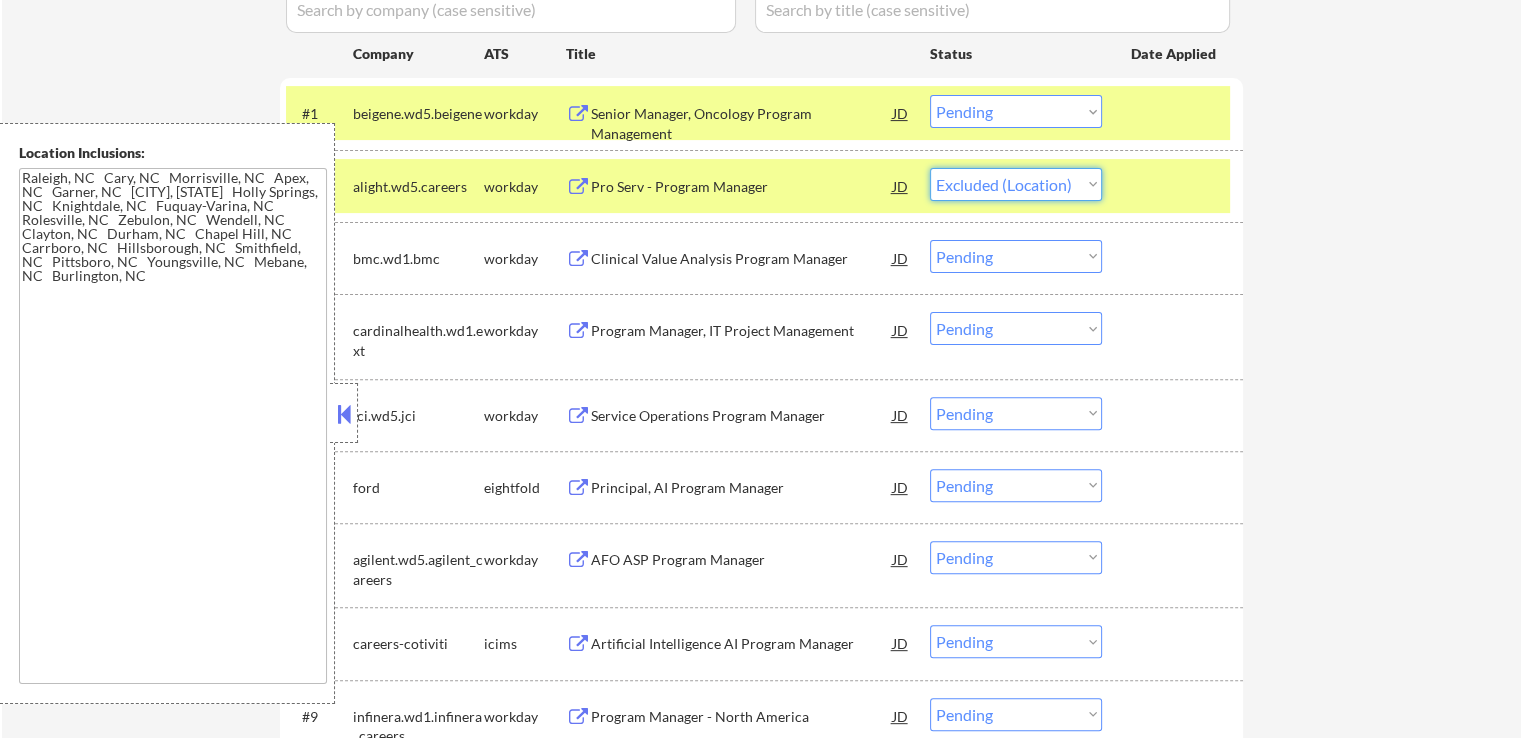click on "Choose an option... Pending Applied Excluded (Questions) Excluded (Expired) Excluded (Location) Excluded (Bad Match) Excluded (Blocklist) Excluded (Salary) Excluded (Other)" at bounding box center (1016, 184) 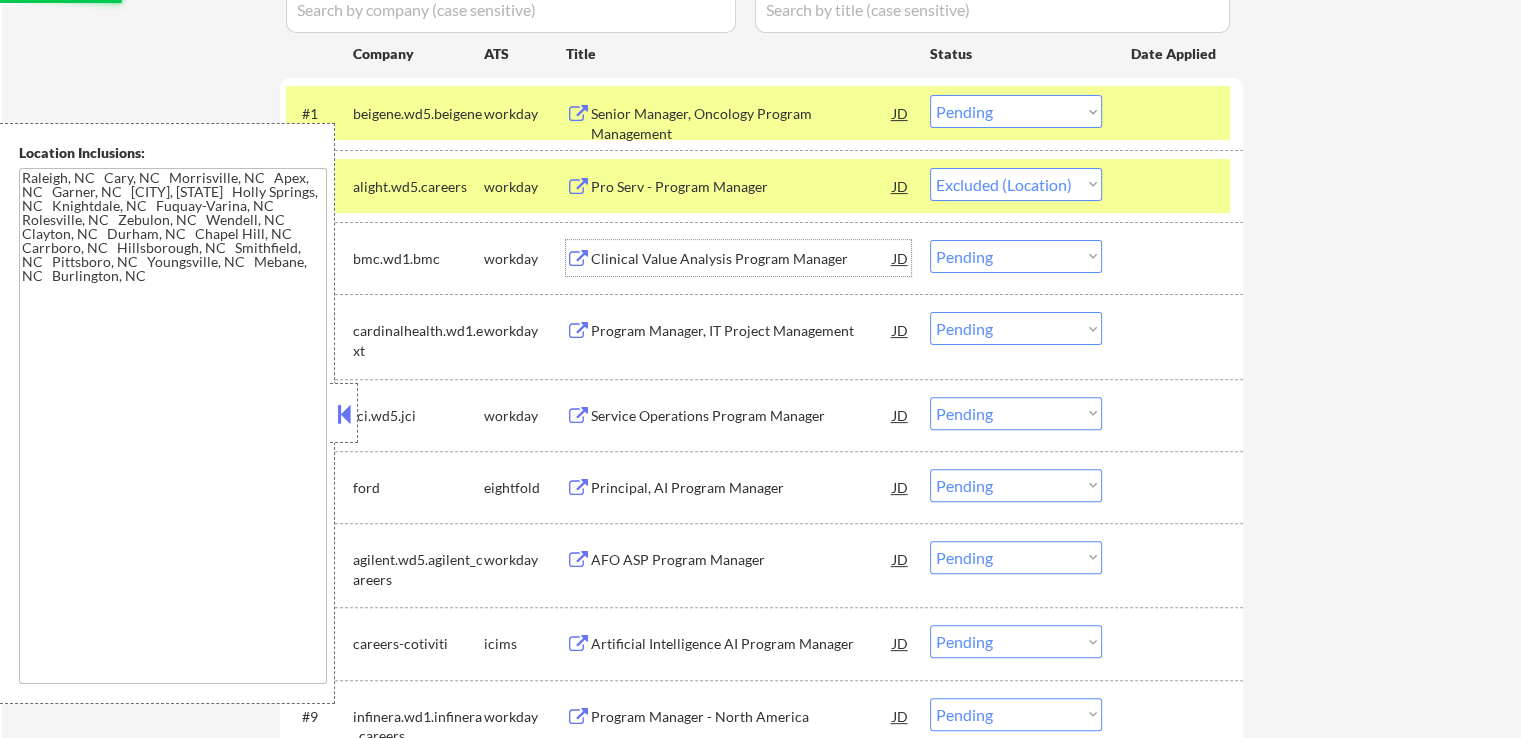 click on "Clinical Value Analysis Program Manager" at bounding box center (742, 259) 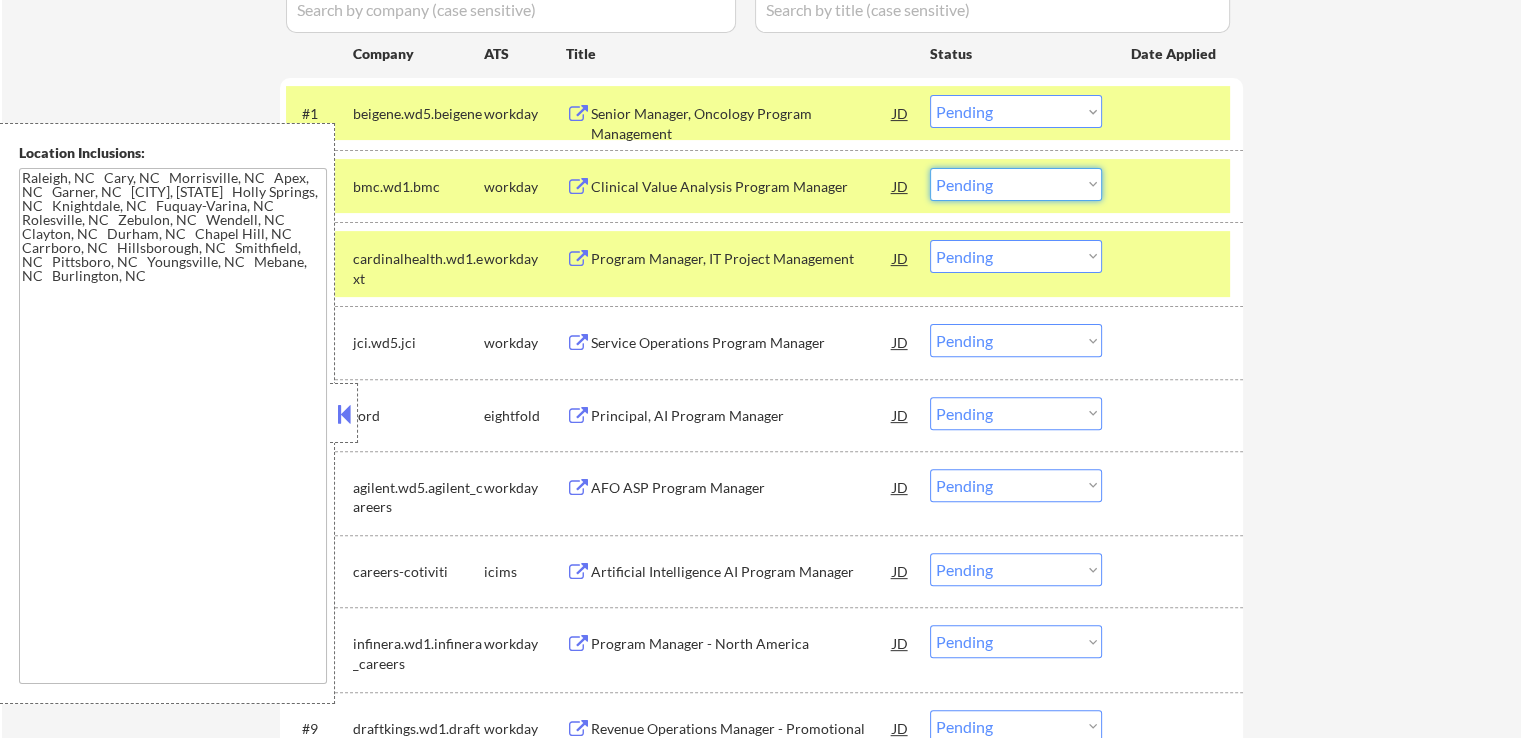 click on "Choose an option... Pending Applied Excluded (Questions) Excluded (Expired) Excluded (Location) Excluded (Bad Match) Excluded (Blocklist) Excluded (Salary) Excluded (Other)" at bounding box center (1016, 184) 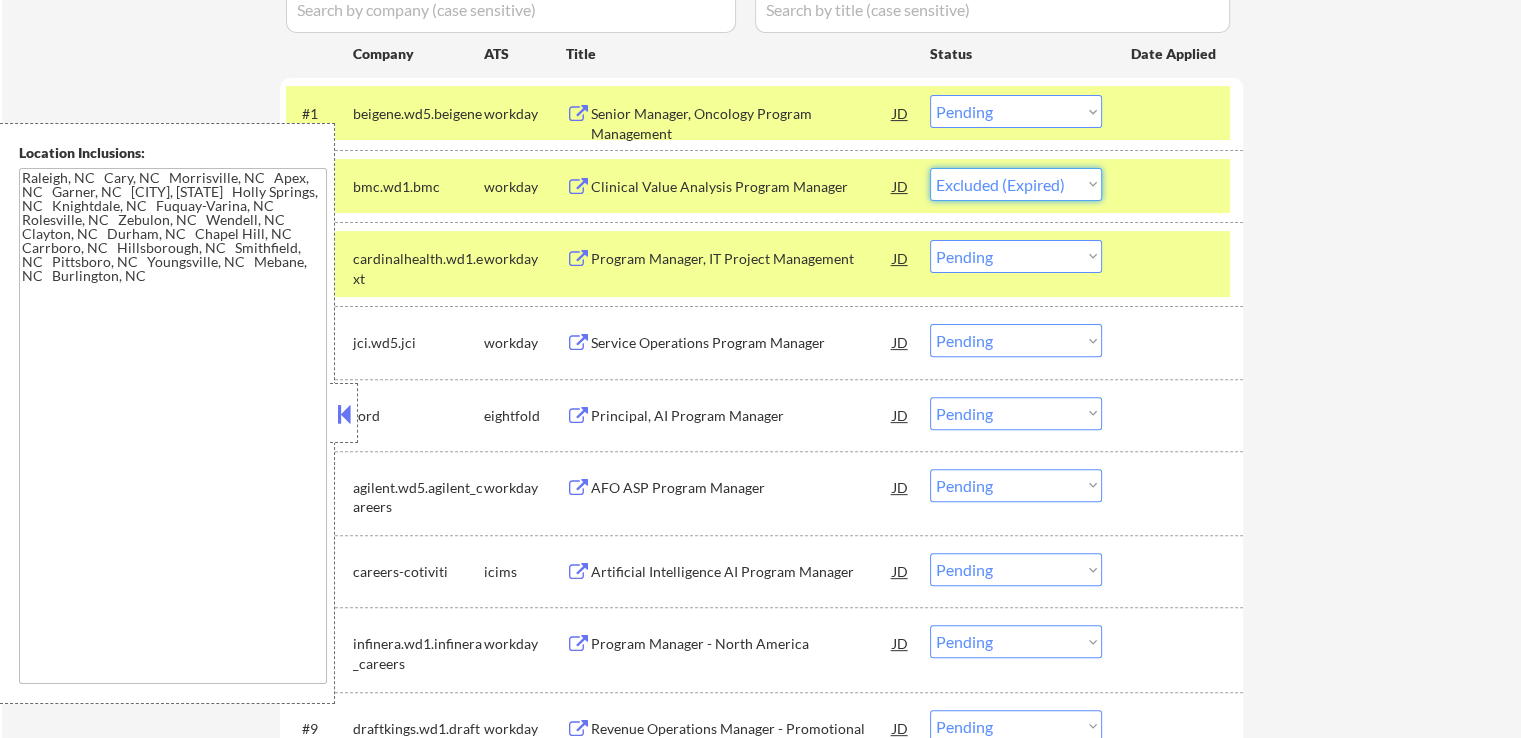 click on "Choose an option... Pending Applied Excluded (Questions) Excluded (Expired) Excluded (Location) Excluded (Bad Match) Excluded (Blocklist) Excluded (Salary) Excluded (Other)" at bounding box center (1016, 184) 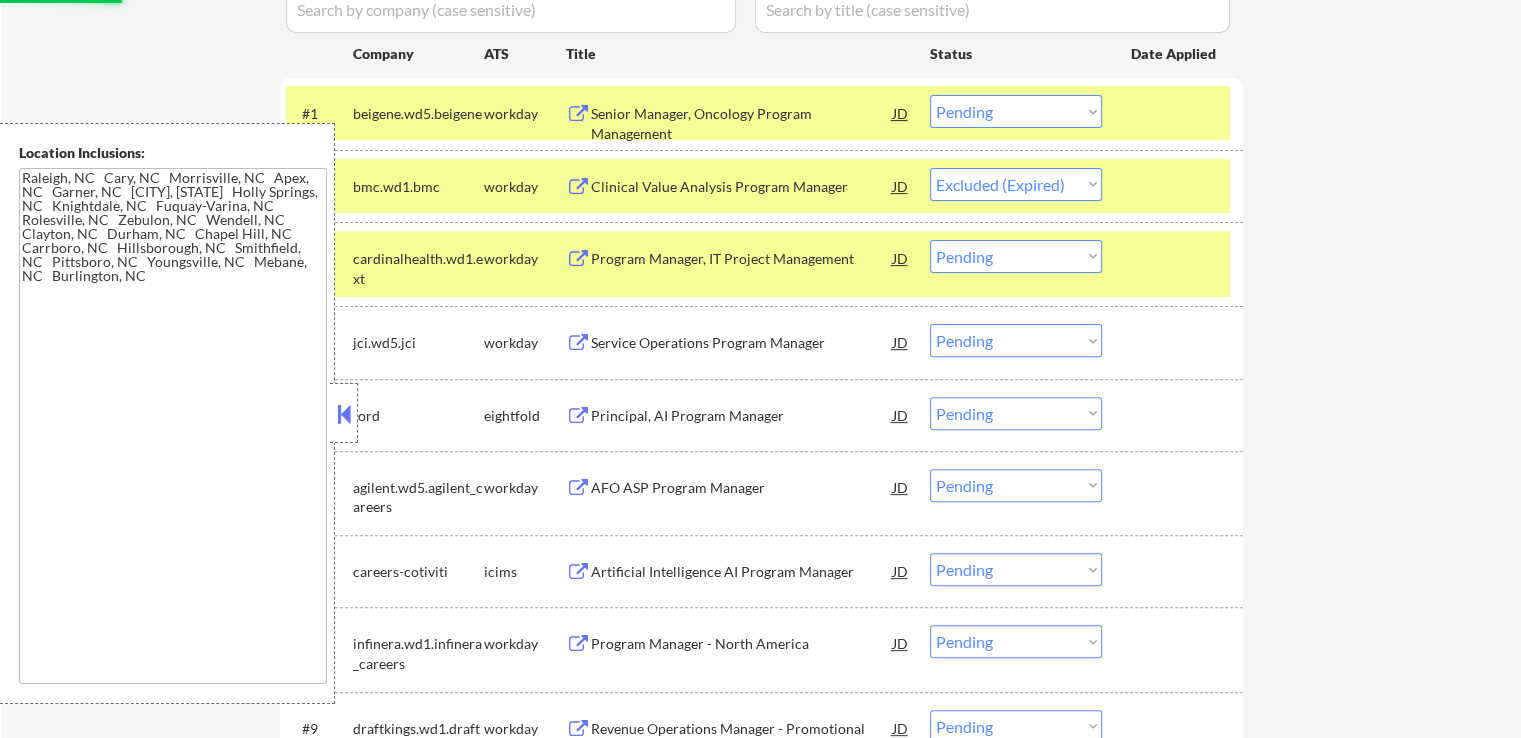click on "Program Manager, IT Project Management" at bounding box center [742, 258] 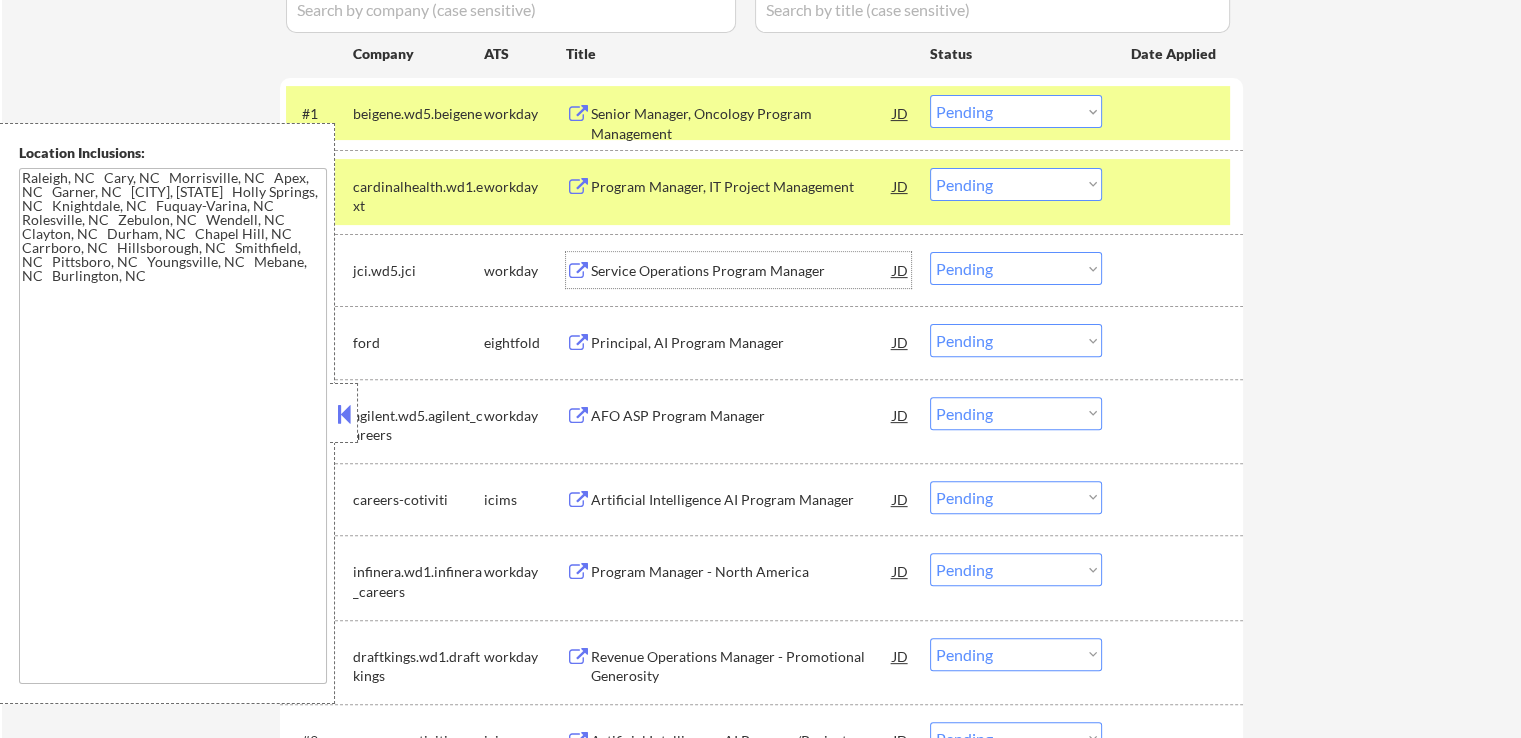 scroll, scrollTop: 500, scrollLeft: 0, axis: vertical 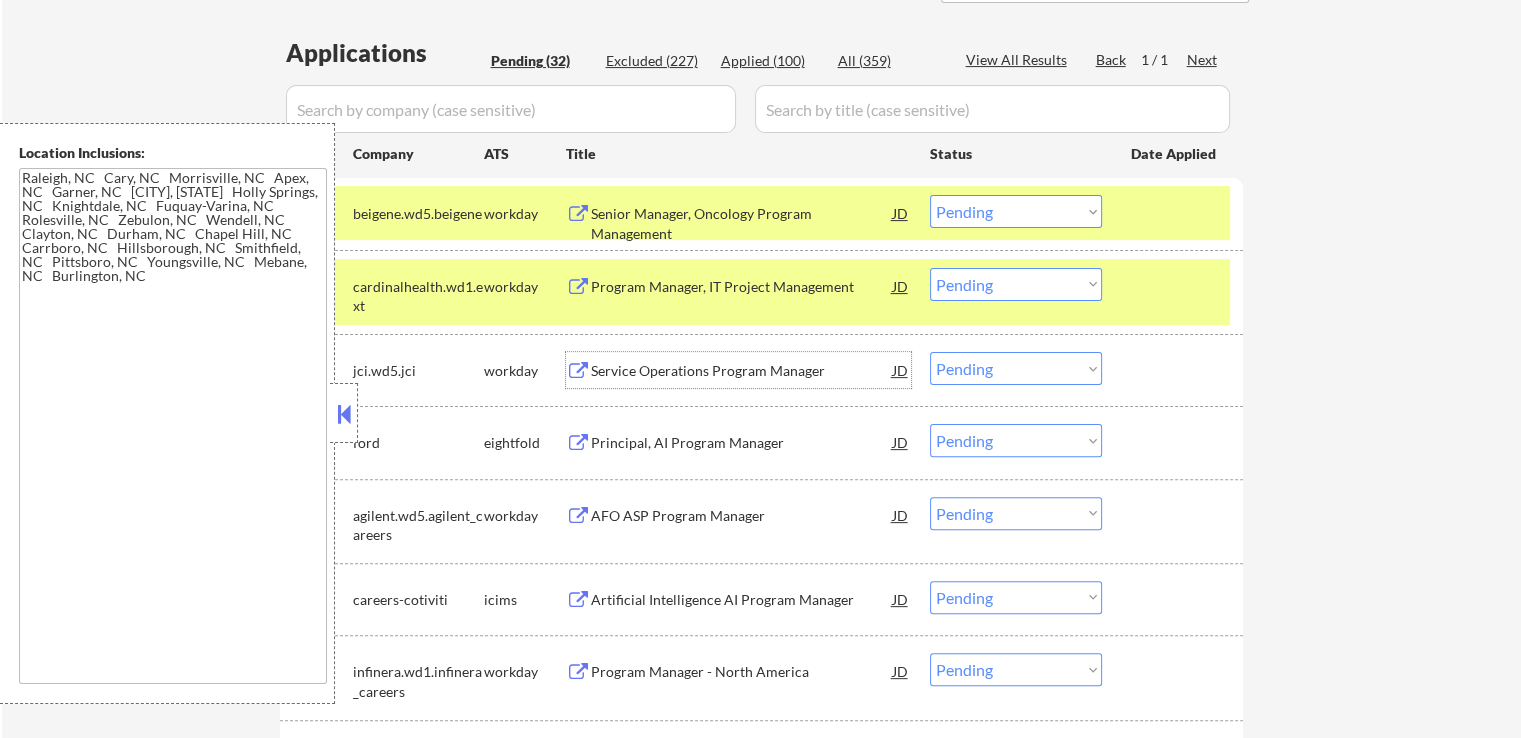 click on "Choose an option... Pending Applied Excluded (Questions) Excluded (Expired) Excluded (Location) Excluded (Bad Match) Excluded (Blocklist) Excluded (Salary) Excluded (Other)" at bounding box center [1016, 284] 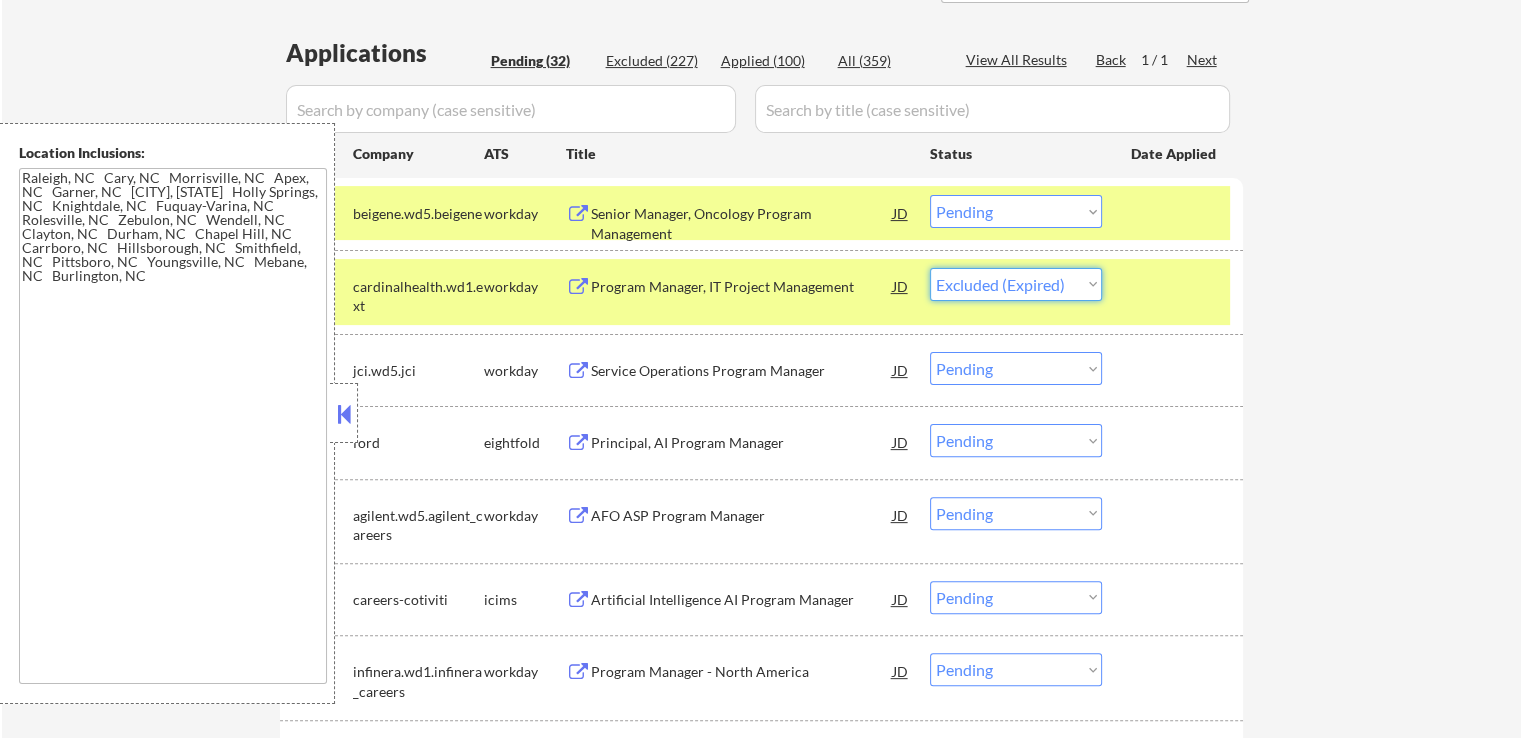 click on "Choose an option... Pending Applied Excluded (Questions) Excluded (Expired) Excluded (Location) Excluded (Bad Match) Excluded (Blocklist) Excluded (Salary) Excluded (Other)" at bounding box center [1016, 284] 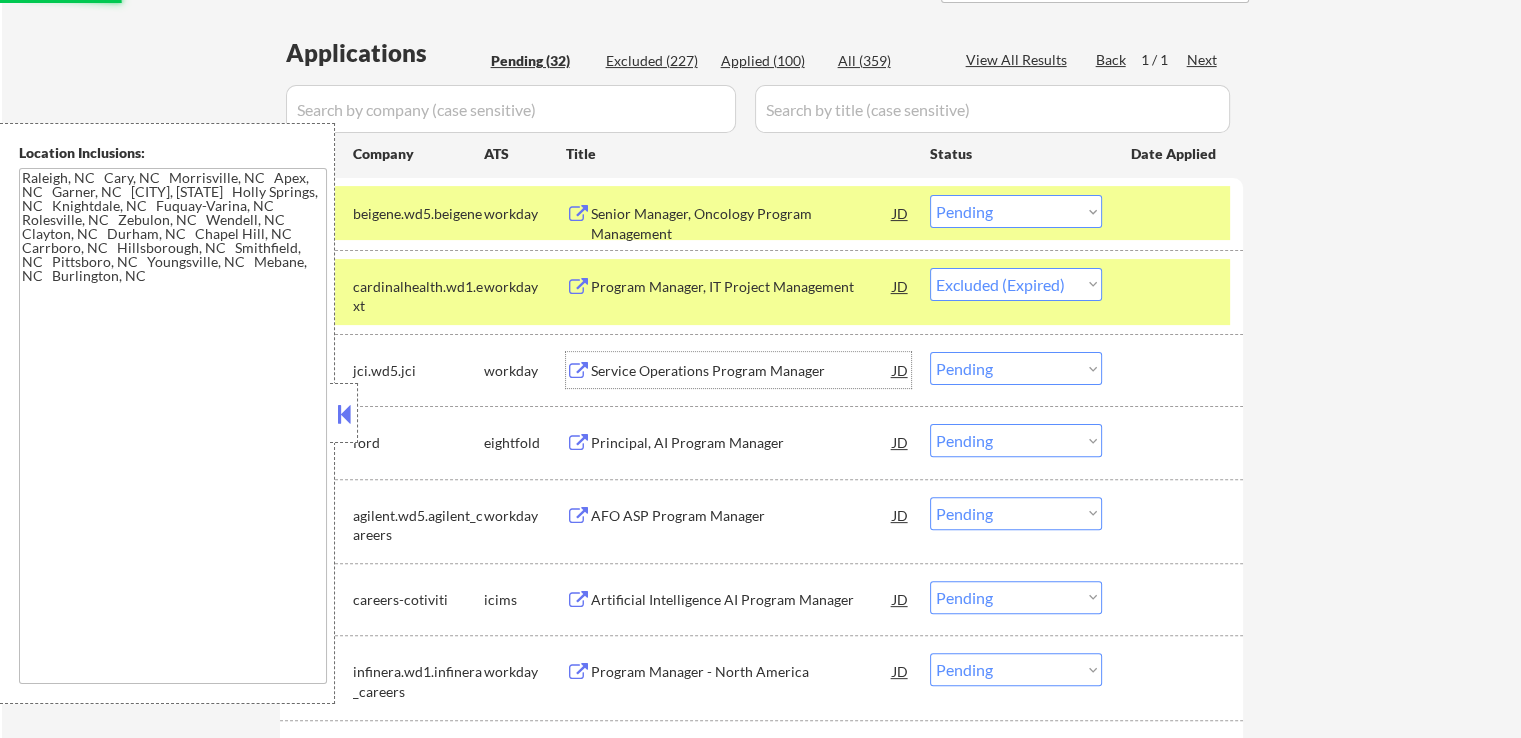 click on "Service Operations Program Manager" at bounding box center (742, 371) 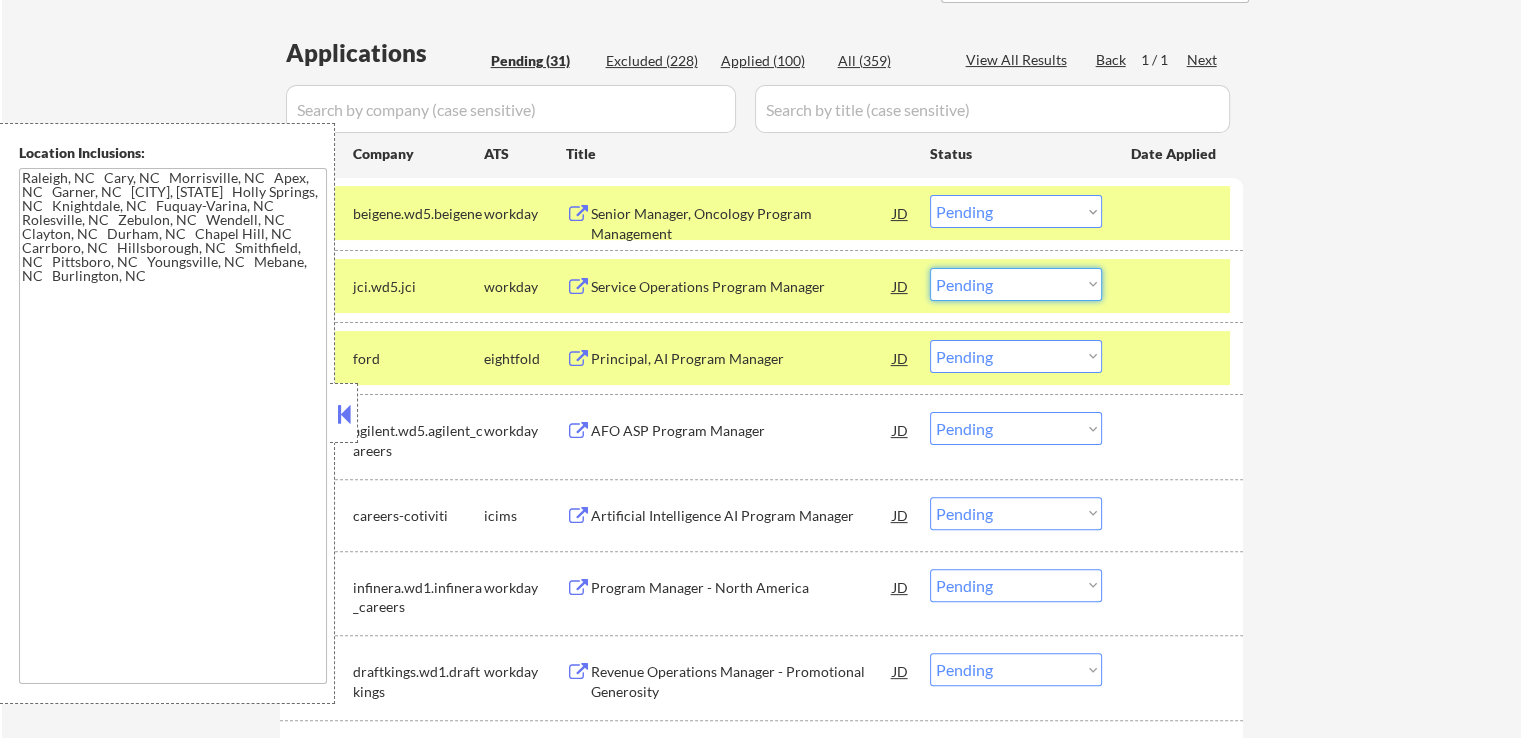 drag, startPoint x: 1011, startPoint y: 284, endPoint x: 1010, endPoint y: 294, distance: 10.049875 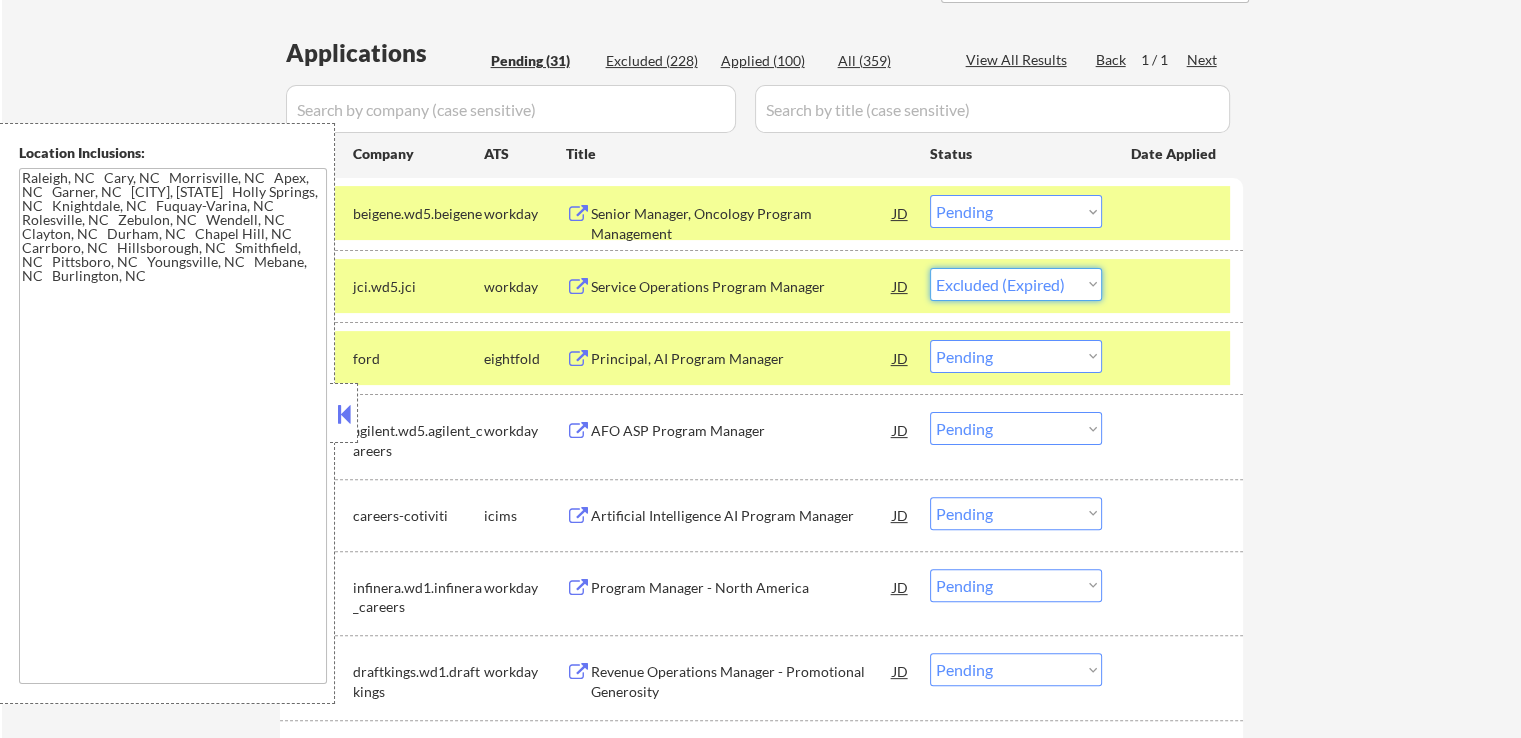 click on "Choose an option... Pending Applied Excluded (Questions) Excluded (Expired) Excluded (Location) Excluded (Bad Match) Excluded (Blocklist) Excluded (Salary) Excluded (Other)" at bounding box center [1016, 284] 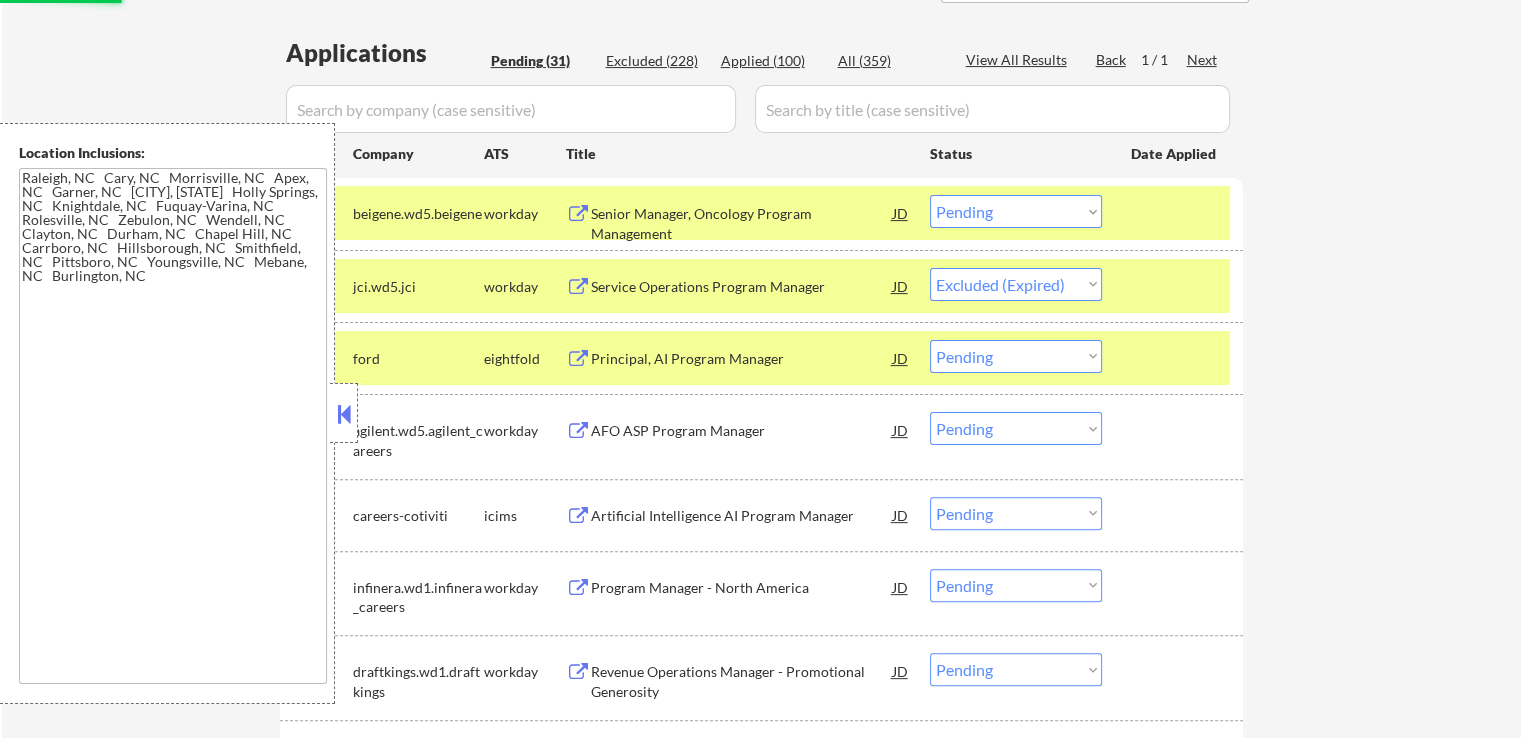 click on "Principal, AI Program Manager" at bounding box center [742, 359] 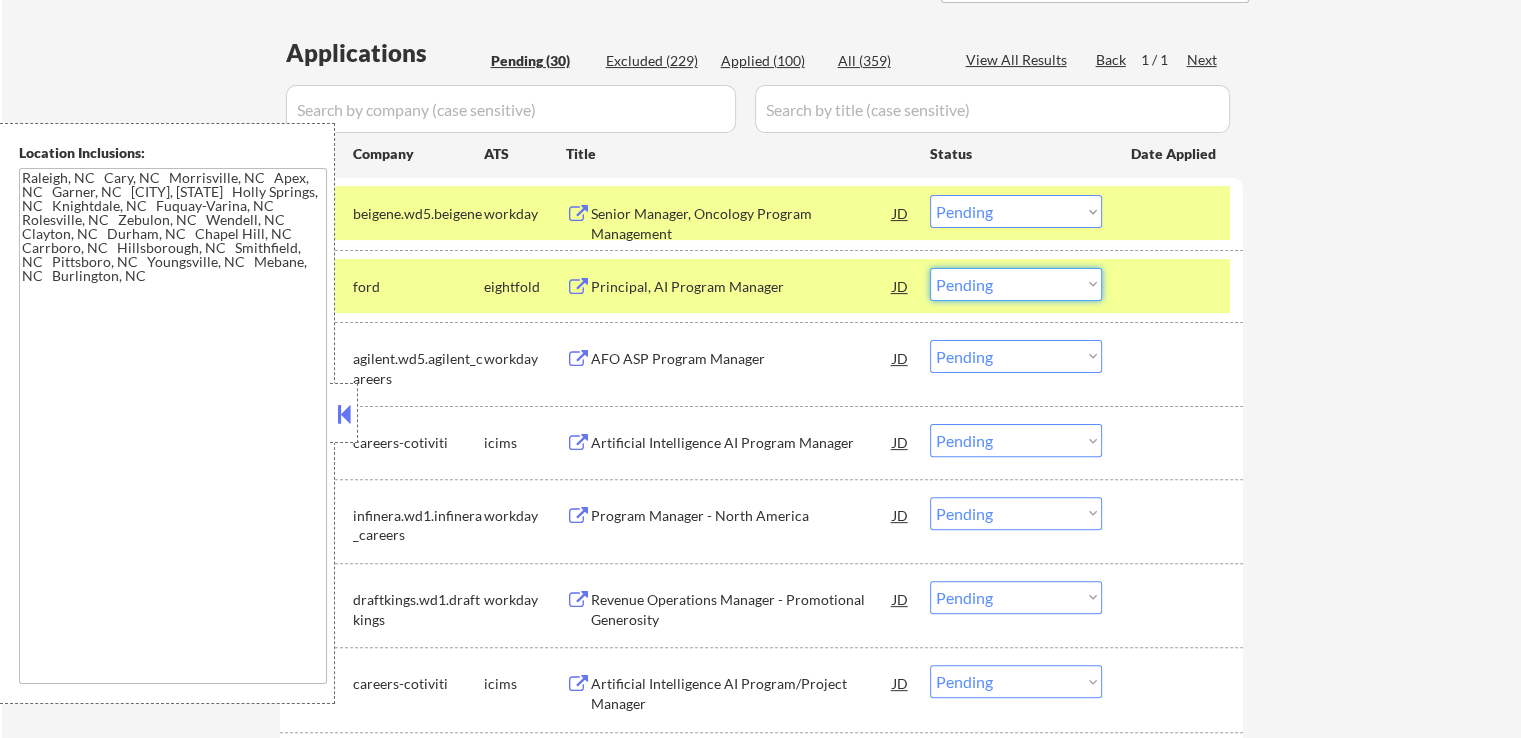 click on "Choose an option... Pending Applied Excluded (Questions) Excluded (Expired) Excluded (Location) Excluded (Bad Match) Excluded (Blocklist) Excluded (Salary) Excluded (Other)" at bounding box center (1016, 284) 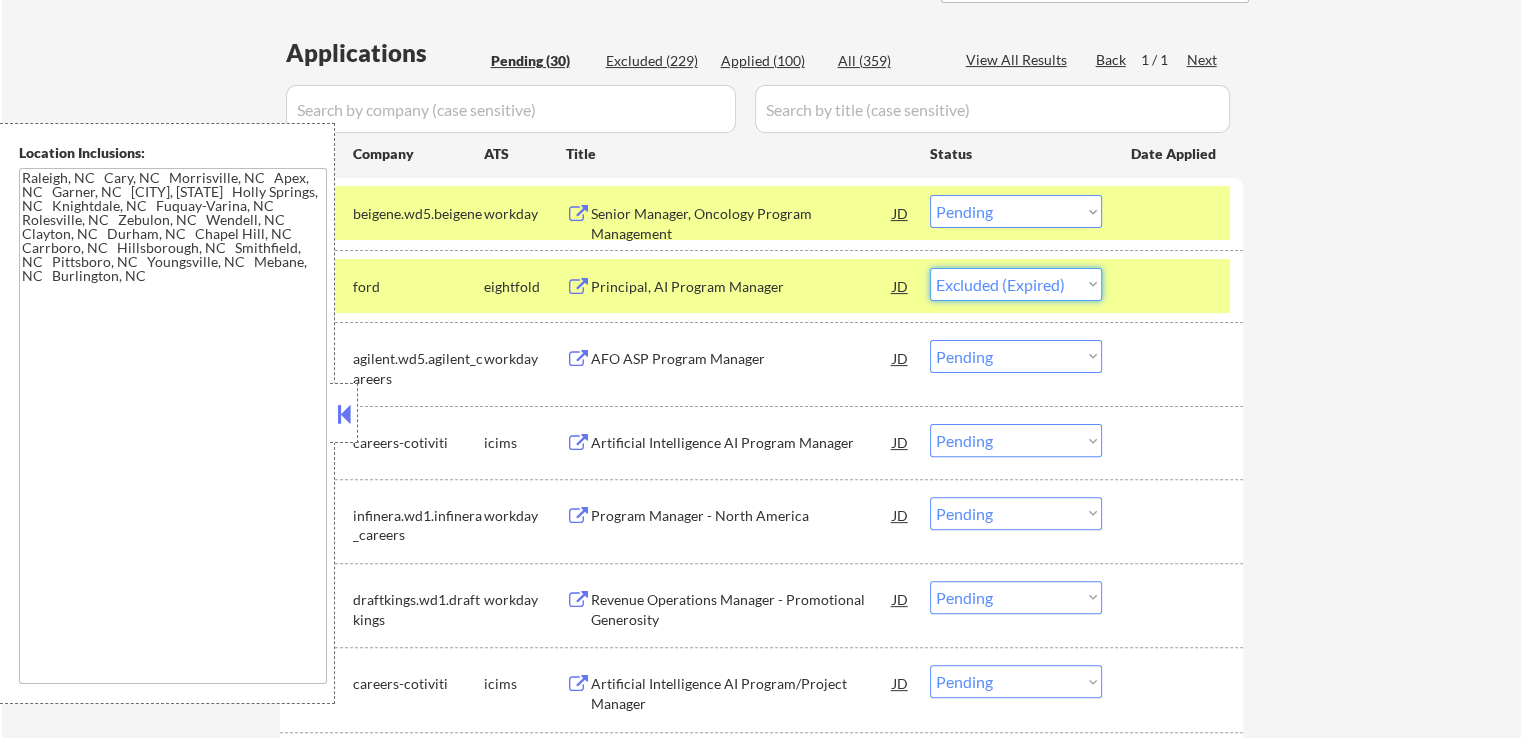 click on "Choose an option... Pending Applied Excluded (Questions) Excluded (Expired) Excluded (Location) Excluded (Bad Match) Excluded (Blocklist) Excluded (Salary) Excluded (Other)" at bounding box center [1016, 284] 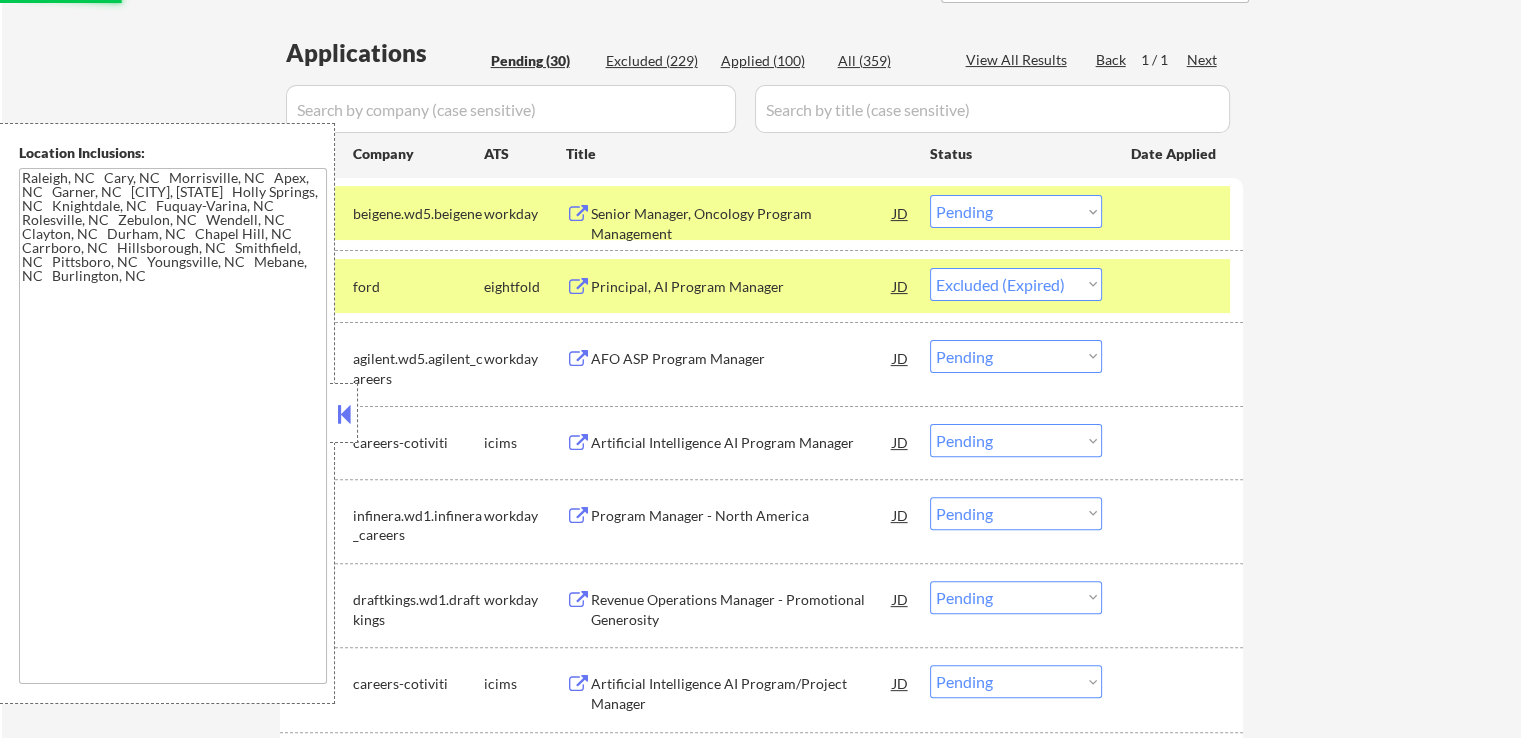 click on "AFO ASP Program Manager" at bounding box center (742, 359) 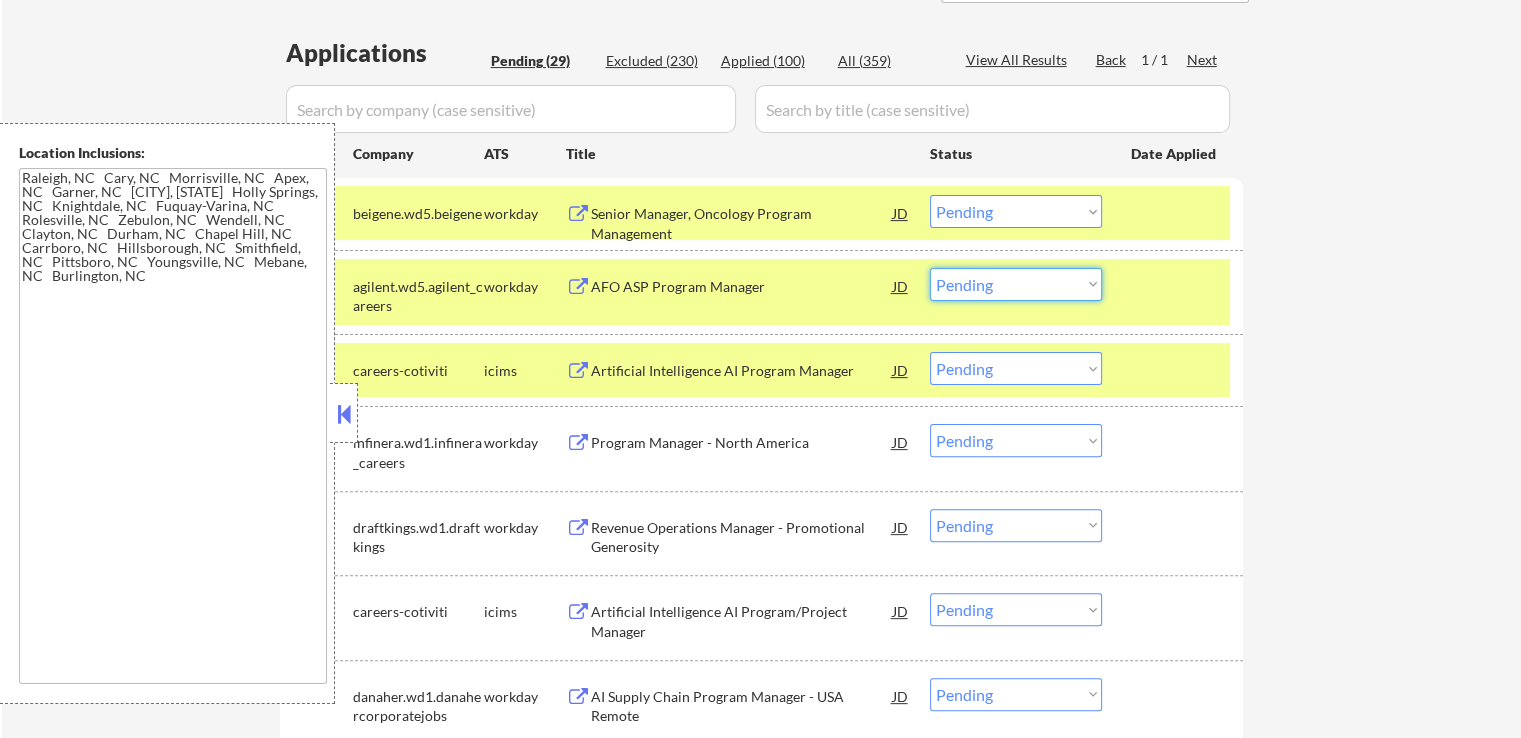 click on "Choose an option... Pending Applied Excluded (Questions) Excluded (Expired) Excluded (Location) Excluded (Bad Match) Excluded (Blocklist) Excluded (Salary) Excluded (Other)" at bounding box center [1016, 284] 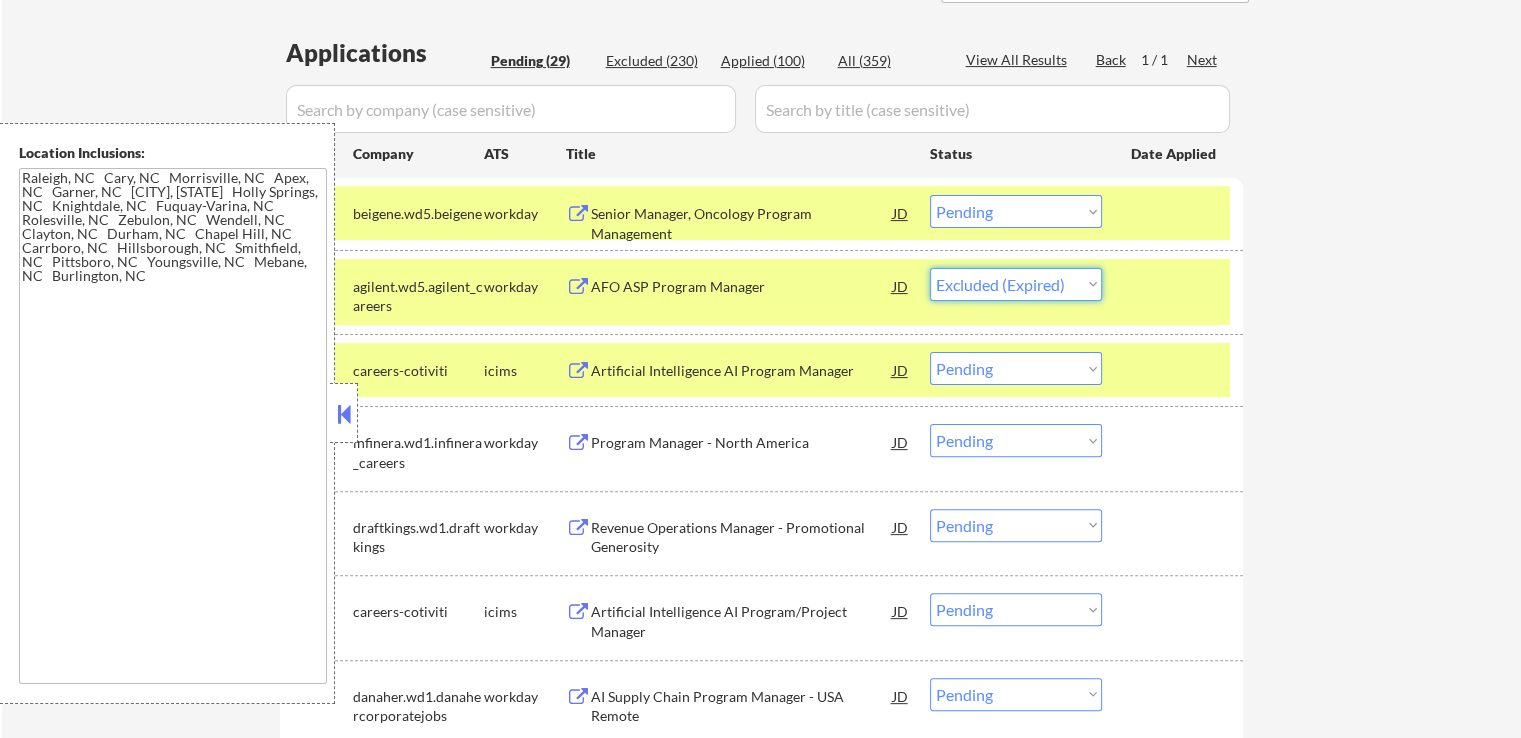 click on "Choose an option... Pending Applied Excluded (Questions) Excluded (Expired) Excluded (Location) Excluded (Bad Match) Excluded (Blocklist) Excluded (Salary) Excluded (Other)" at bounding box center (1016, 284) 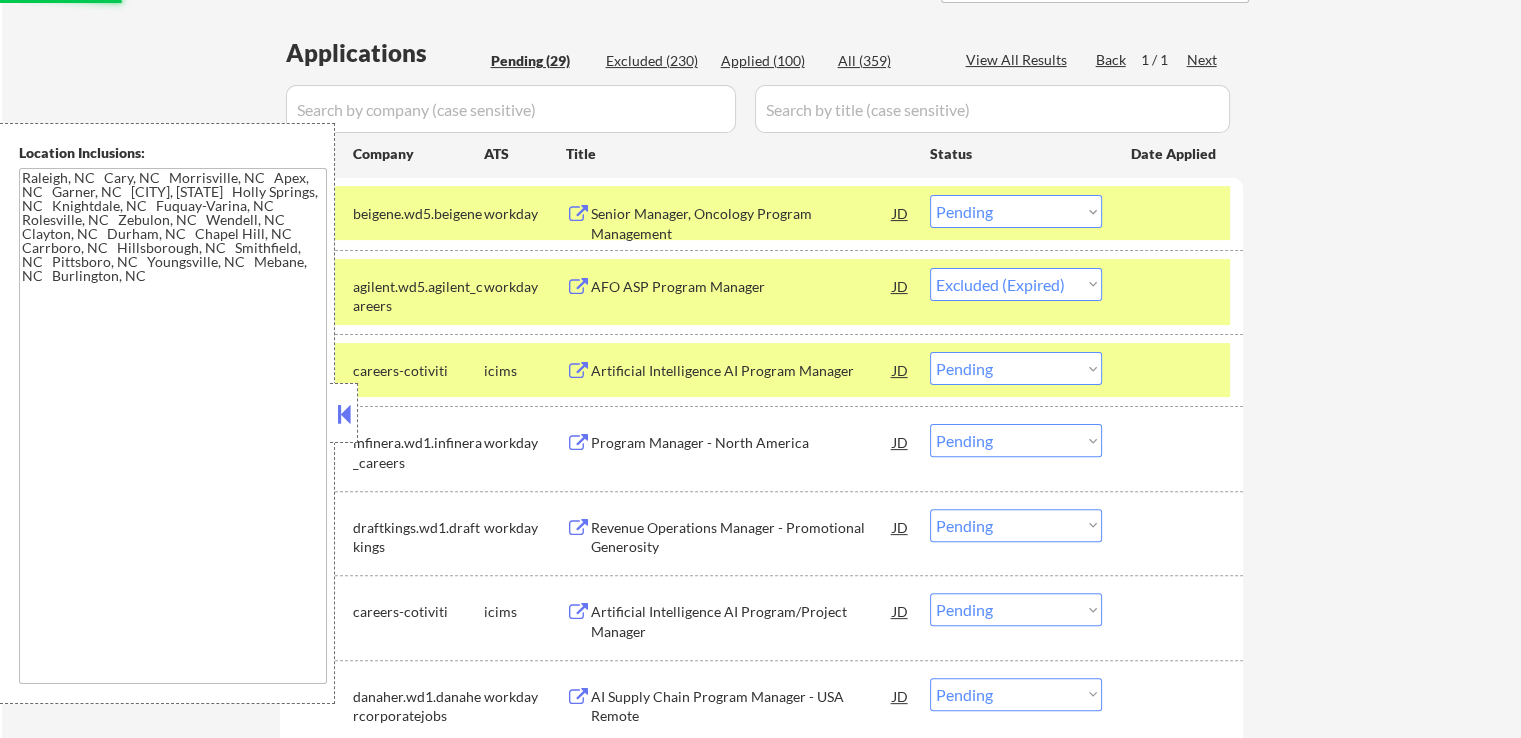 click on "Artificial Intelligence AI Program Manager" at bounding box center [742, 371] 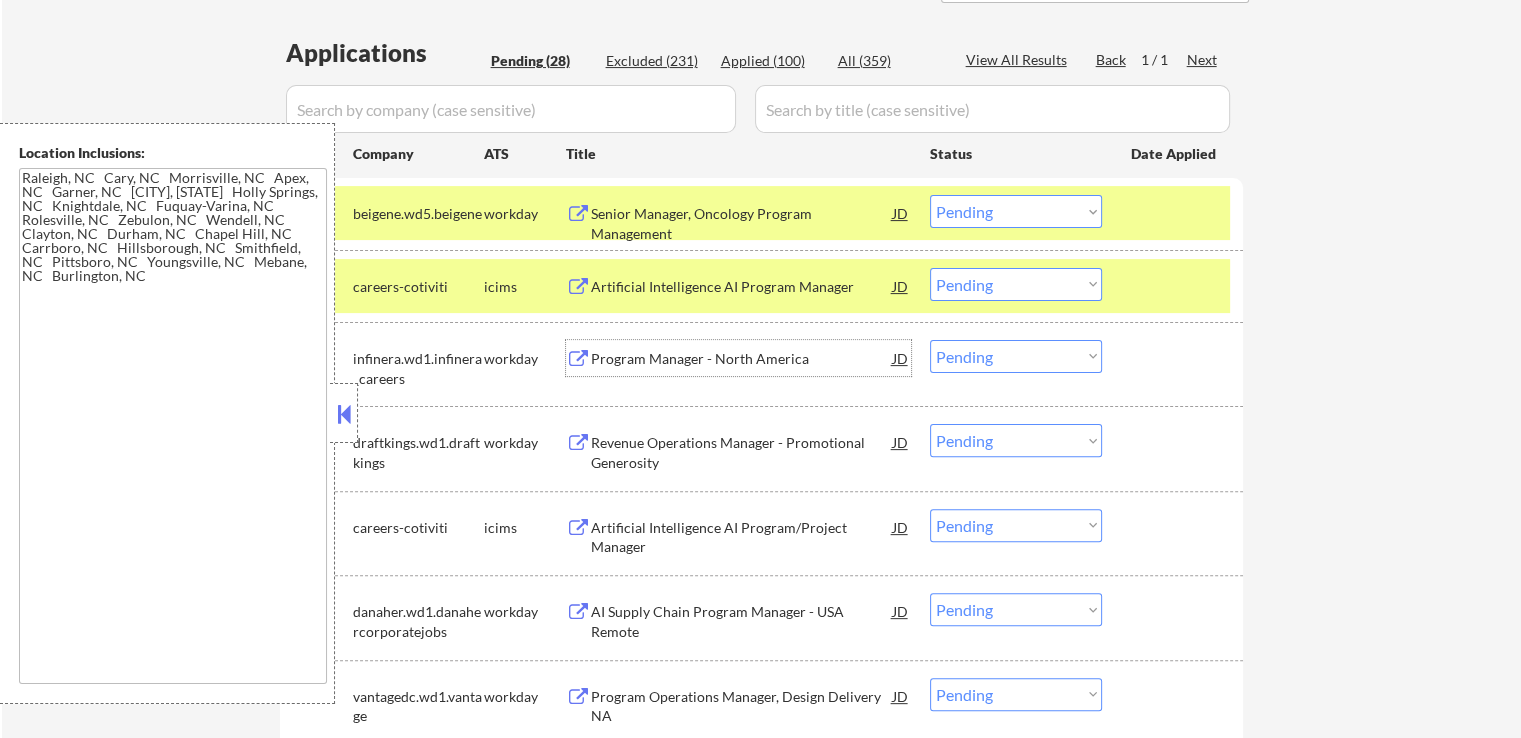 click on "Choose an option... Pending Applied Excluded (Questions) Excluded (Expired) Excluded (Location) Excluded (Bad Match) Excluded (Blocklist) Excluded (Salary) Excluded (Other)" at bounding box center [1016, 284] 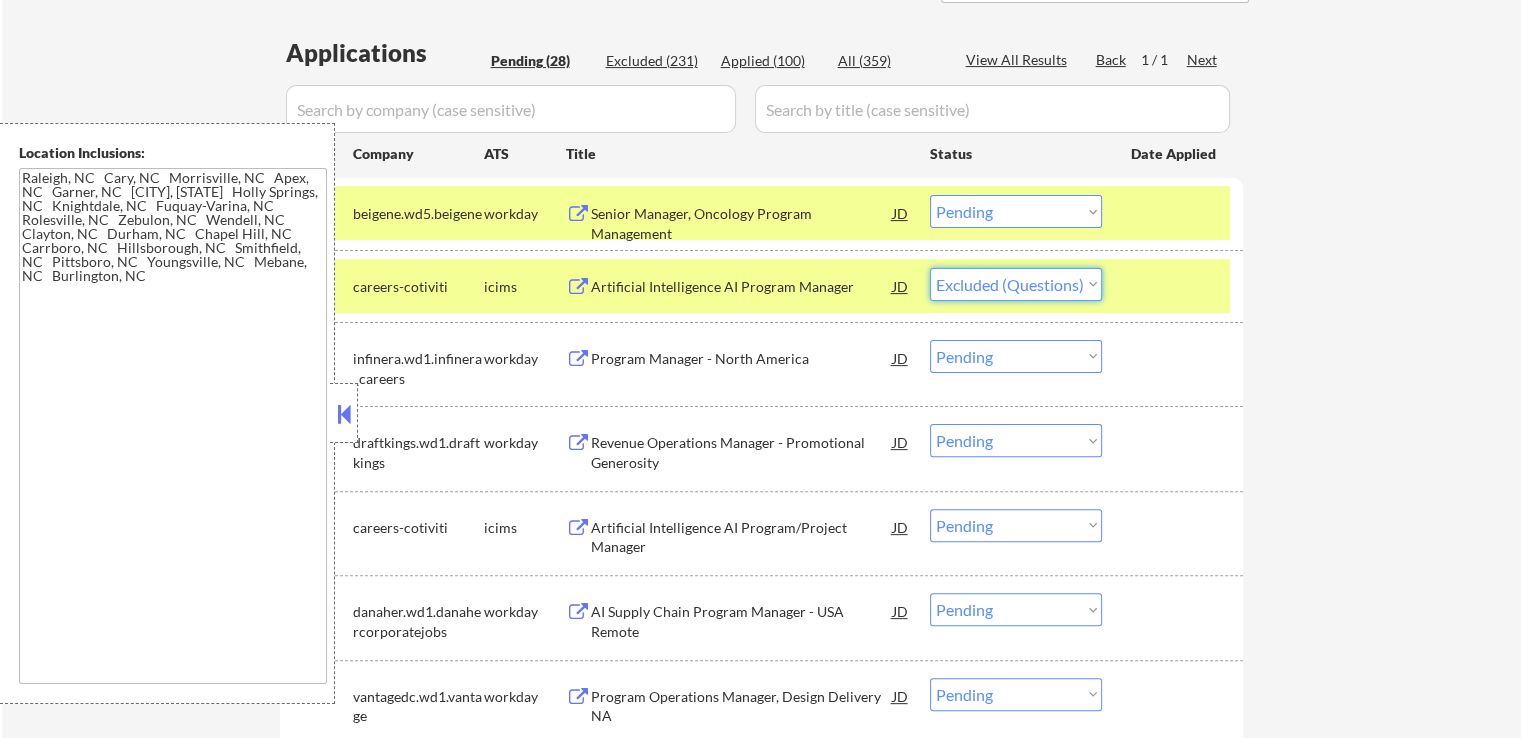 click on "Choose an option... Pending Applied Excluded (Questions) Excluded (Expired) Excluded (Location) Excluded (Bad Match) Excluded (Blocklist) Excluded (Salary) Excluded (Other)" at bounding box center (1016, 284) 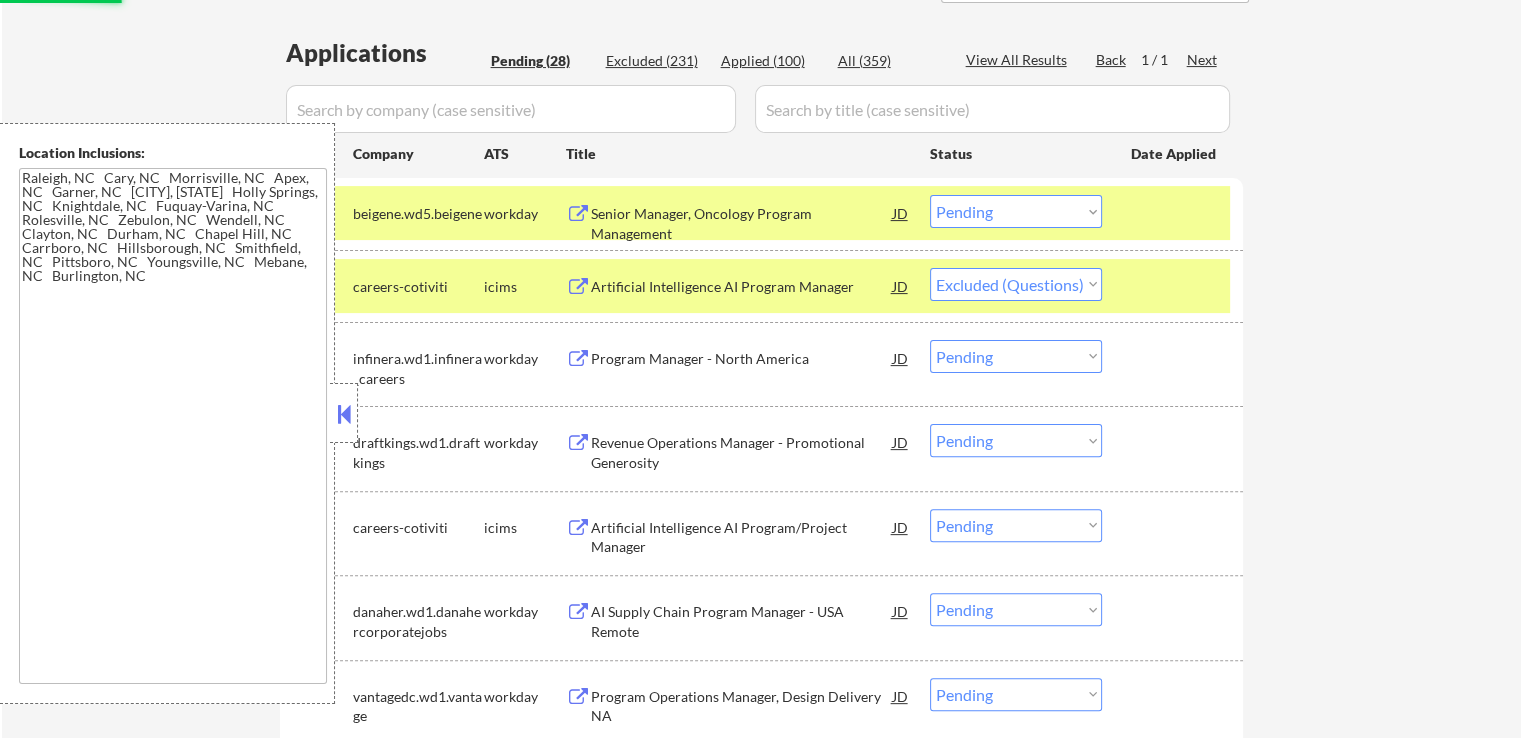 click on "Program Manager - North America" at bounding box center [742, 359] 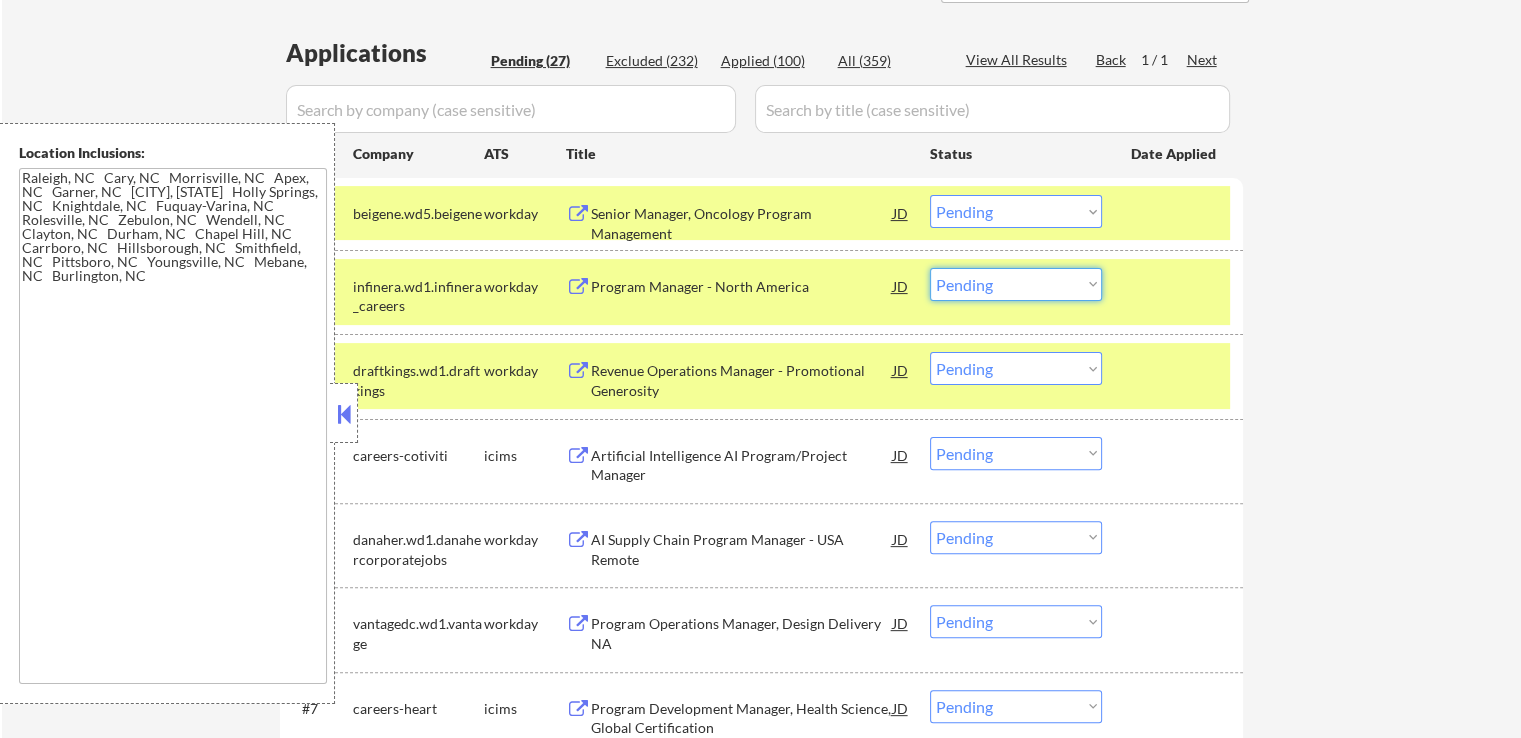 drag, startPoint x: 1008, startPoint y: 277, endPoint x: 1008, endPoint y: 297, distance: 20 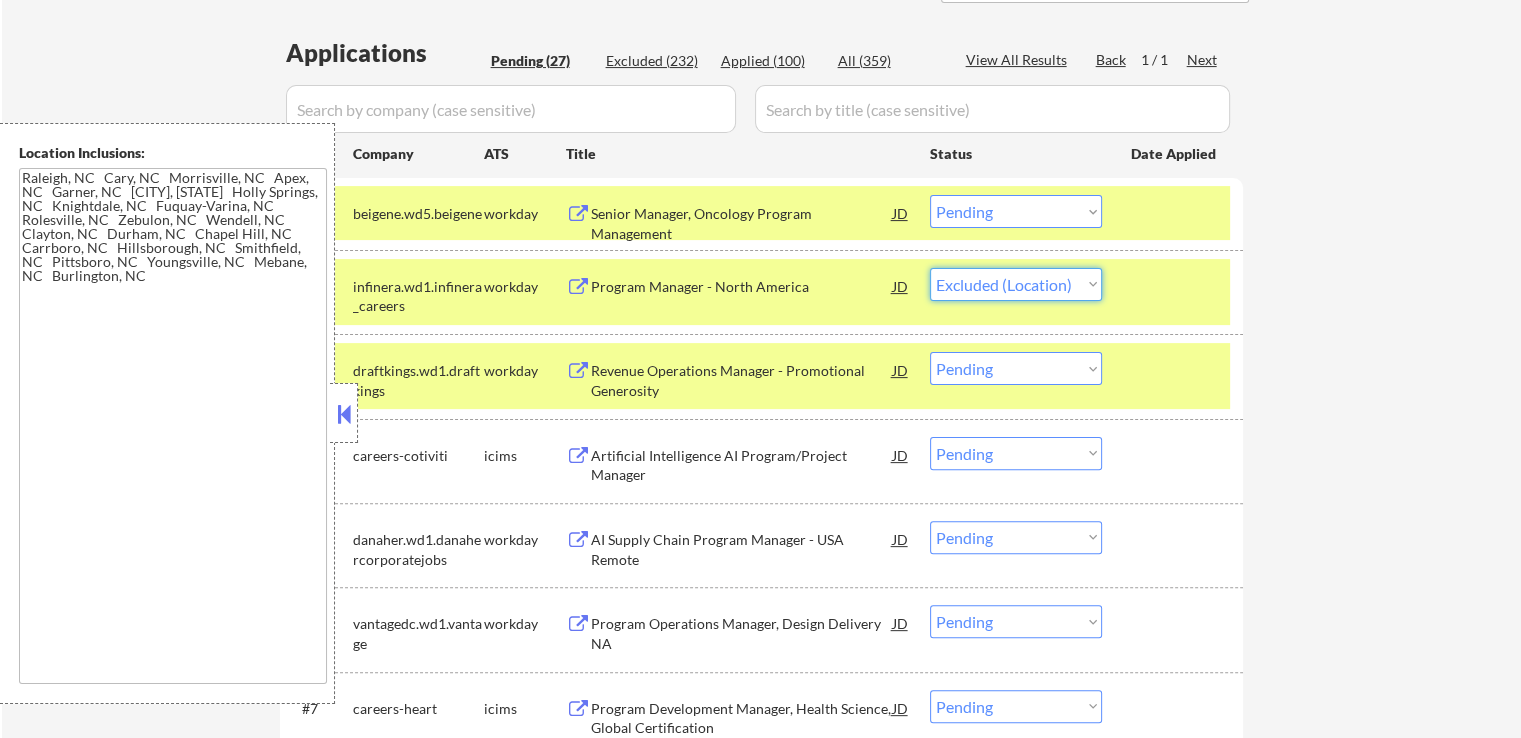 click on "Choose an option... Pending Applied Excluded (Questions) Excluded (Expired) Excluded (Location) Excluded (Bad Match) Excluded (Blocklist) Excluded (Salary) Excluded (Other)" at bounding box center (1016, 284) 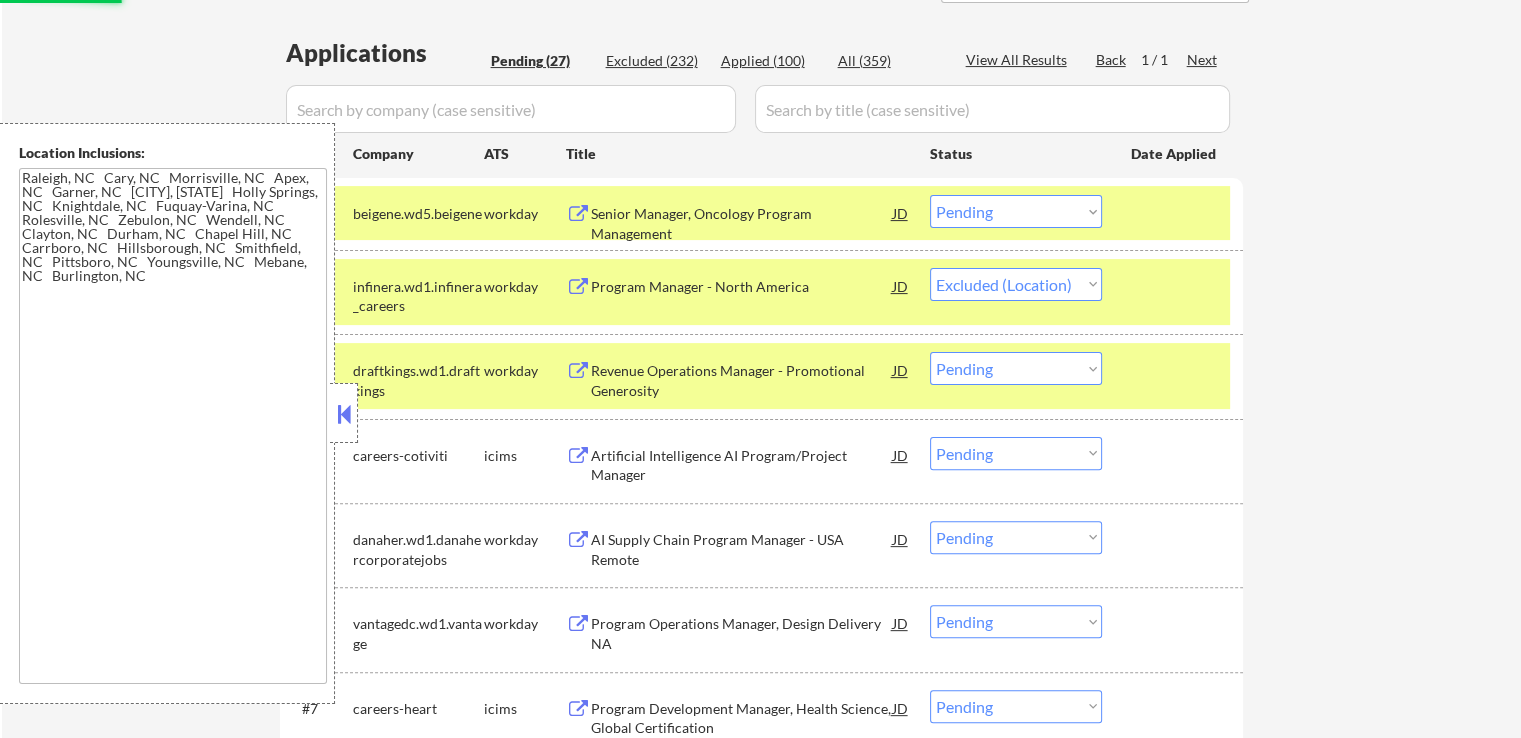 click on "Revenue Operations Manager - Promotional Generosity" at bounding box center (742, 380) 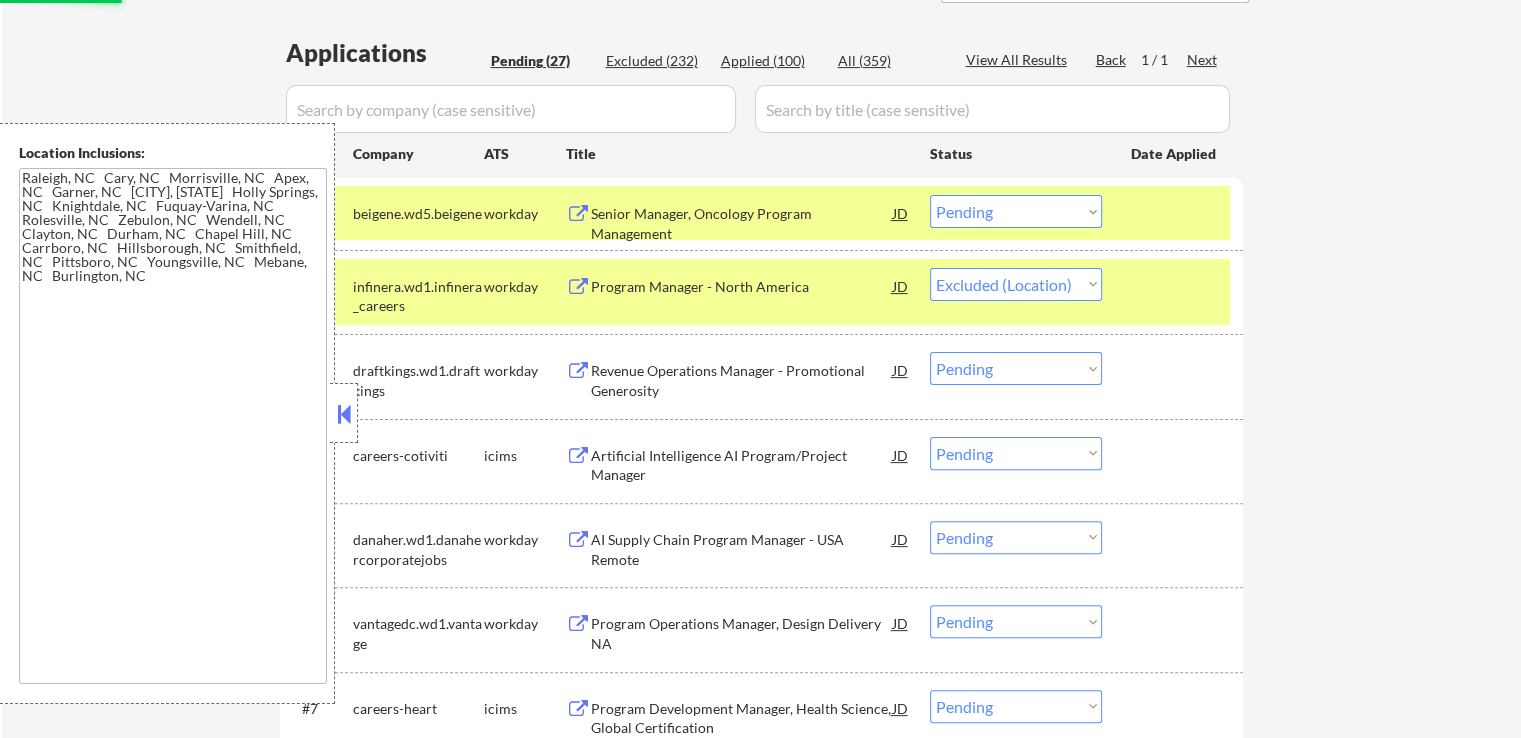 select on ""pending"" 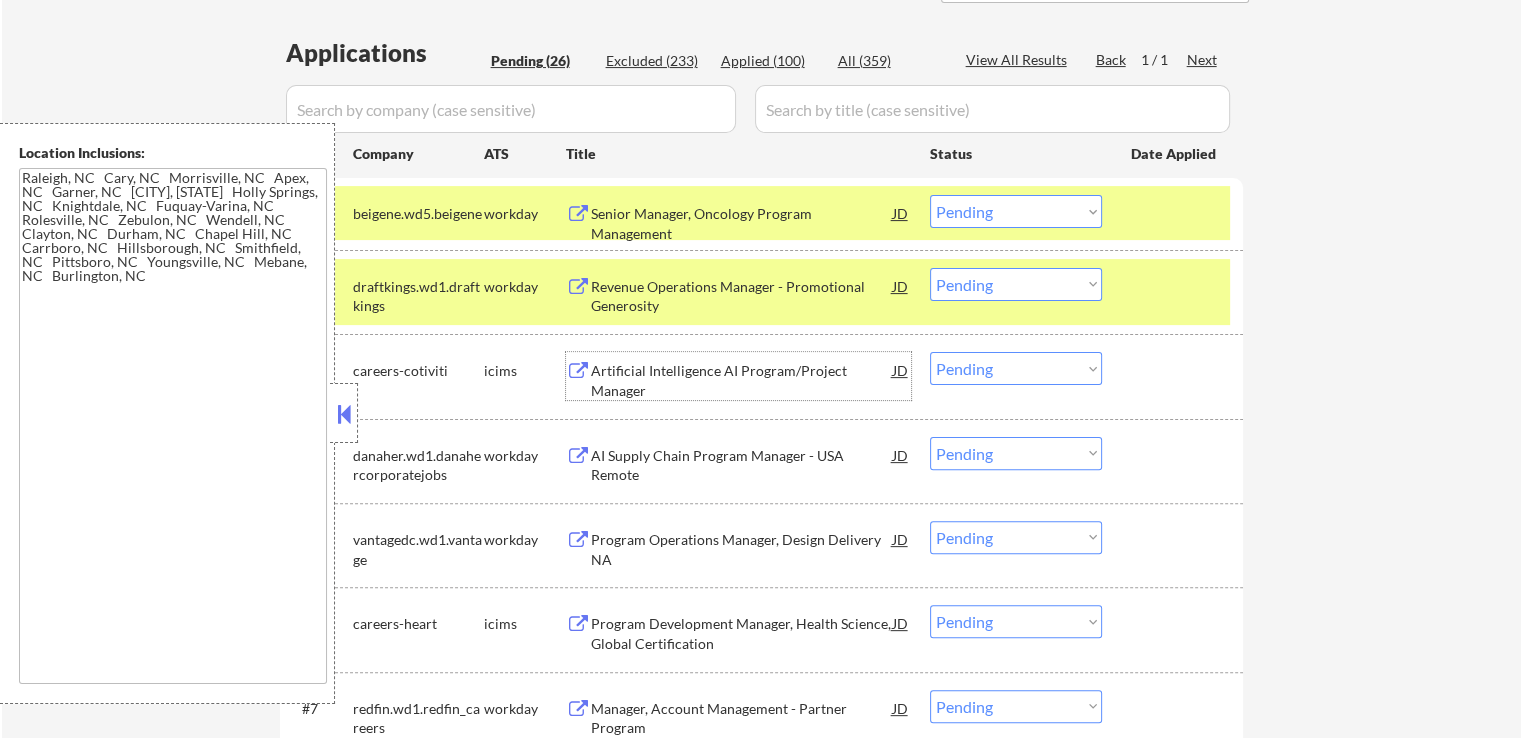 click on "Choose an option... Pending Applied Excluded (Questions) Excluded (Expired) Excluded (Location) Excluded (Bad Match) Excluded (Blocklist) Excluded (Salary) Excluded (Other)" at bounding box center [1016, 211] 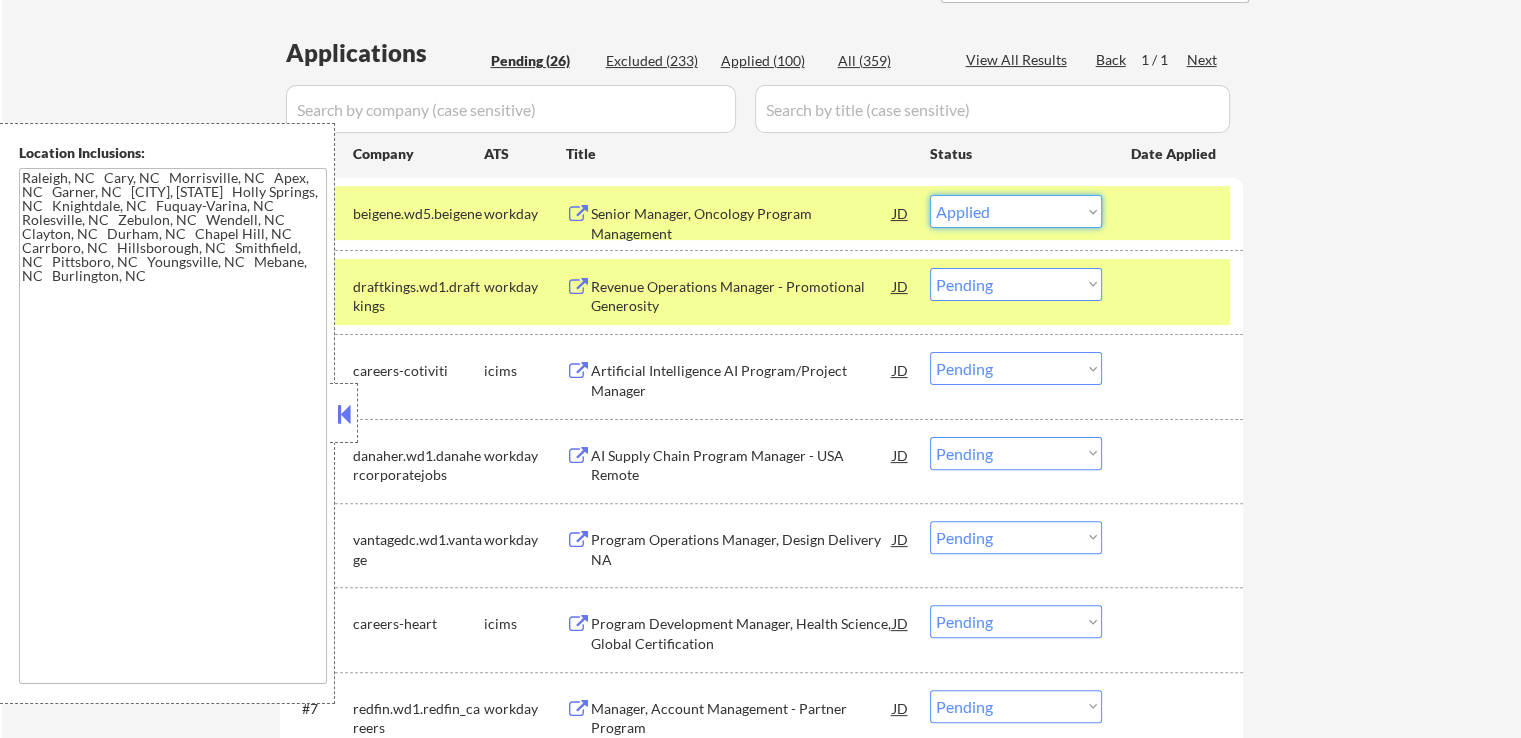 click on "Choose an option... Pending Applied Excluded (Questions) Excluded (Expired) Excluded (Location) Excluded (Bad Match) Excluded (Blocklist) Excluded (Salary) Excluded (Other)" at bounding box center (1016, 211) 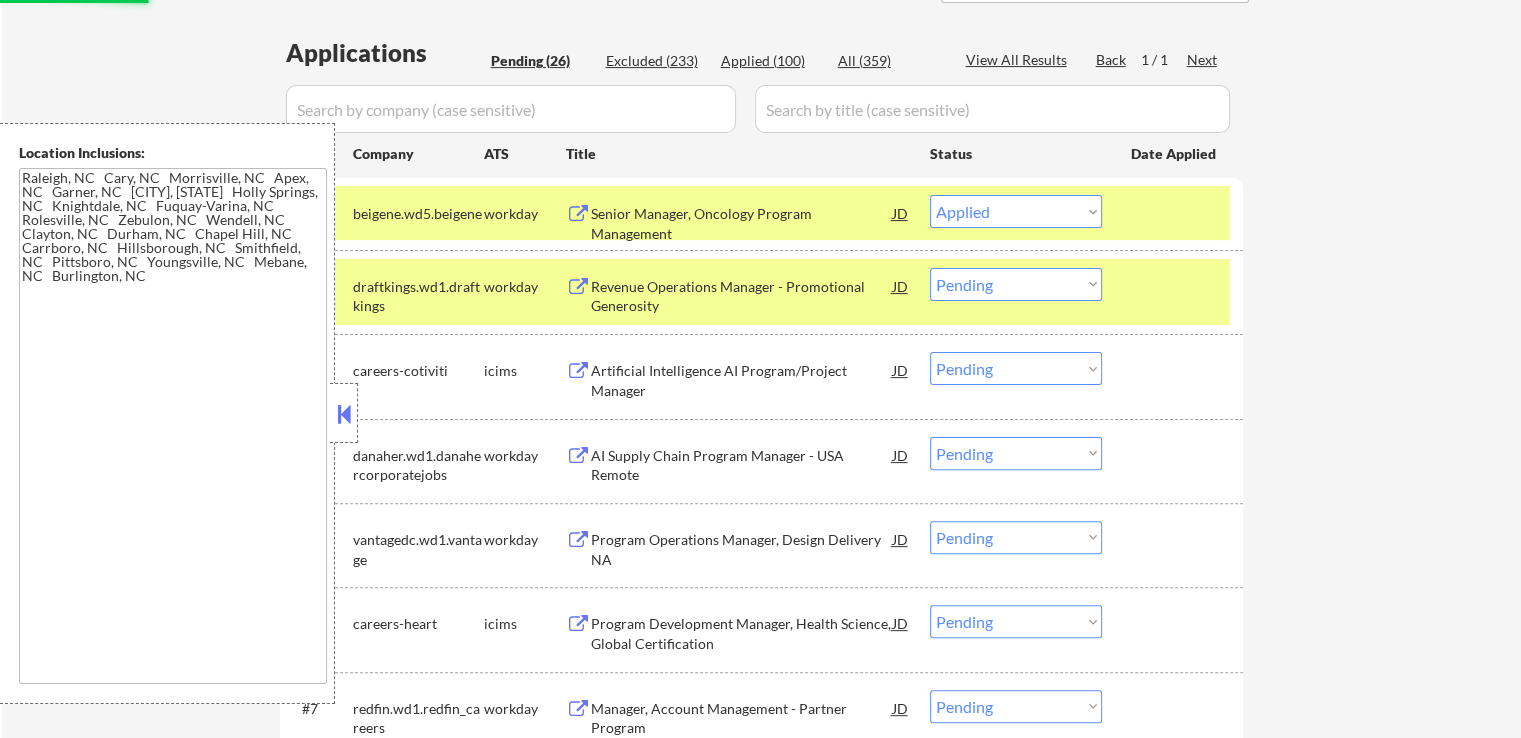 select on ""pending"" 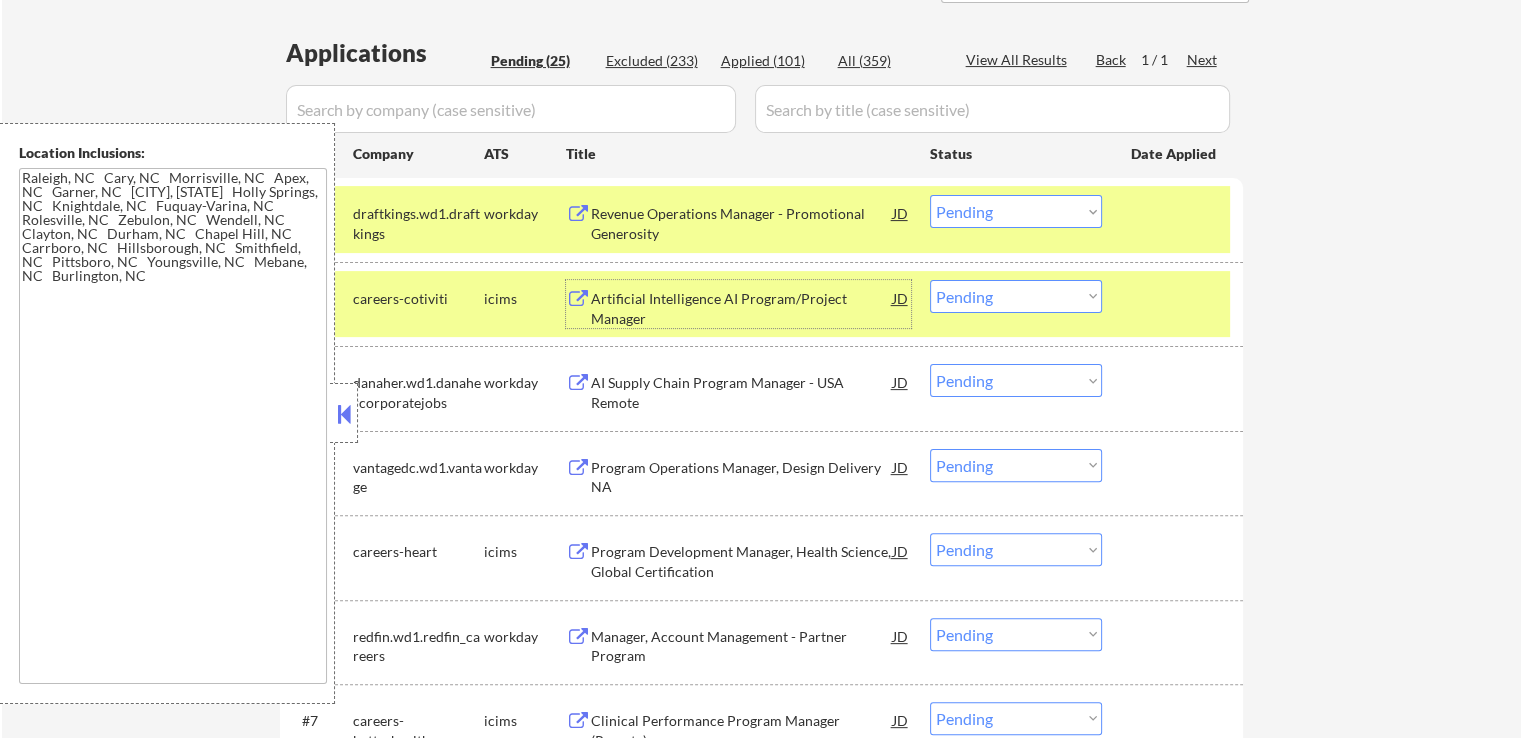 click on "Artificial Intelligence AI Program/Project Manager" at bounding box center [742, 308] 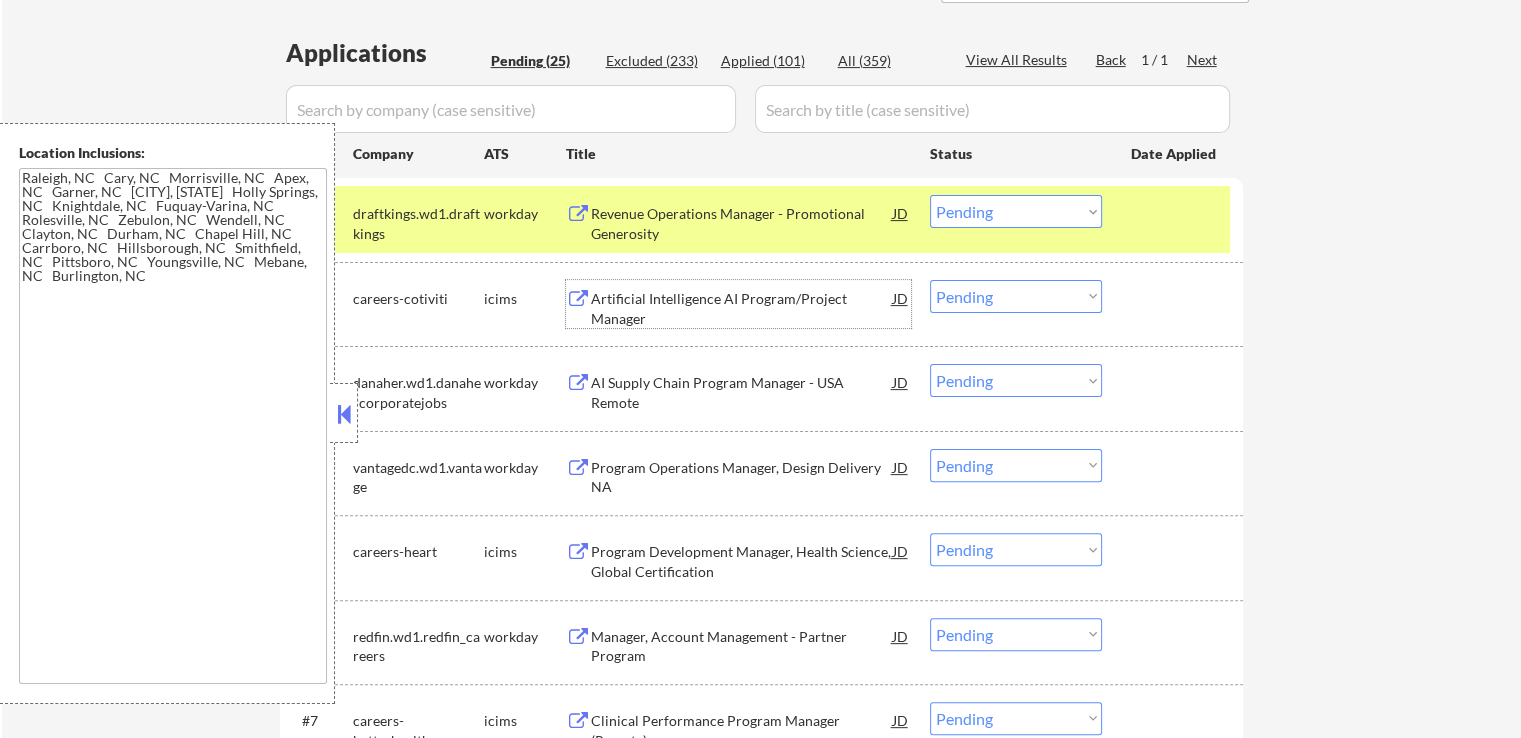 click on "Choose an option... Pending Applied Excluded (Questions) Excluded (Expired) Excluded (Location) Excluded (Bad Match) Excluded (Blocklist) Excluded (Salary) Excluded (Other)" at bounding box center [1016, 296] 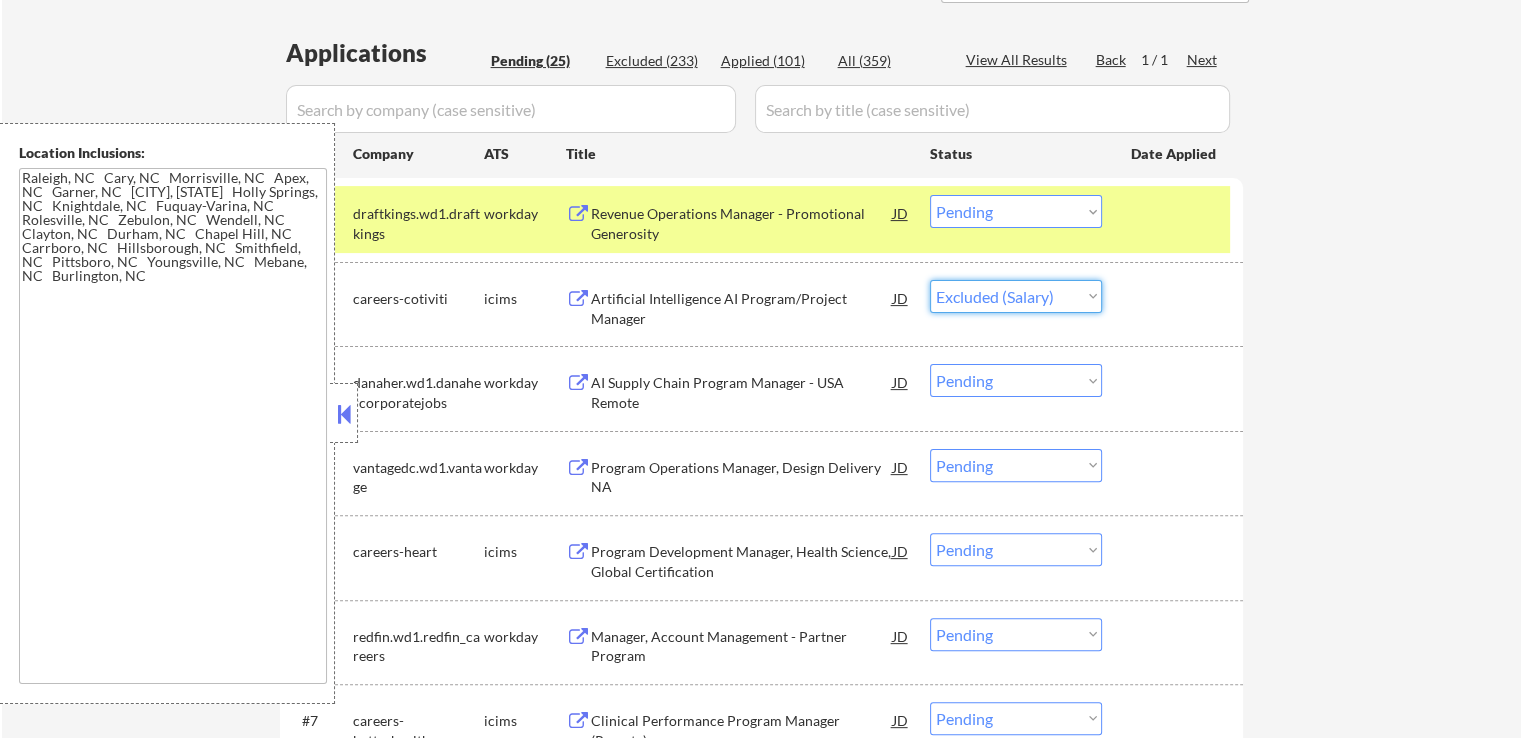 click on "Choose an option... Pending Applied Excluded (Questions) Excluded (Expired) Excluded (Location) Excluded (Bad Match) Excluded (Blocklist) Excluded (Salary) Excluded (Other)" at bounding box center (1016, 296) 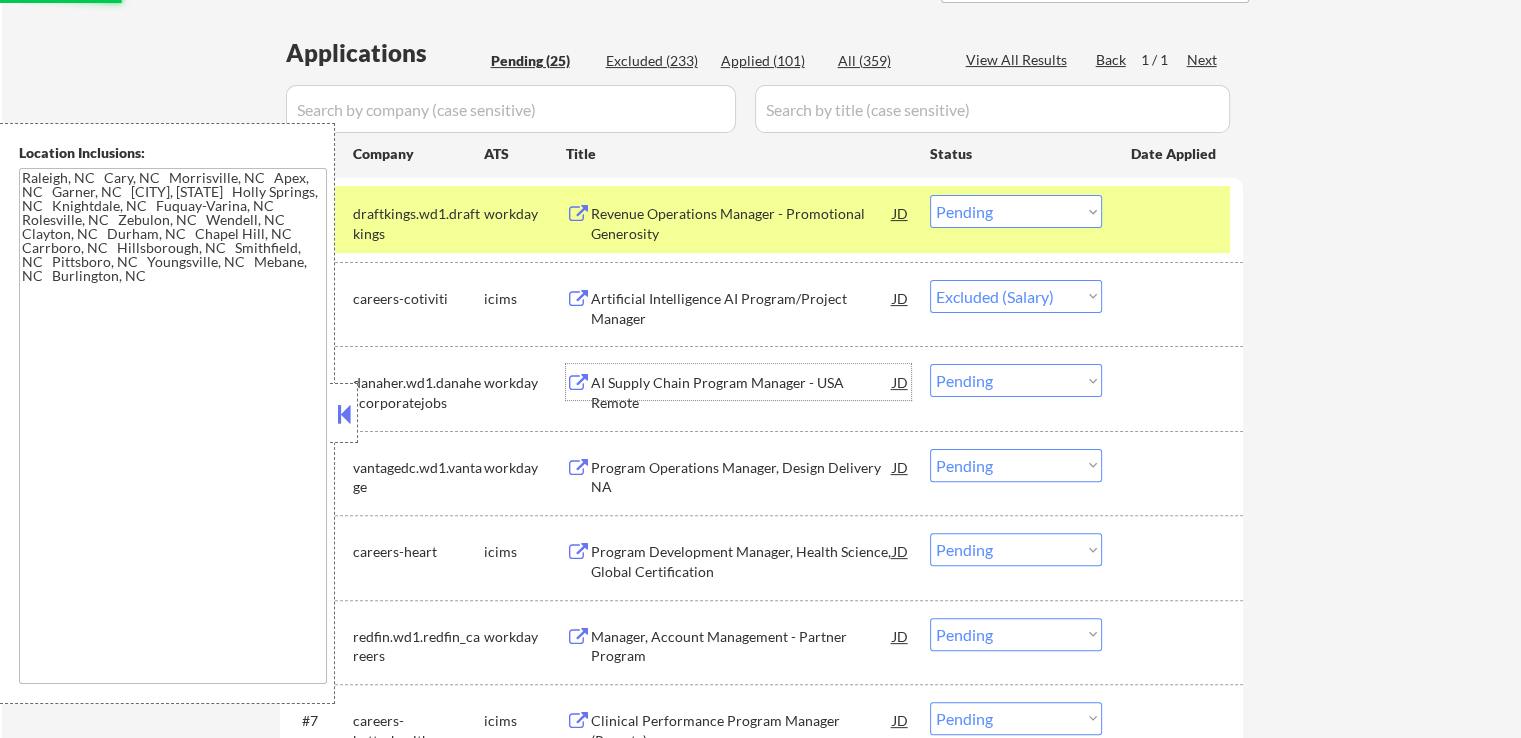 click on "AI Supply Chain Program Manager - USA Remote" at bounding box center (742, 392) 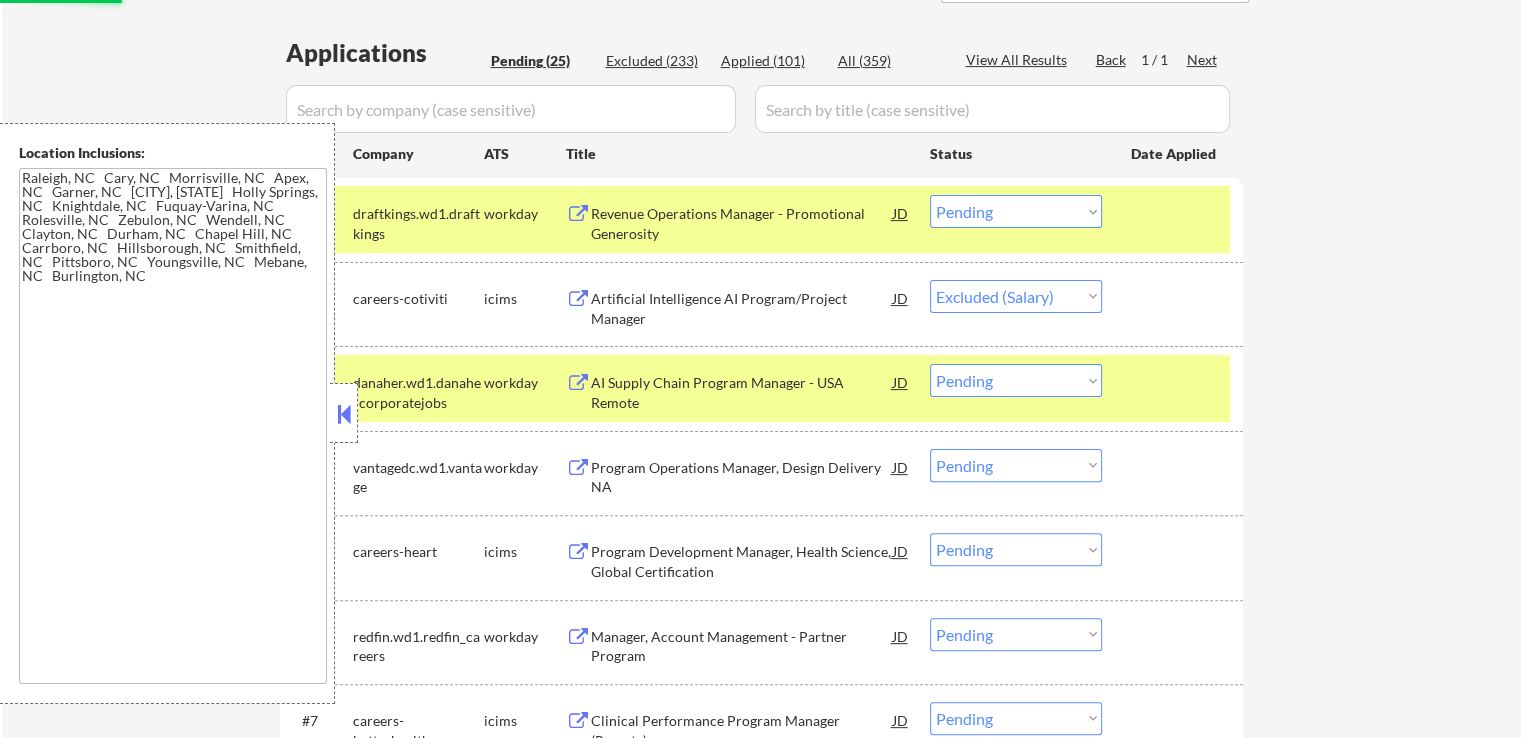 select on ""pending"" 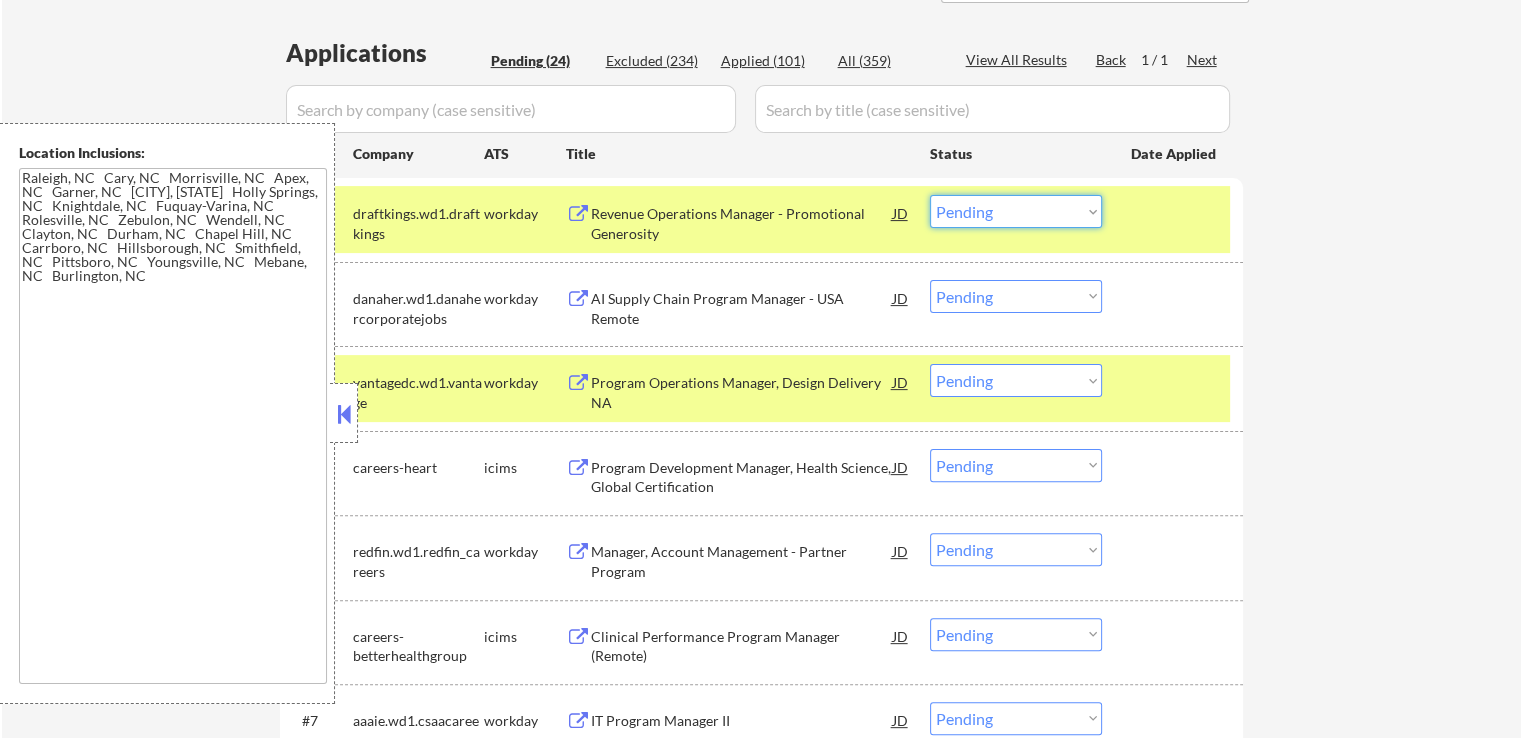 click on "Choose an option... Pending Applied Excluded (Questions) Excluded (Expired) Excluded (Location) Excluded (Bad Match) Excluded (Blocklist) Excluded (Salary) Excluded (Other)" at bounding box center [1016, 211] 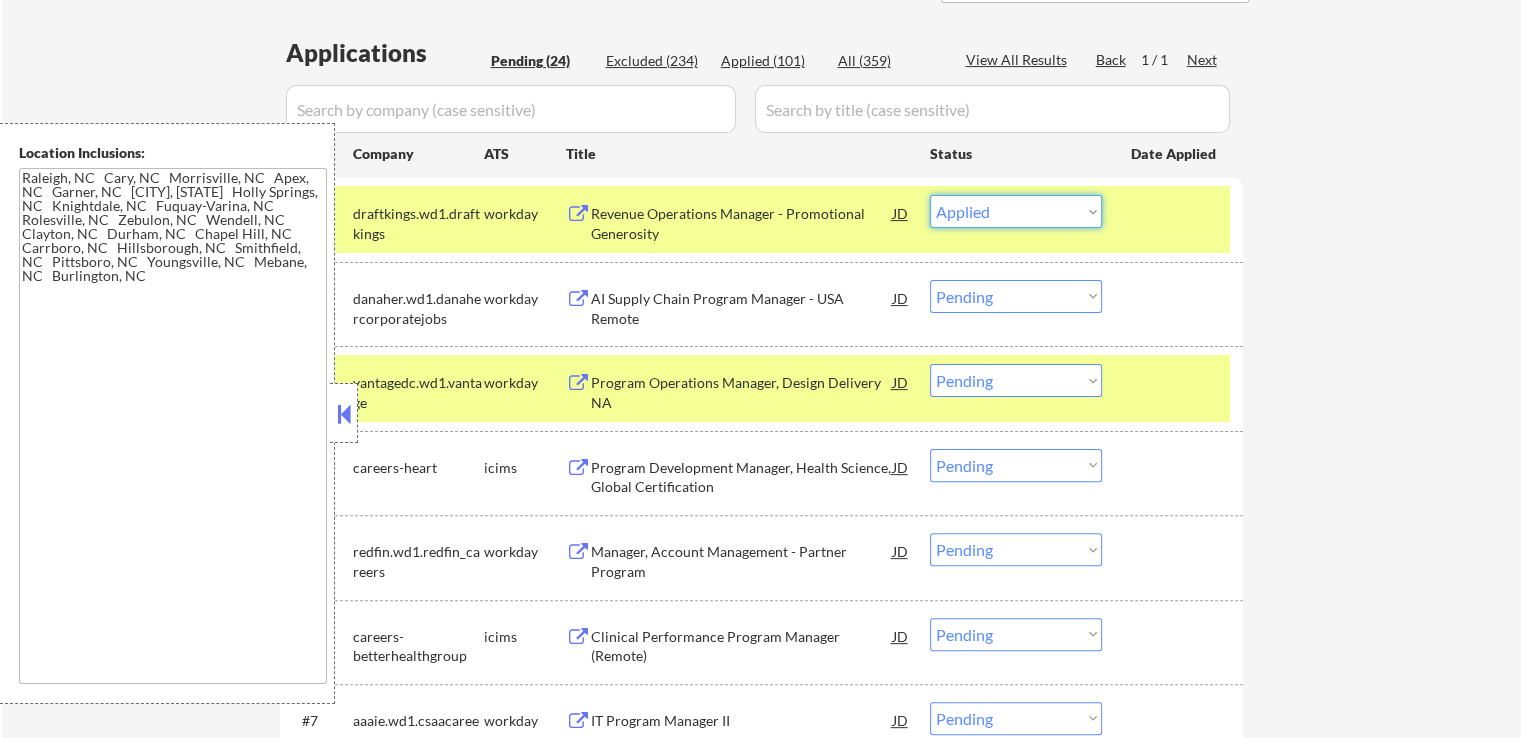 click on "Choose an option... Pending Applied Excluded (Questions) Excluded (Expired) Excluded (Location) Excluded (Bad Match) Excluded (Blocklist) Excluded (Salary) Excluded (Other)" at bounding box center (1016, 211) 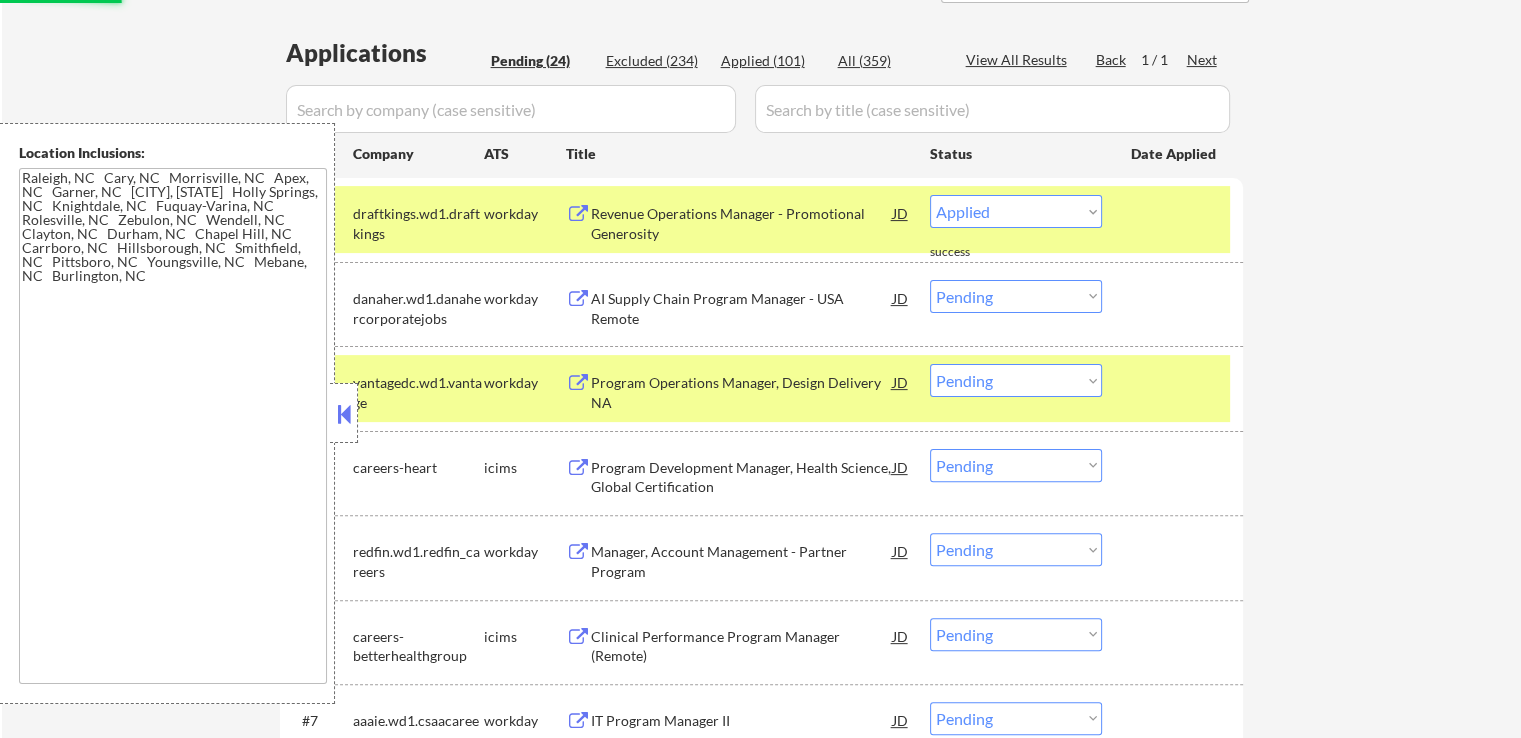 select on ""pending"" 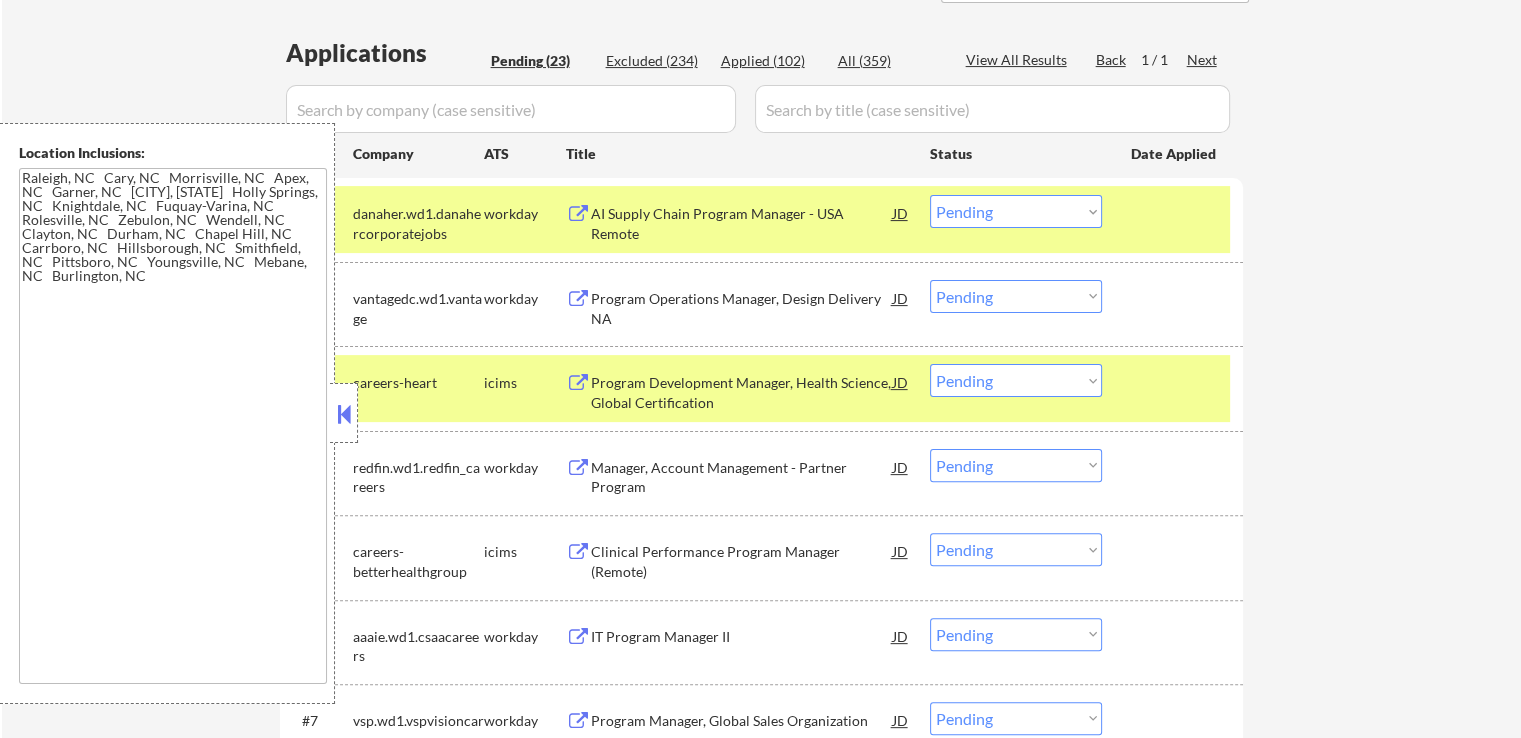 click on "Program Operations Manager, Design Delivery NA" at bounding box center [742, 308] 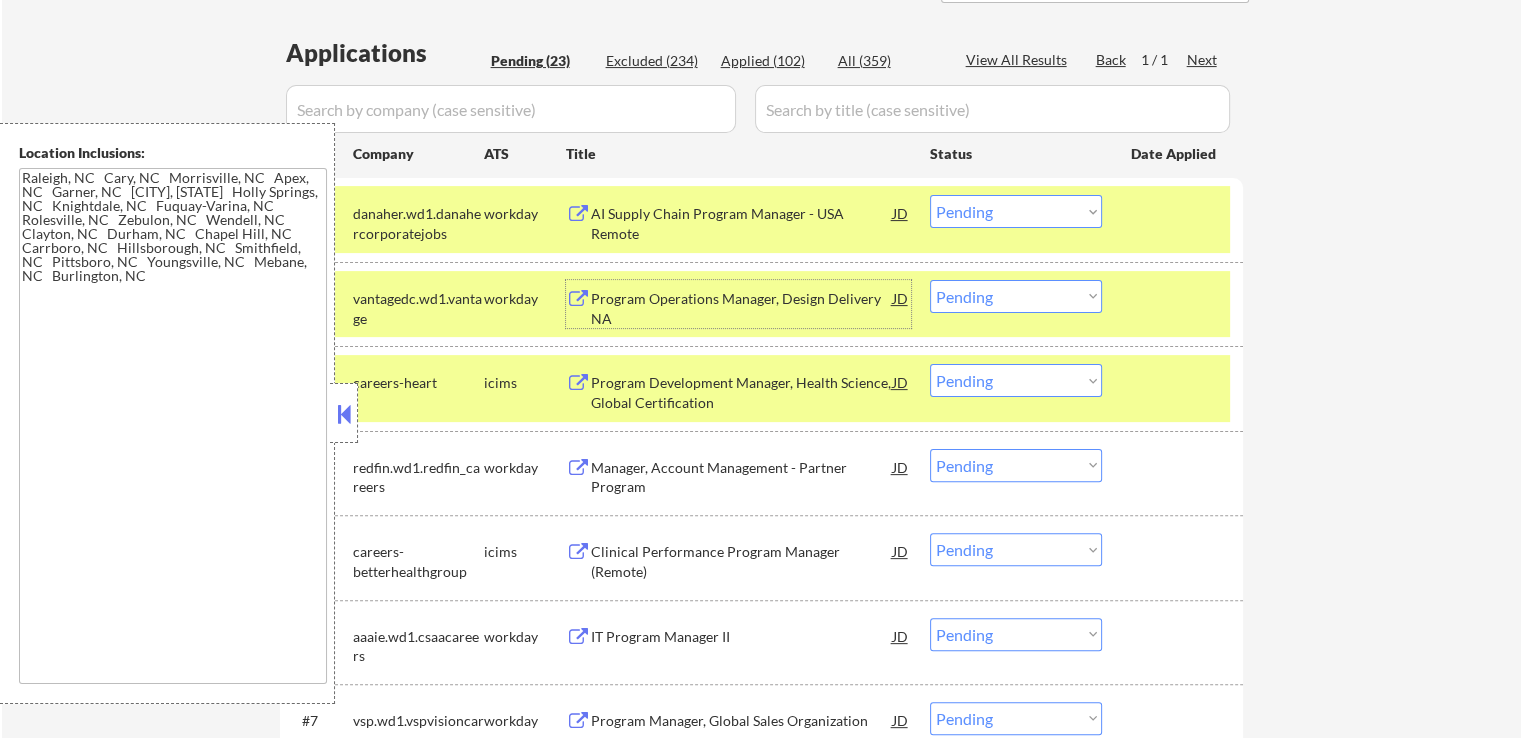 drag, startPoint x: 992, startPoint y: 285, endPoint x: 988, endPoint y: 298, distance: 13.601471 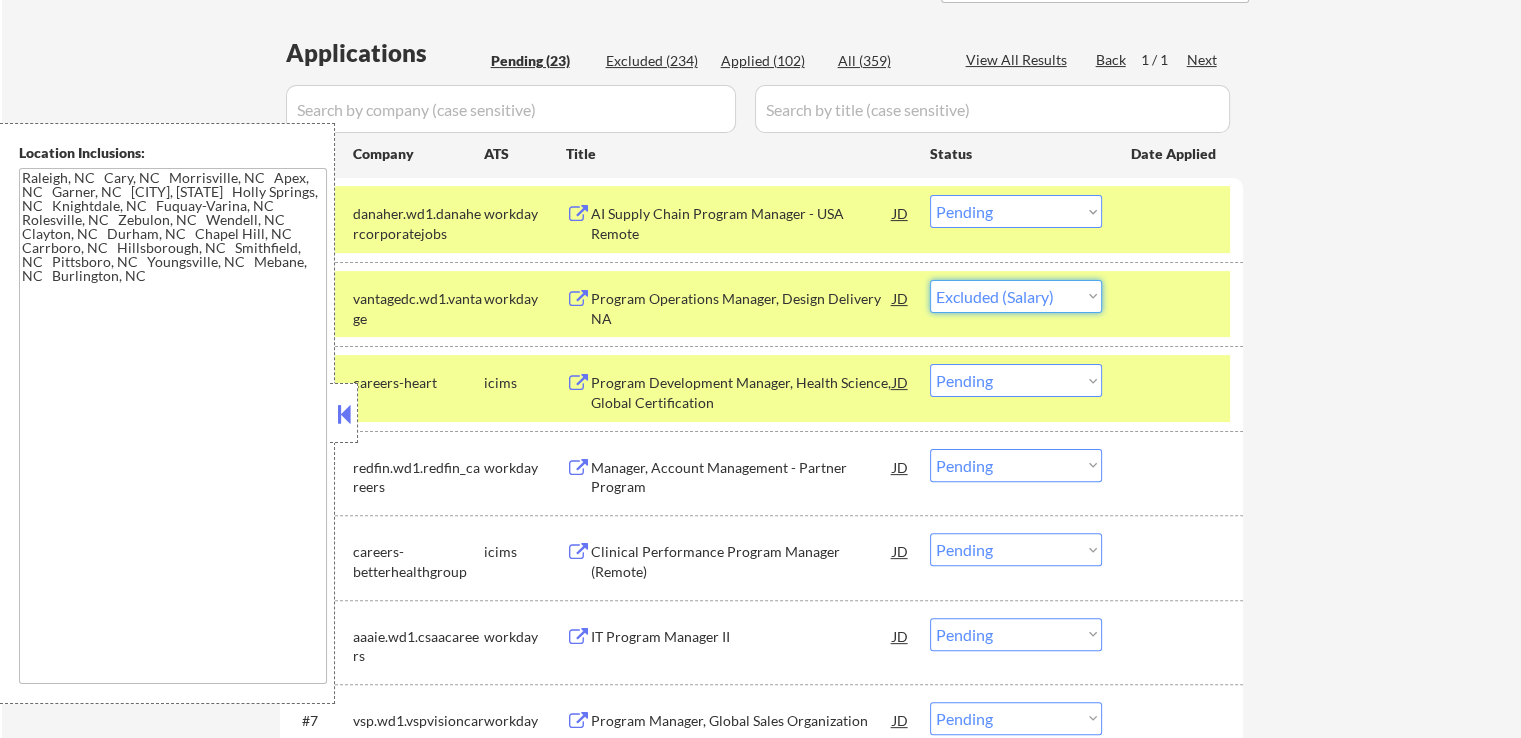 click on "Choose an option... Pending Applied Excluded (Questions) Excluded (Expired) Excluded (Location) Excluded (Bad Match) Excluded (Blocklist) Excluded (Salary) Excluded (Other)" at bounding box center (1016, 296) 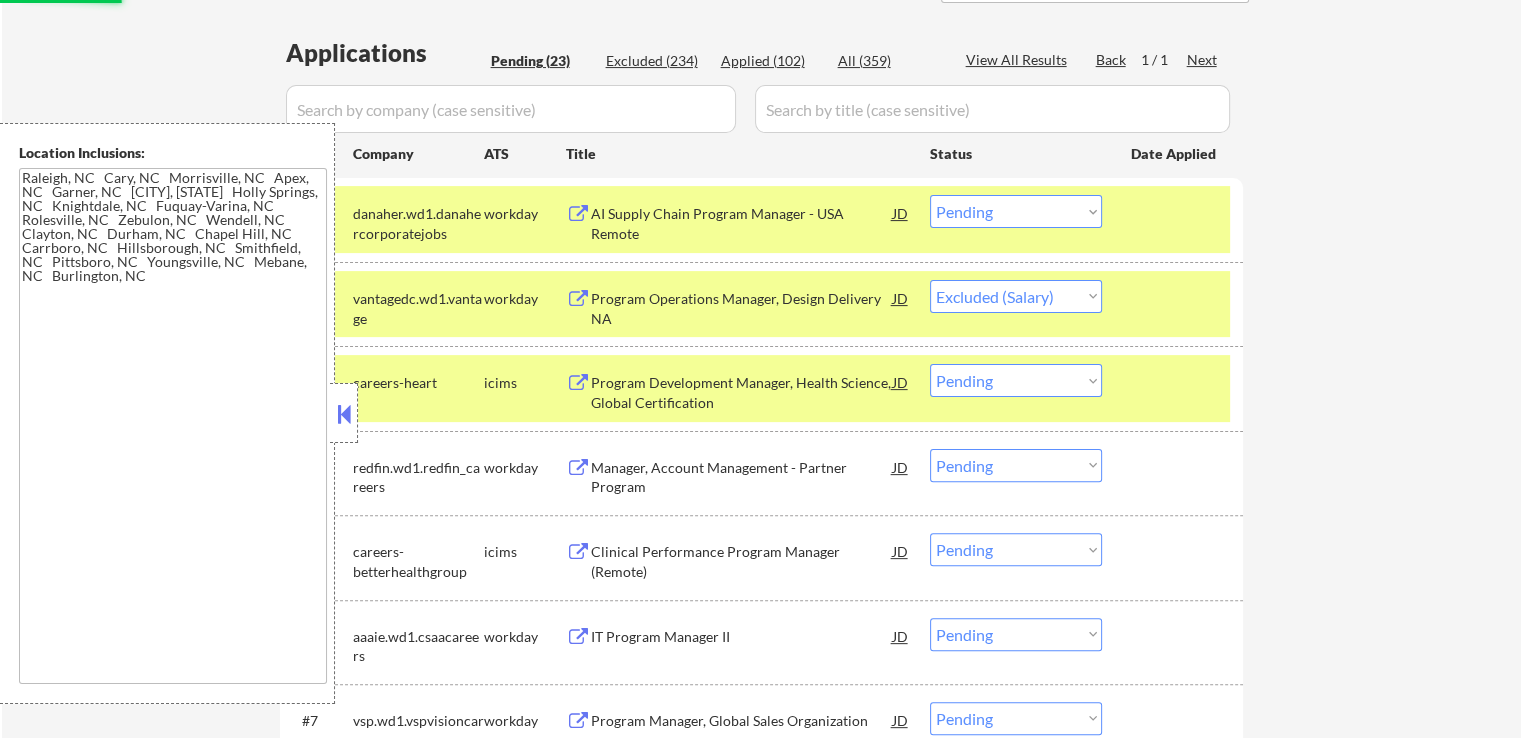 click on "Program Development Manager, Health Science, Global Certification" at bounding box center (742, 392) 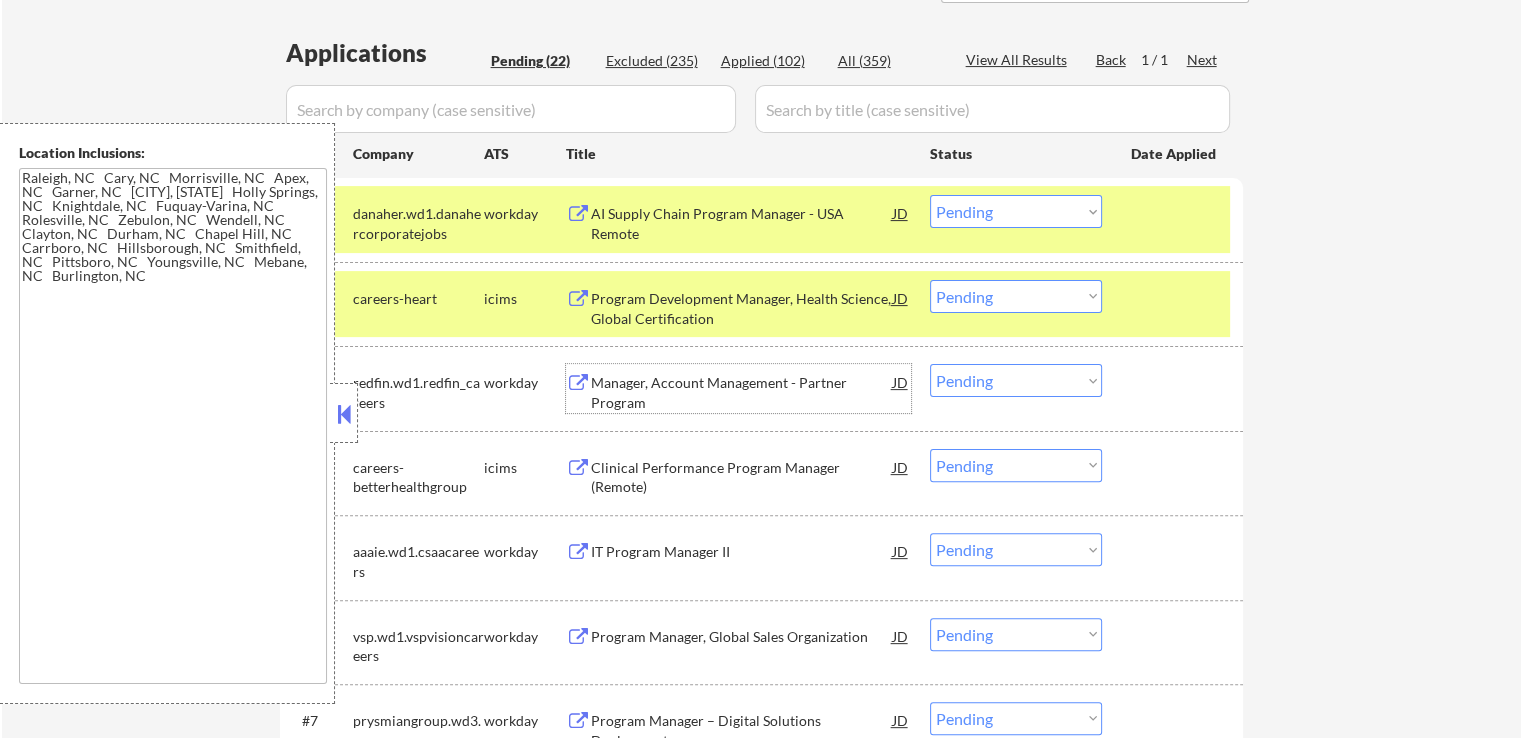 click on "AI Supply Chain Program Manager - USA Remote" at bounding box center (742, 223) 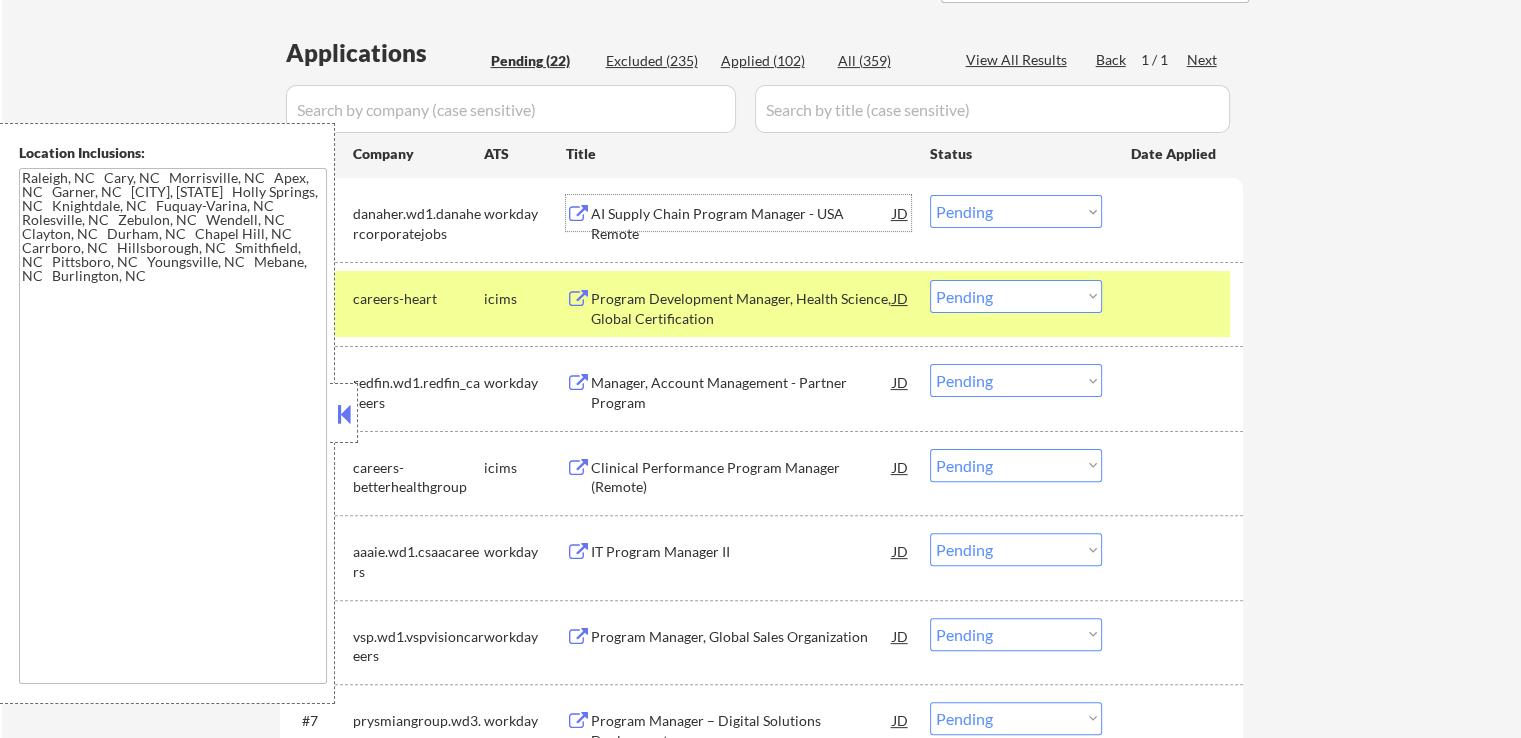 drag, startPoint x: 981, startPoint y: 293, endPoint x: 1002, endPoint y: 309, distance: 26.400757 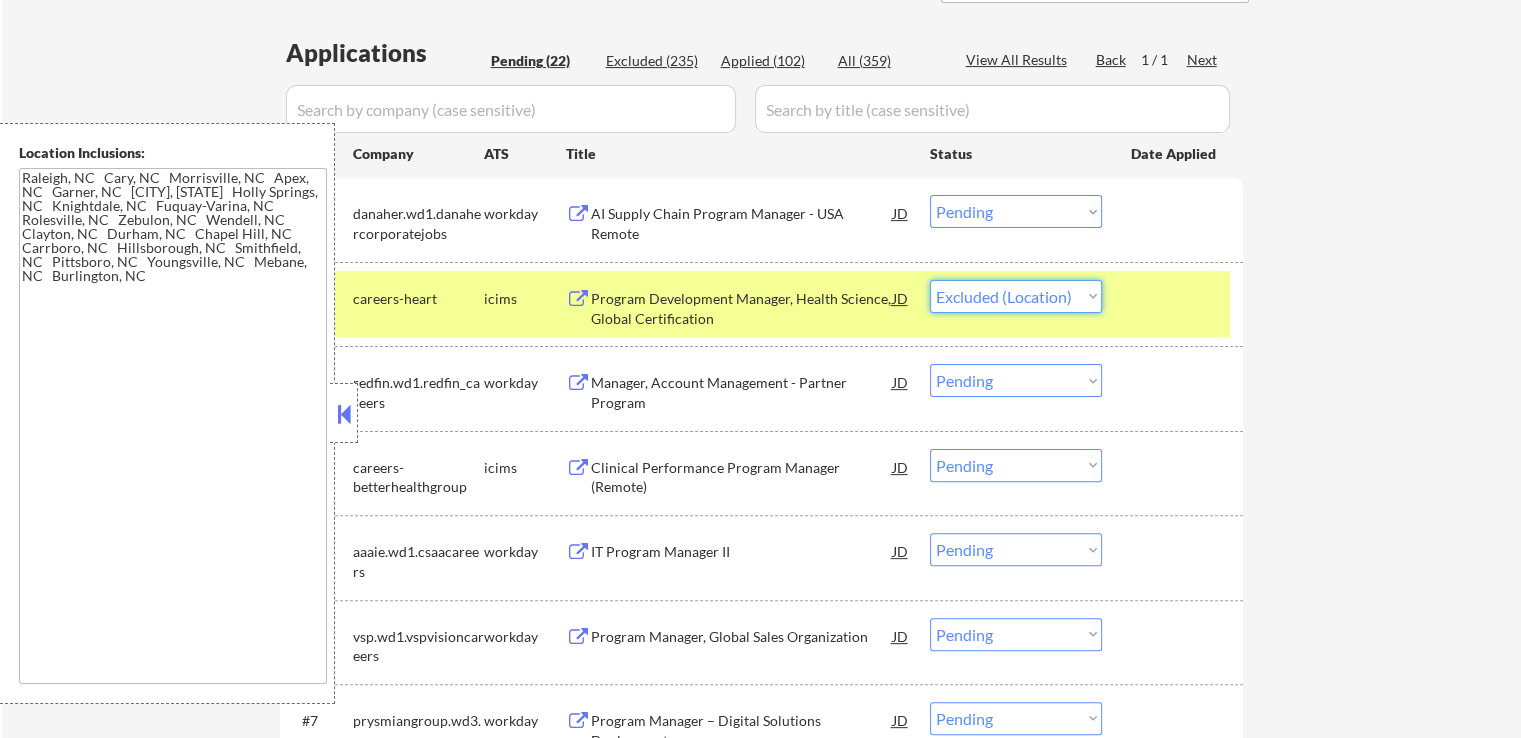 click on "Choose an option... Pending Applied Excluded (Questions) Excluded (Expired) Excluded (Location) Excluded (Bad Match) Excluded (Blocklist) Excluded (Salary) Excluded (Other)" at bounding box center (1016, 296) 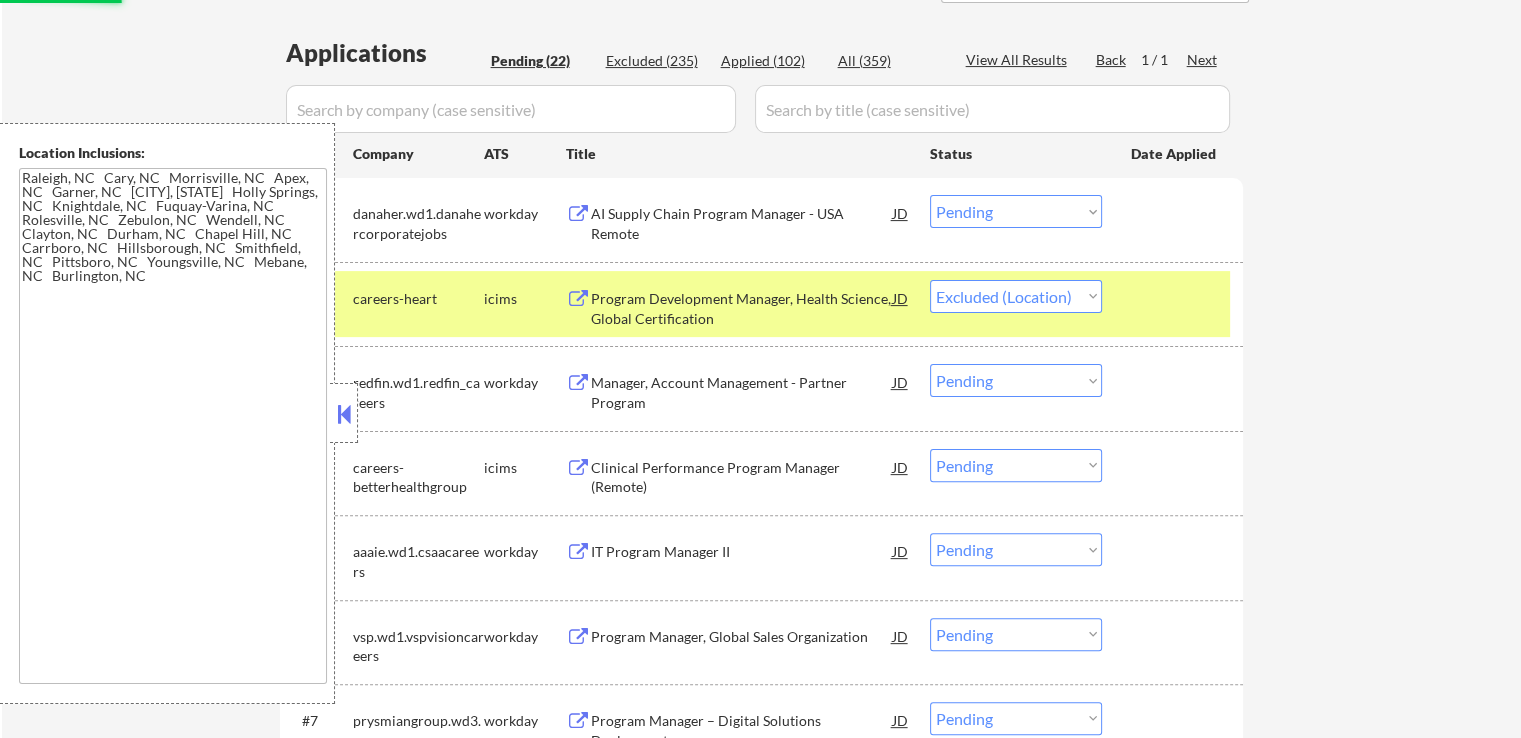 click on "Manager, Account Management - Partner Program" at bounding box center (742, 392) 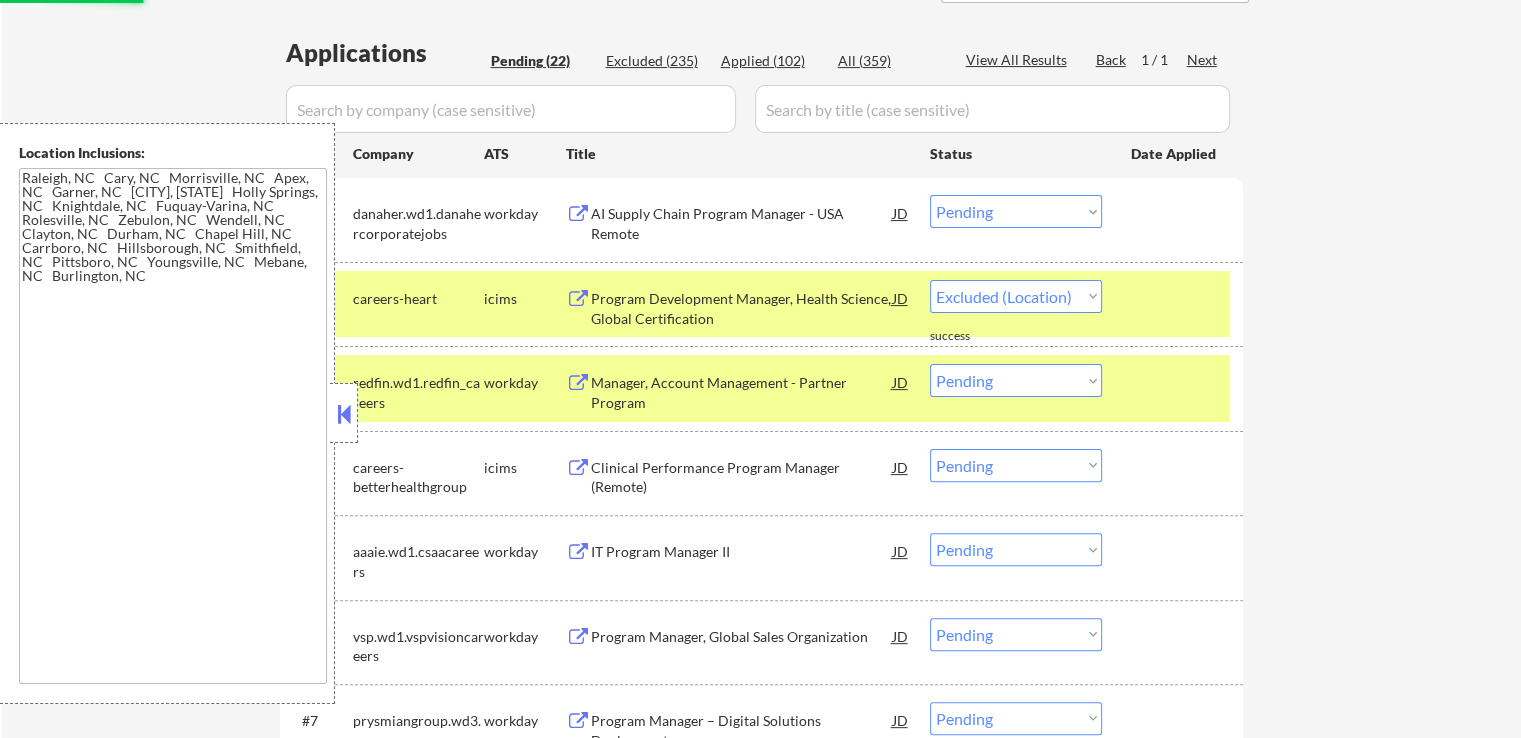 select on ""pending"" 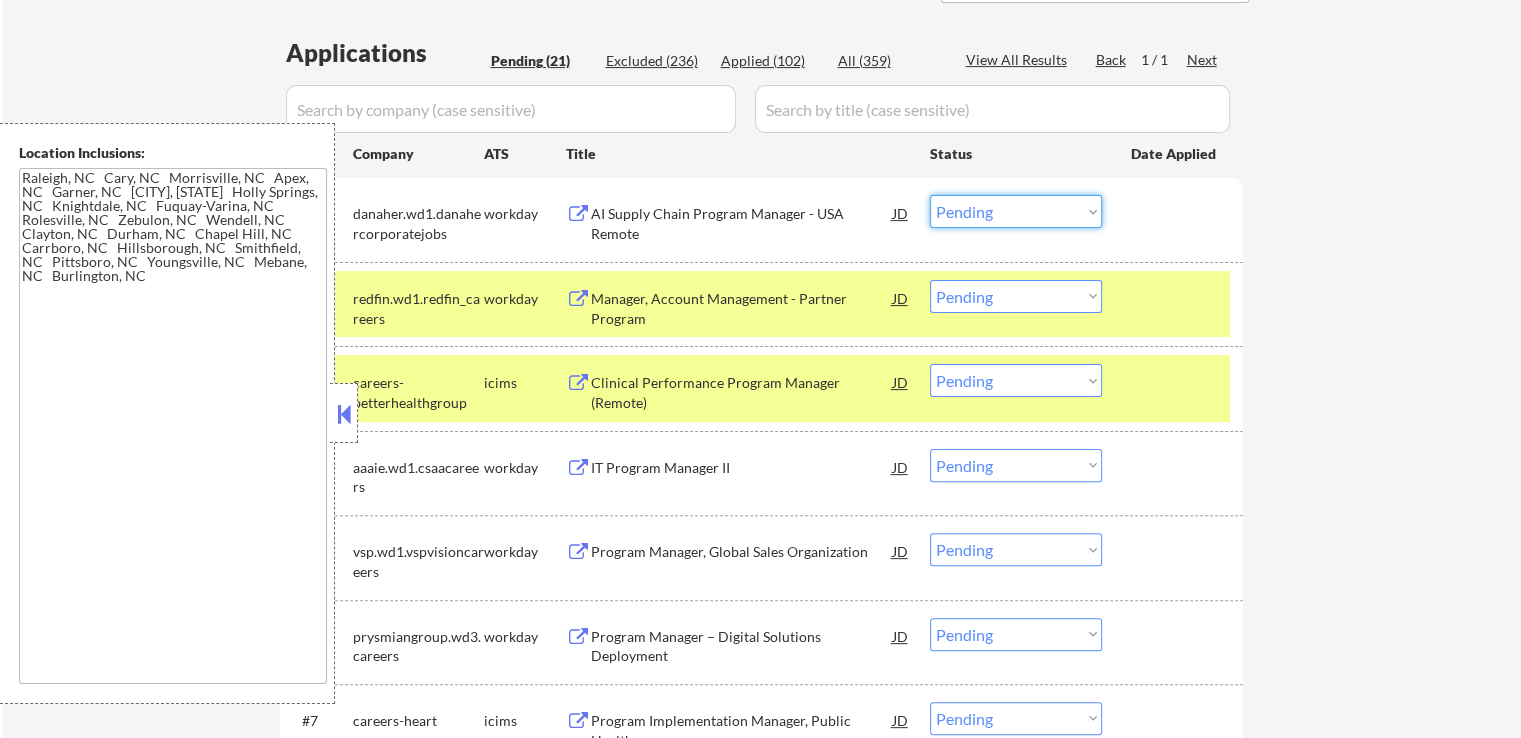 drag, startPoint x: 961, startPoint y: 206, endPoint x: 966, endPoint y: 225, distance: 19.646883 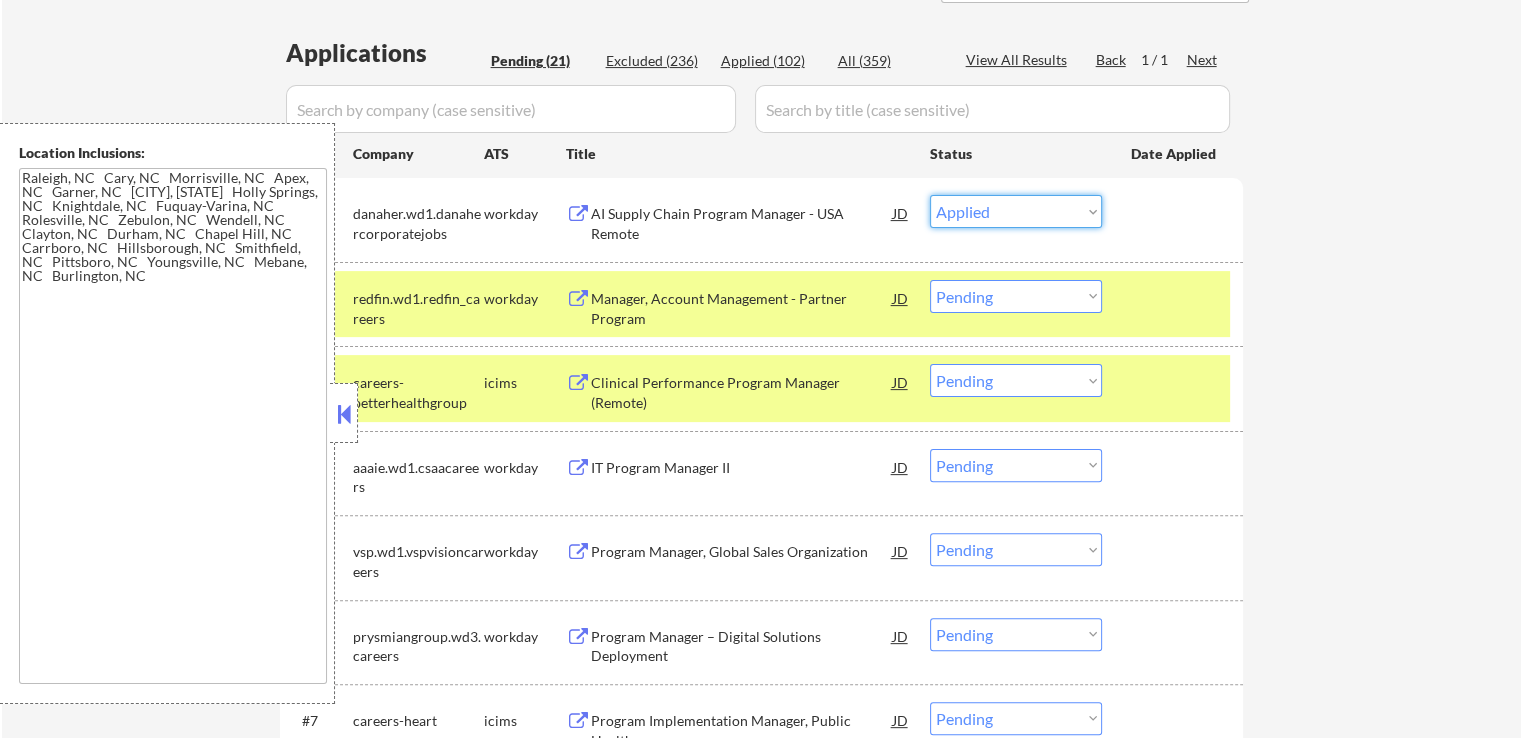 click on "Choose an option... Pending Applied Excluded (Questions) Excluded (Expired) Excluded (Location) Excluded (Bad Match) Excluded (Blocklist) Excluded (Salary) Excluded (Other)" at bounding box center (1016, 211) 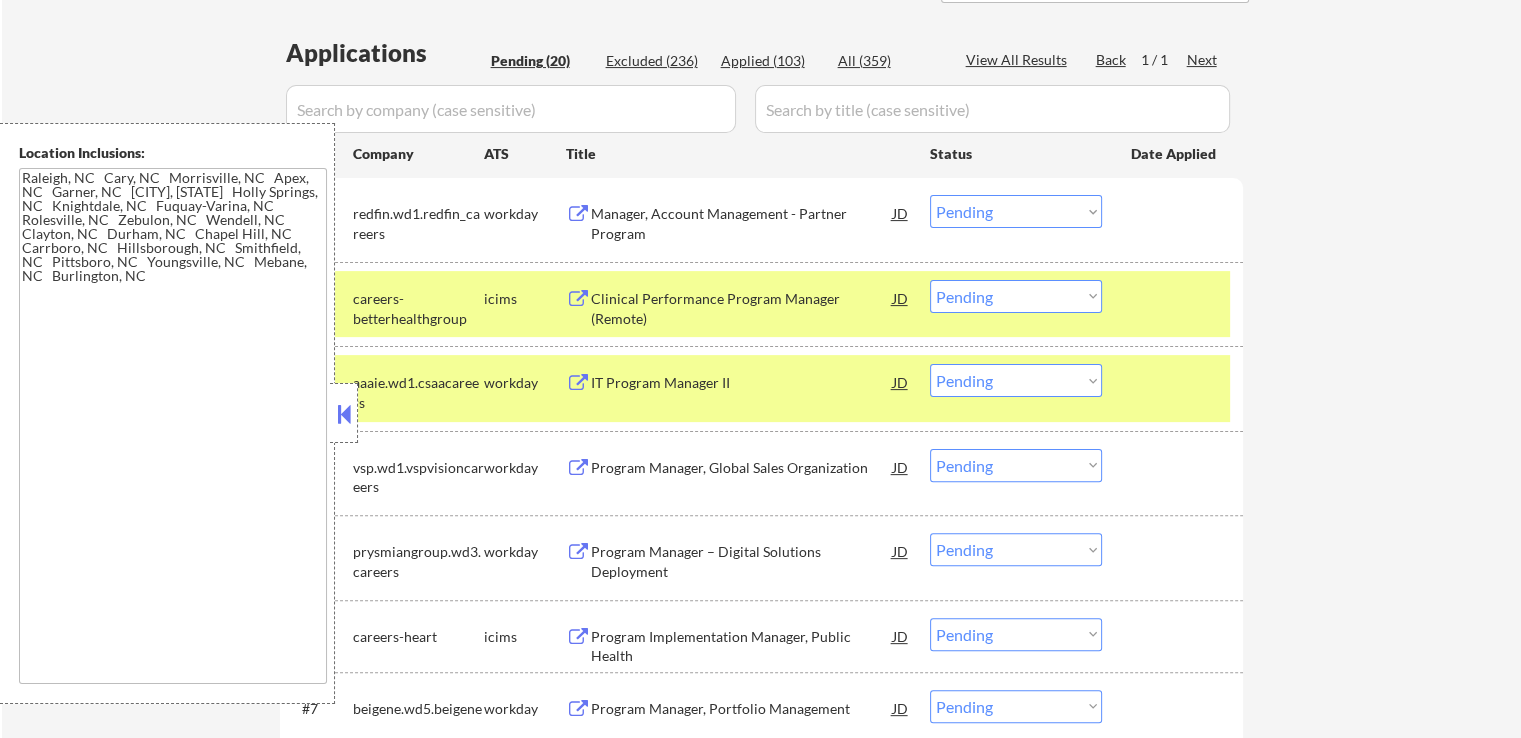 click on "Clinical Performance Program Manager (Remote)" at bounding box center (742, 308) 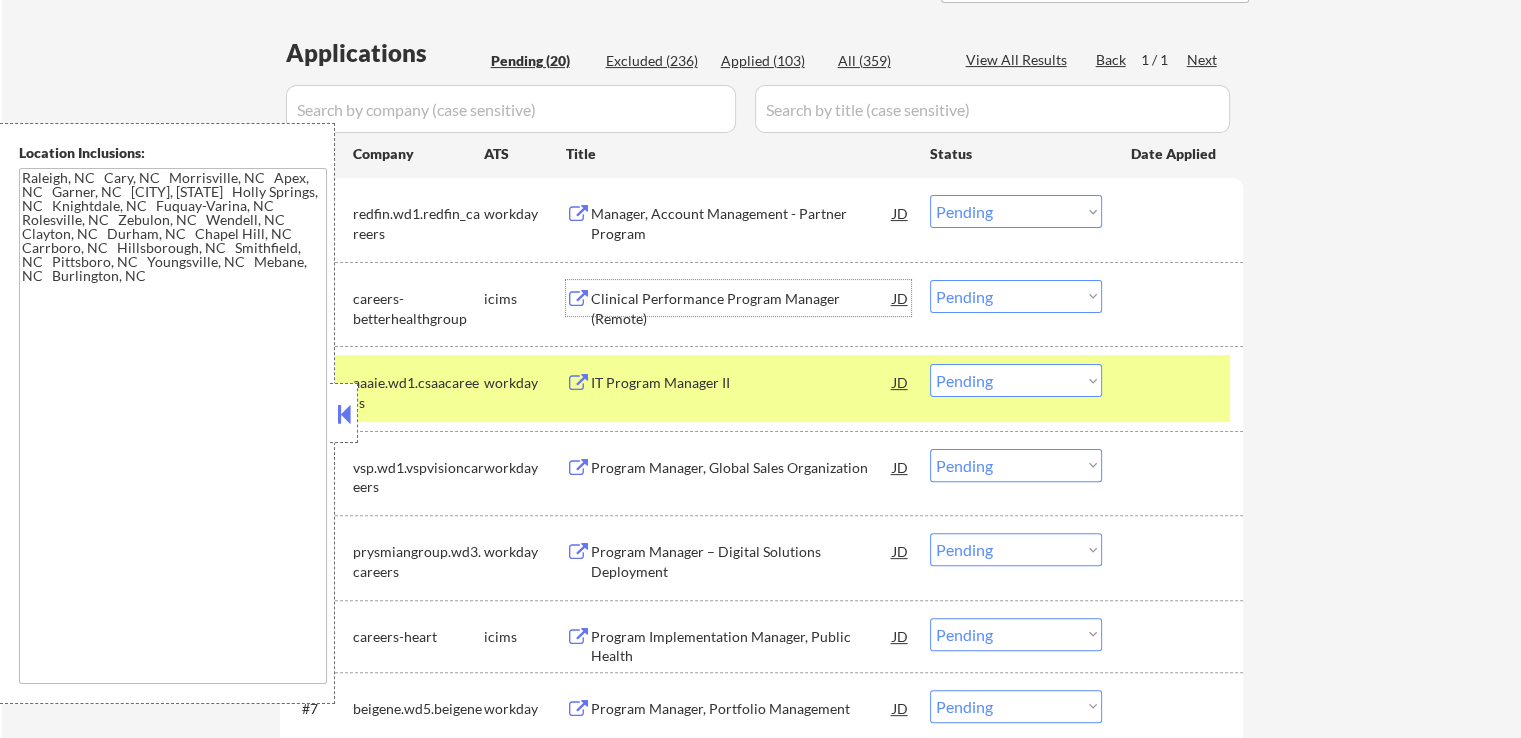 click on "Choose an option... Pending Applied Excluded (Questions) Excluded (Expired) Excluded (Location) Excluded (Bad Match) Excluded (Blocklist) Excluded (Salary) Excluded (Other)" at bounding box center (1016, 211) 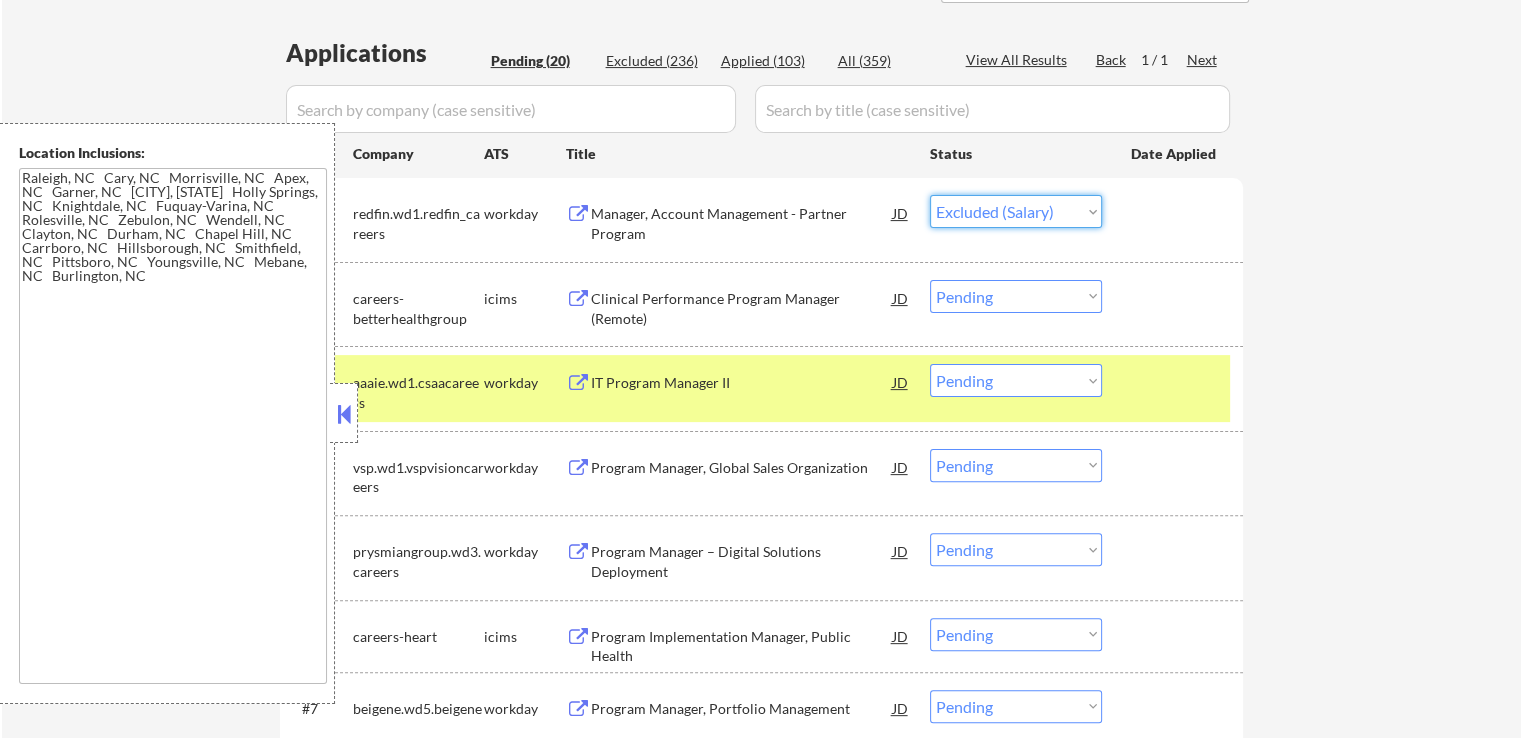 click on "Choose an option... Pending Applied Excluded (Questions) Excluded (Expired) Excluded (Location) Excluded (Bad Match) Excluded (Blocklist) Excluded (Salary) Excluded (Other)" at bounding box center [1016, 211] 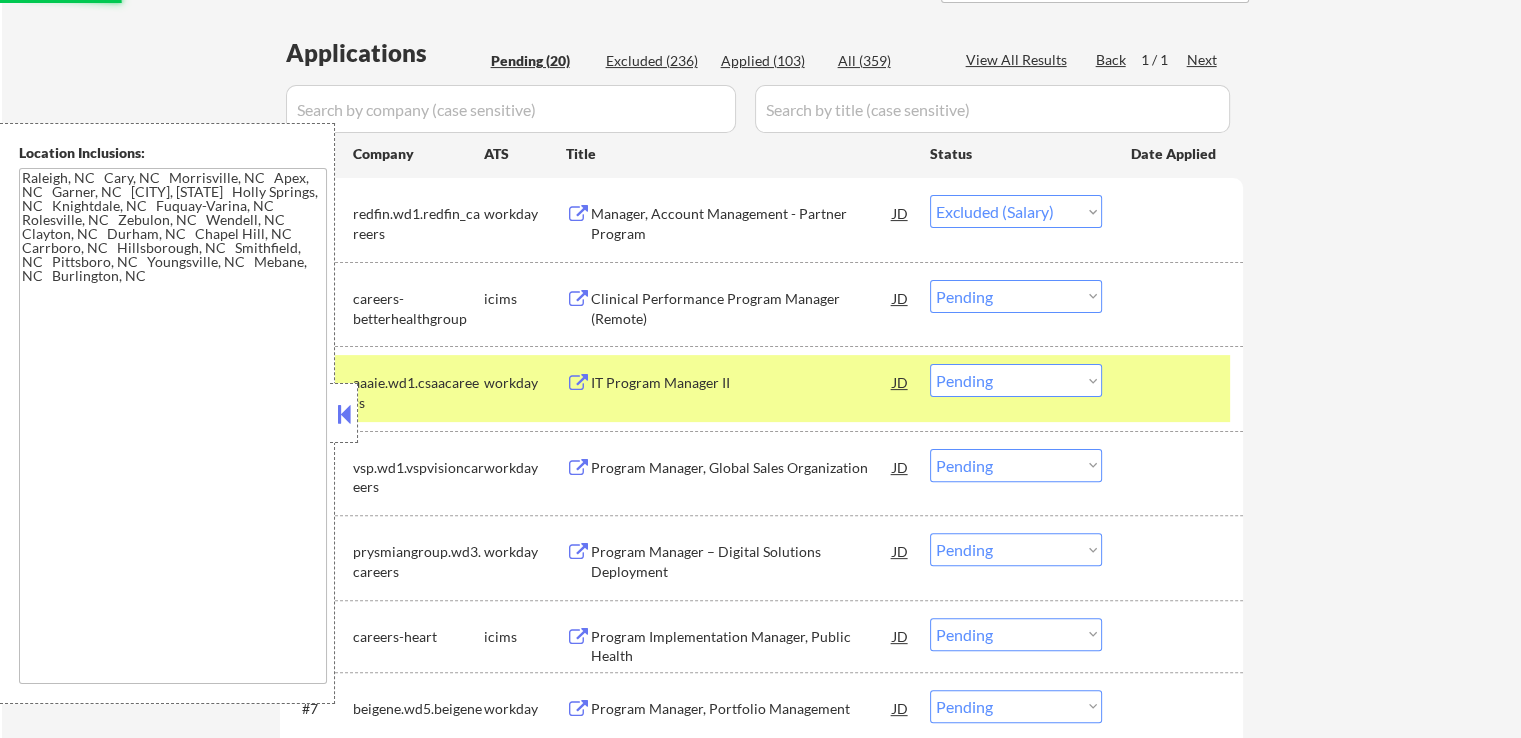 click on "Clinical Performance Program Manager (Remote)" at bounding box center (742, 308) 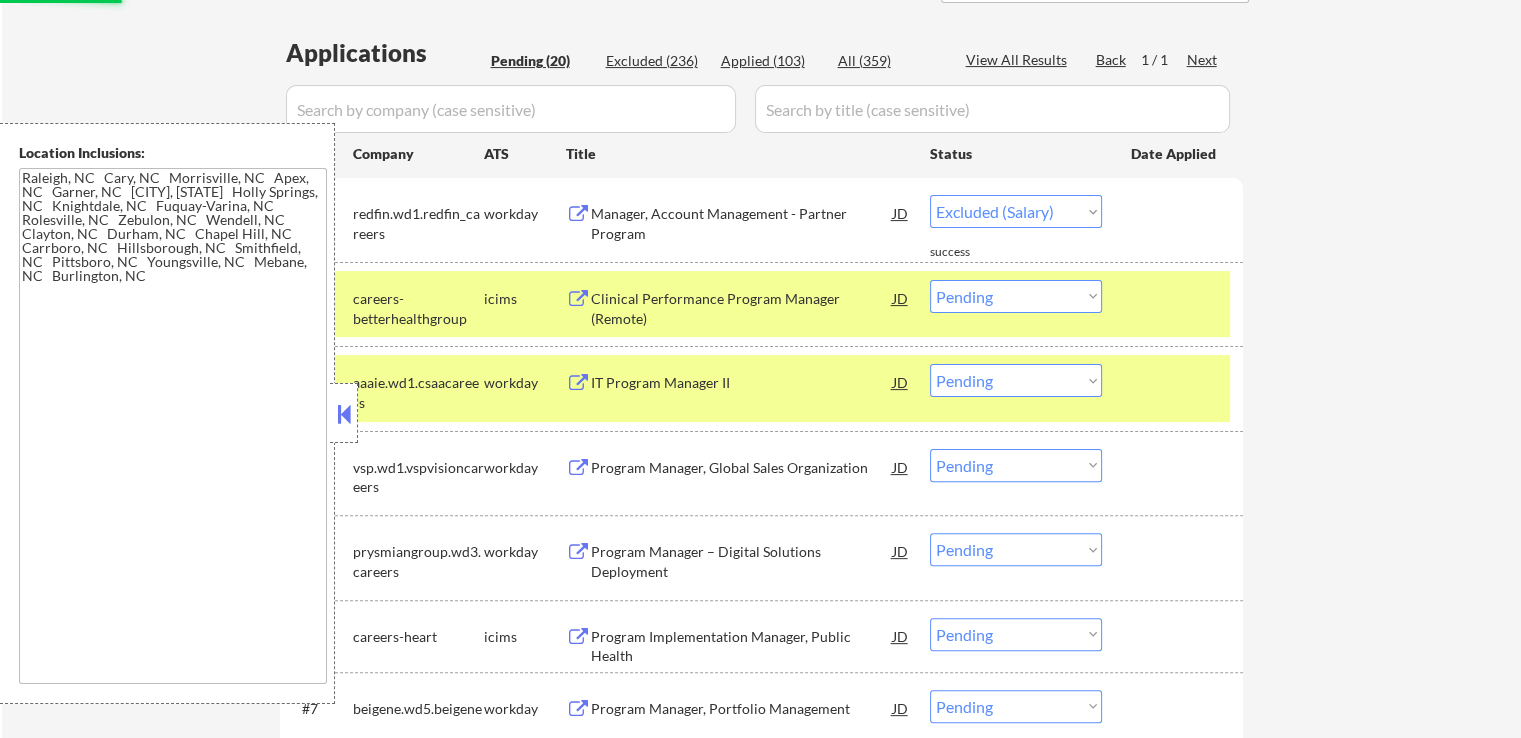 select on ""pending"" 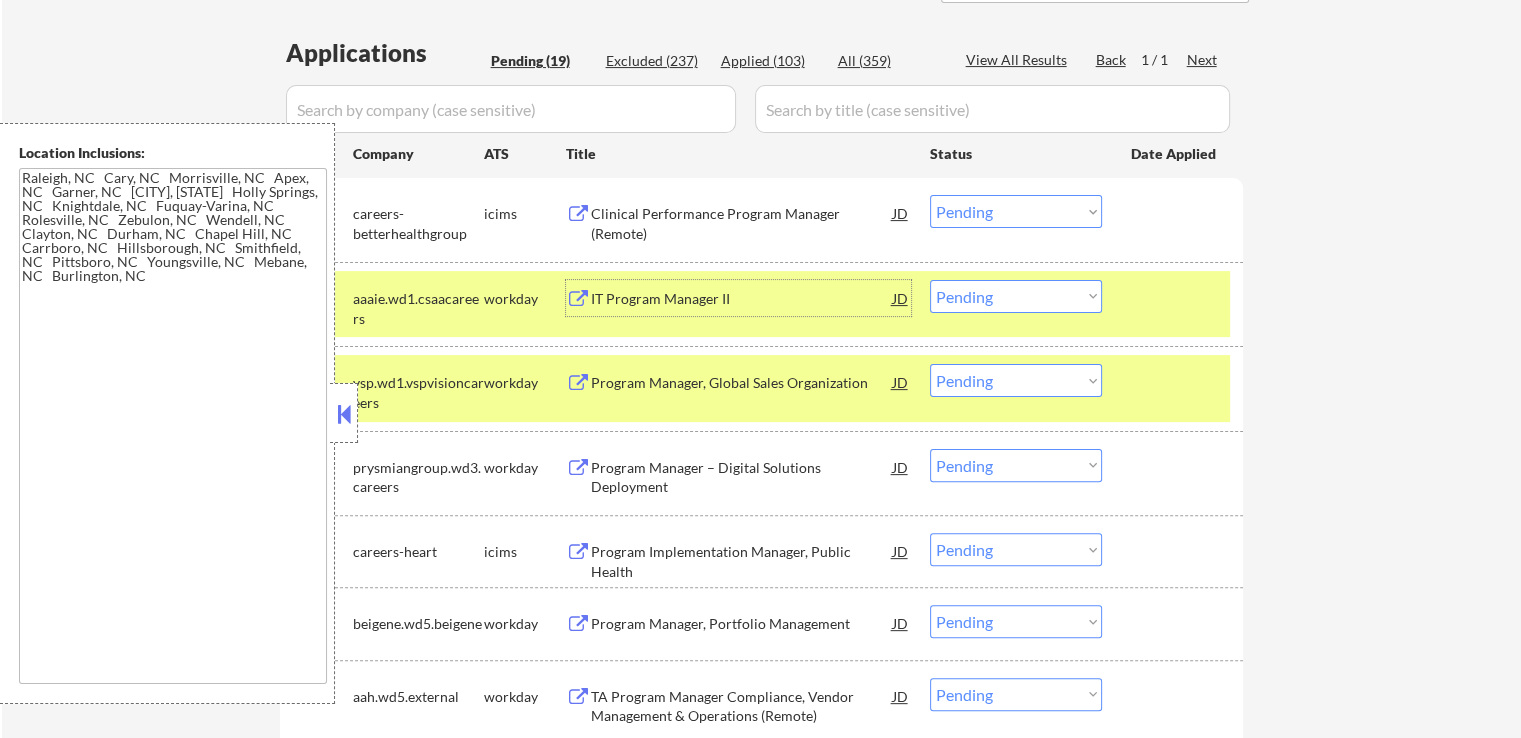 click on "IT Program Manager II" at bounding box center [742, 298] 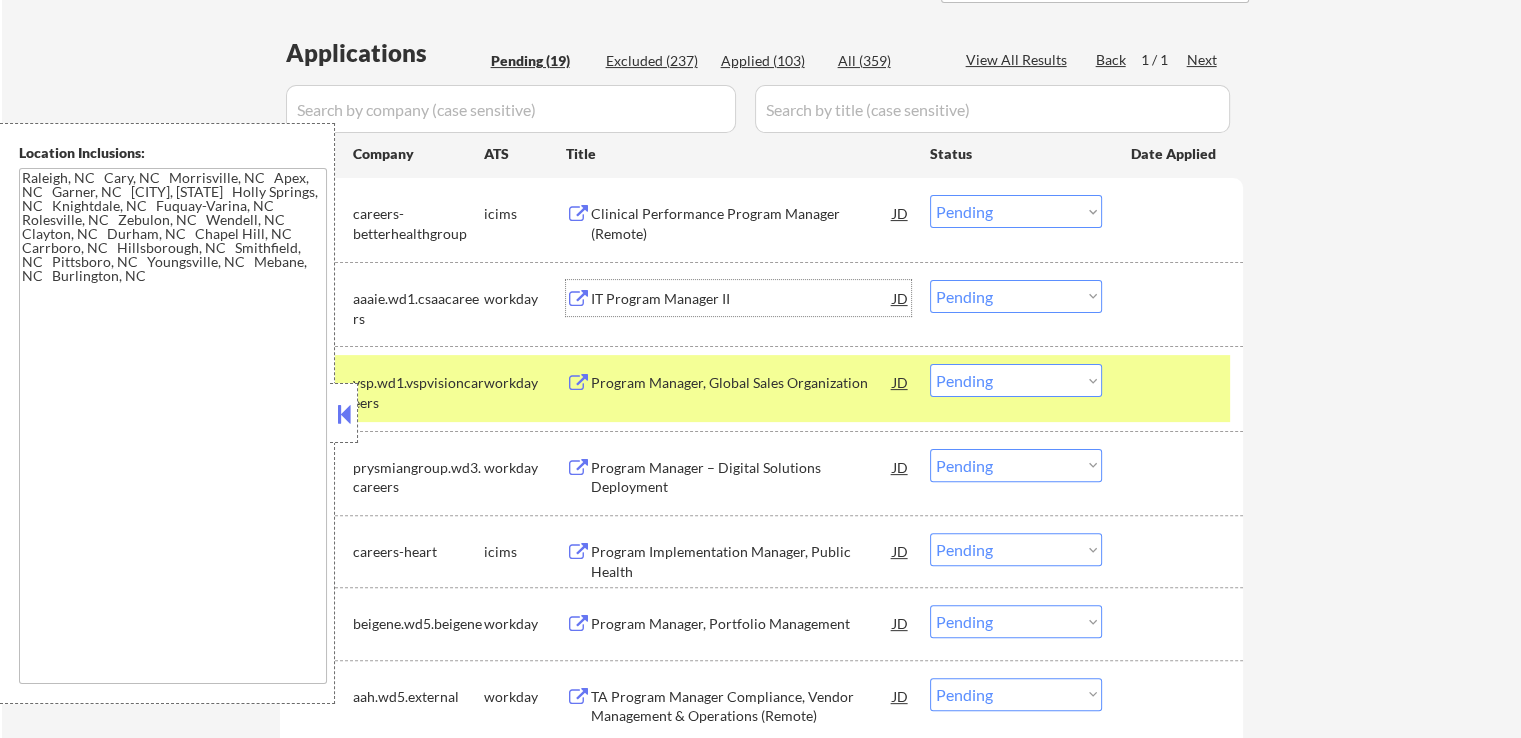 click on "Choose an option... Pending Applied Excluded (Questions) Excluded (Expired) Excluded (Location) Excluded (Bad Match) Excluded (Blocklist) Excluded (Salary) Excluded (Other)" at bounding box center [1016, 296] 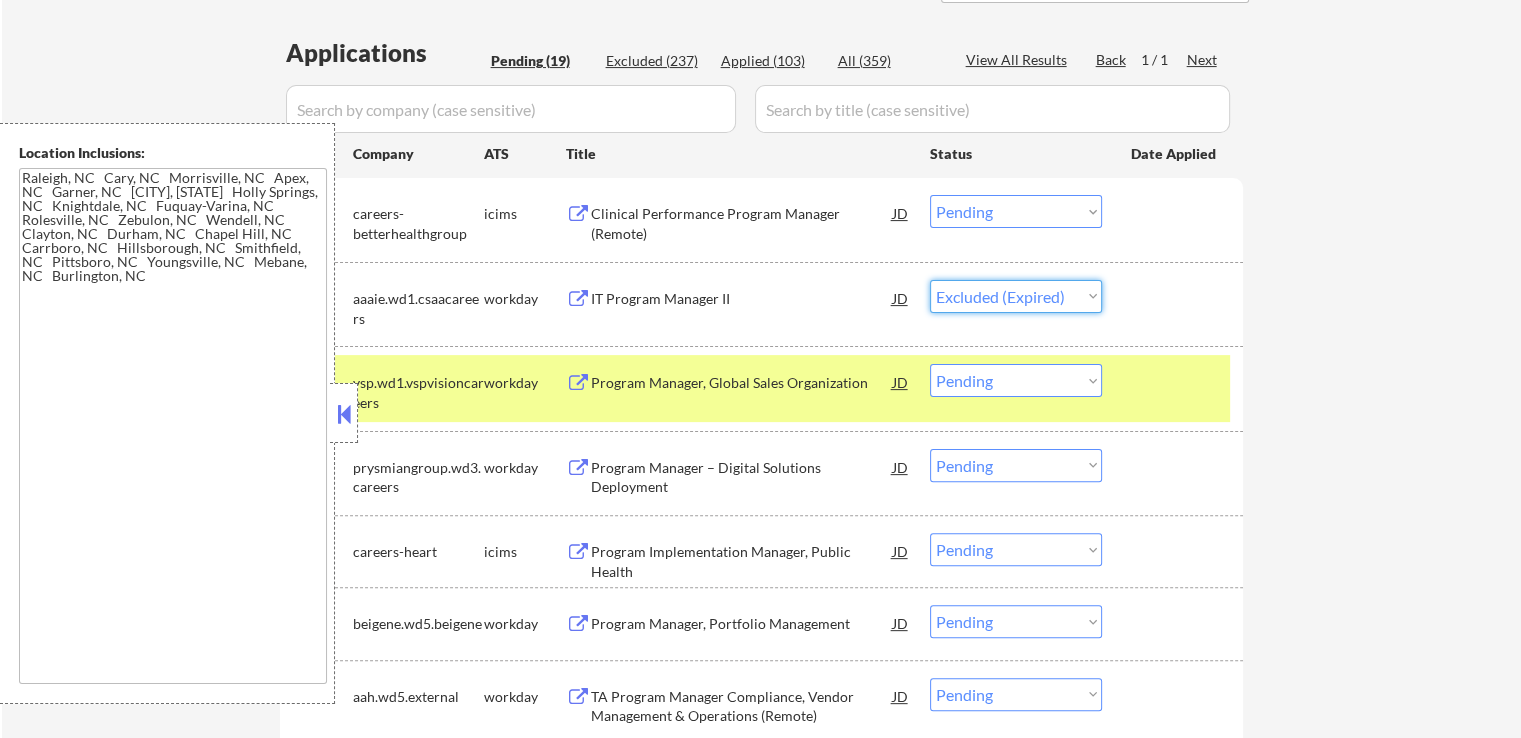 click on "Choose an option... Pending Applied Excluded (Questions) Excluded (Expired) Excluded (Location) Excluded (Bad Match) Excluded (Blocklist) Excluded (Salary) Excluded (Other)" at bounding box center (1016, 296) 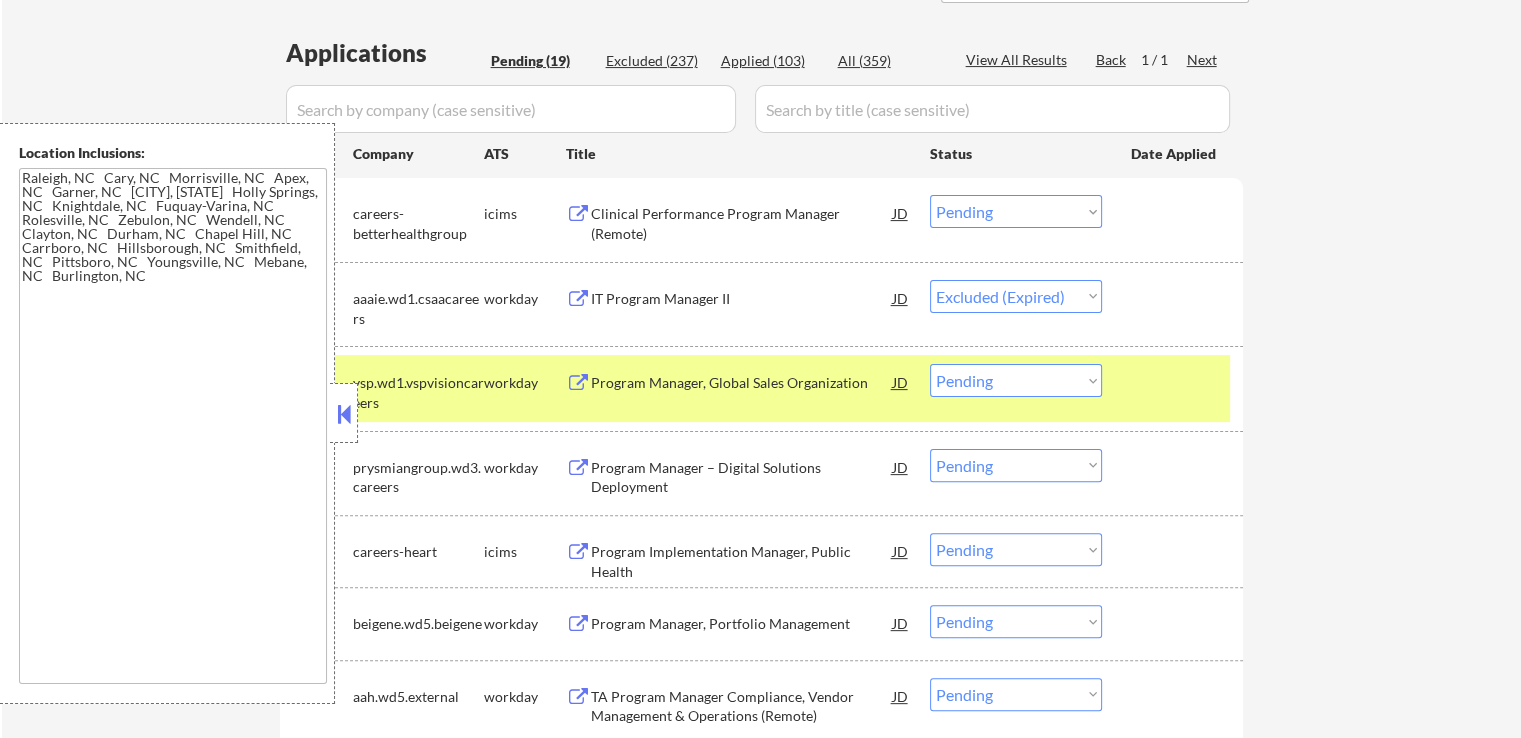 click on "Program Manager, Global Sales Organization" at bounding box center (742, 383) 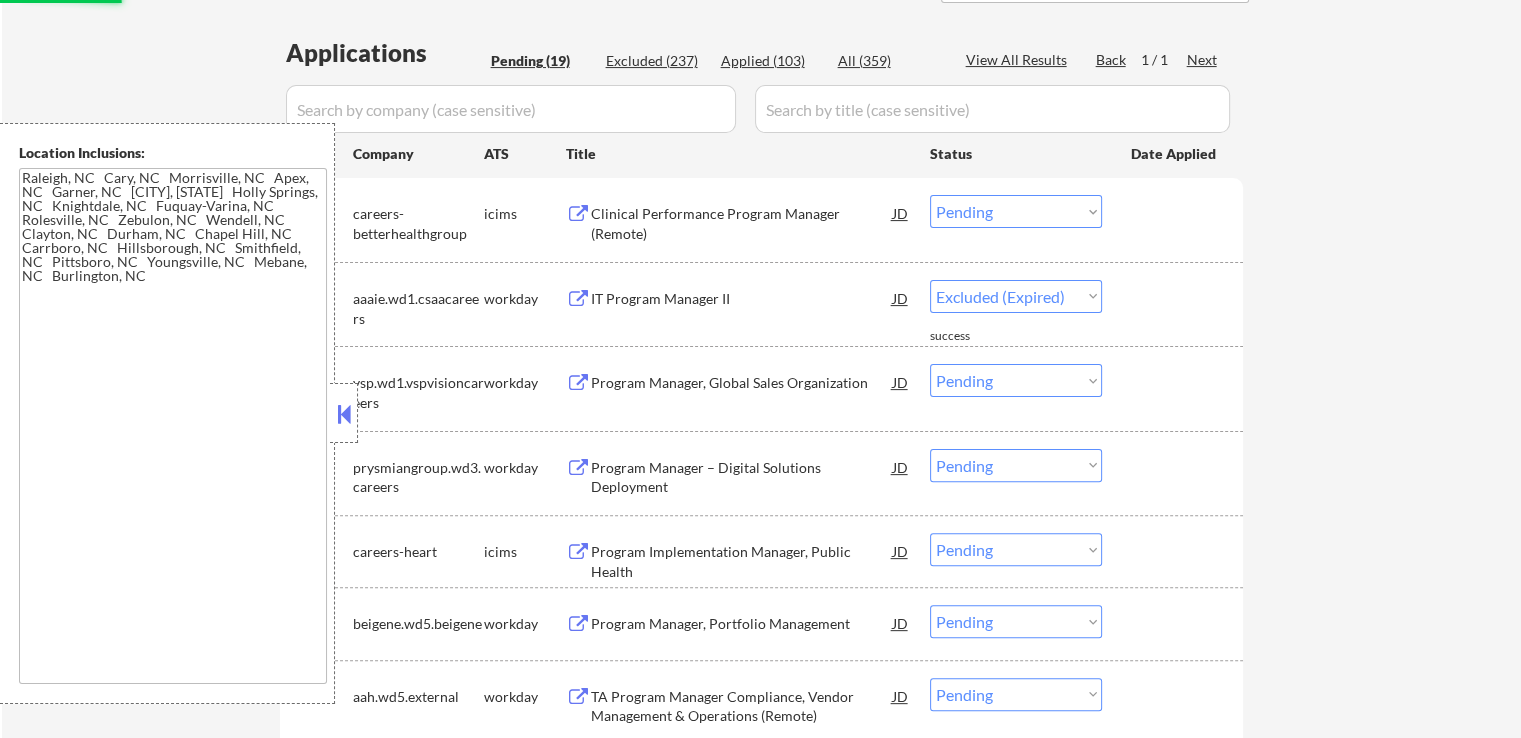 select on ""pending"" 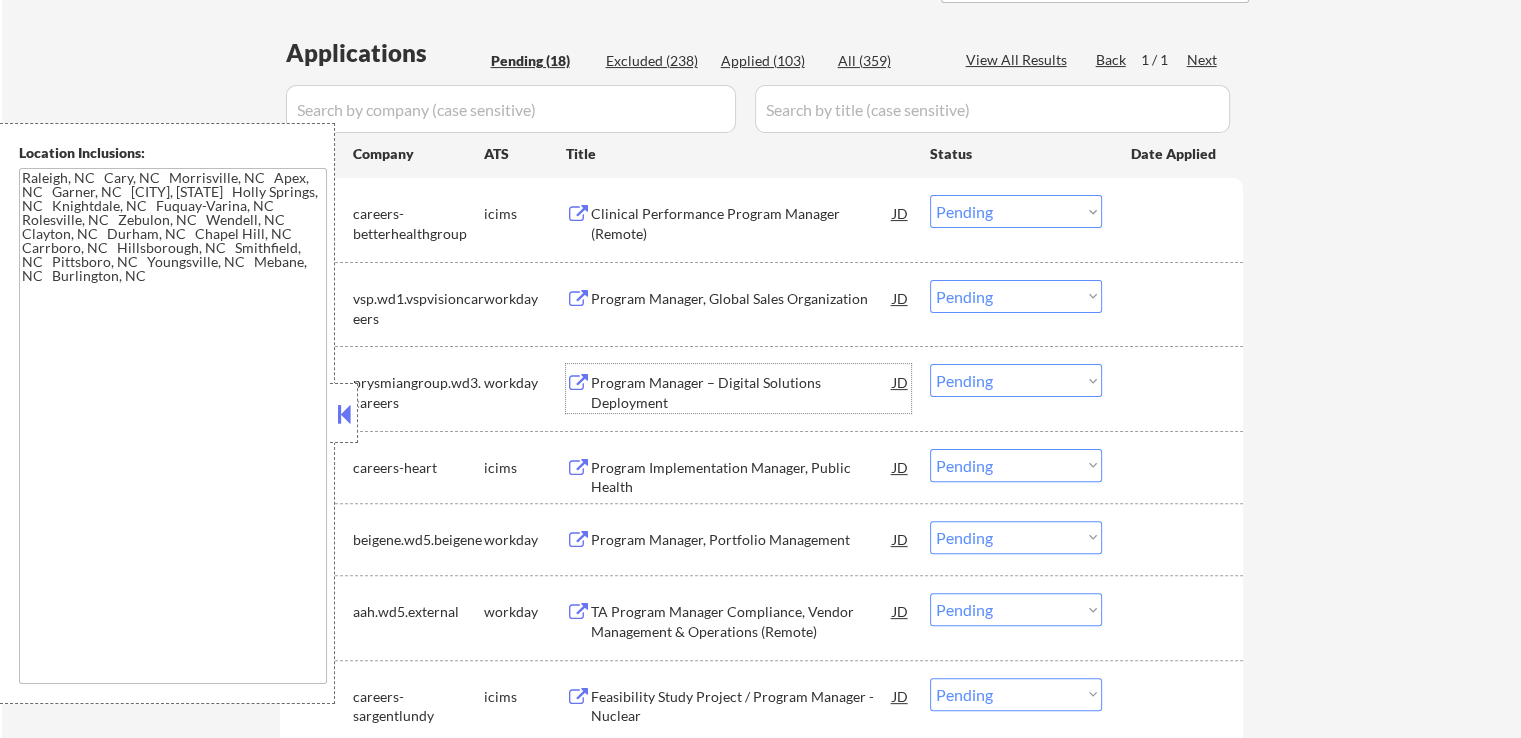 drag, startPoint x: 987, startPoint y: 204, endPoint x: 992, endPoint y: 223, distance: 19.646883 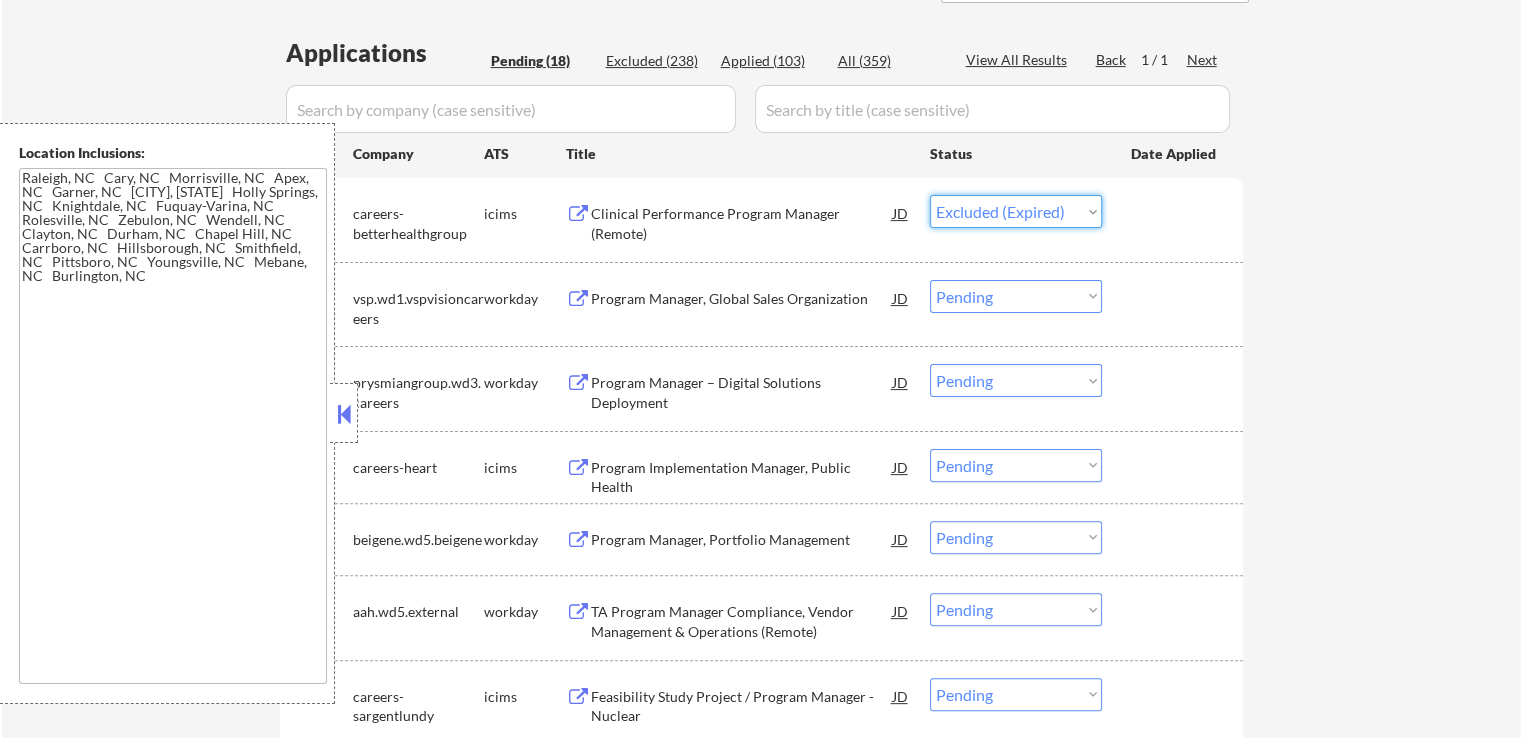 click on "Choose an option... Pending Applied Excluded (Questions) Excluded (Expired) Excluded (Location) Excluded (Bad Match) Excluded (Blocklist) Excluded (Salary) Excluded (Other)" at bounding box center [1016, 211] 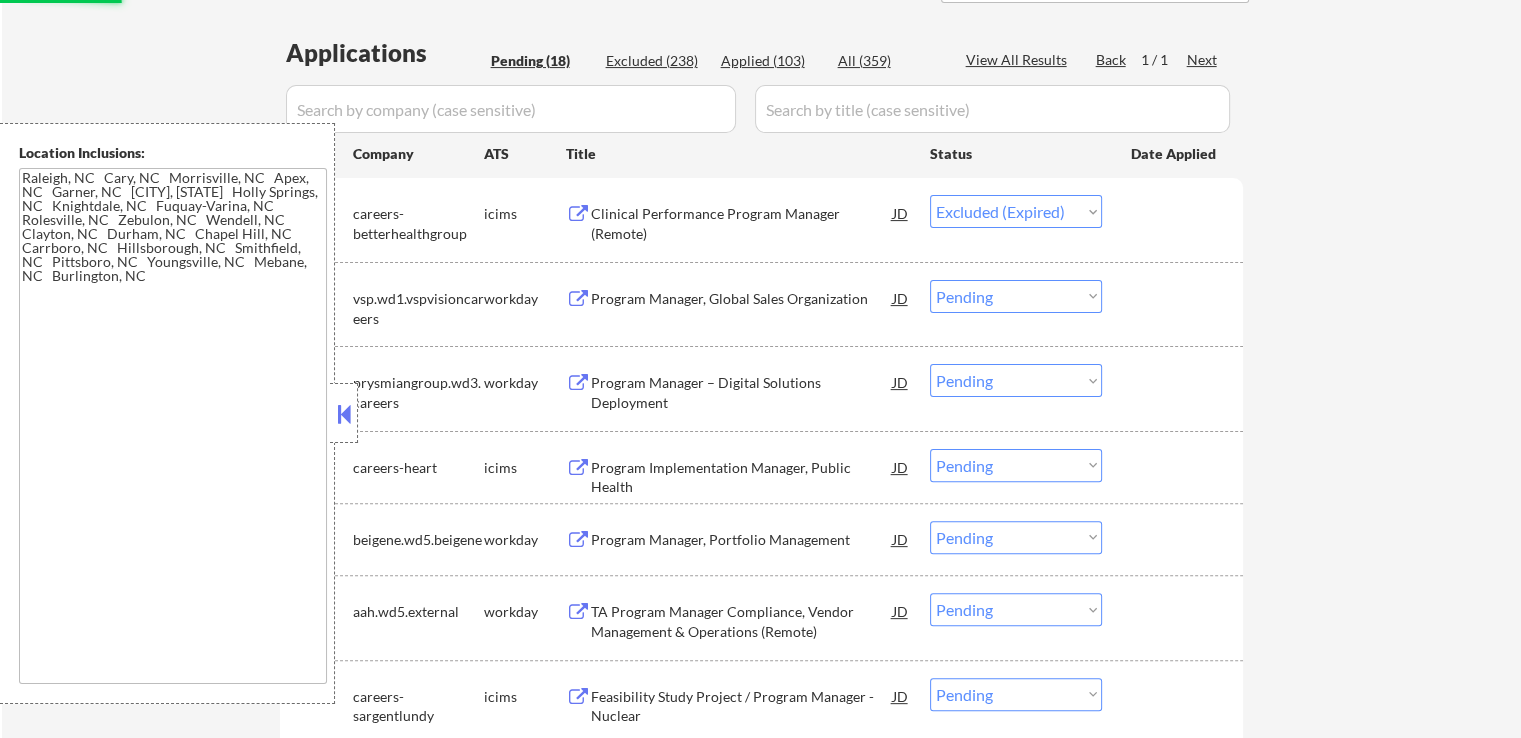 click on "Program Manager – Digital Solutions Deployment" at bounding box center [742, 392] 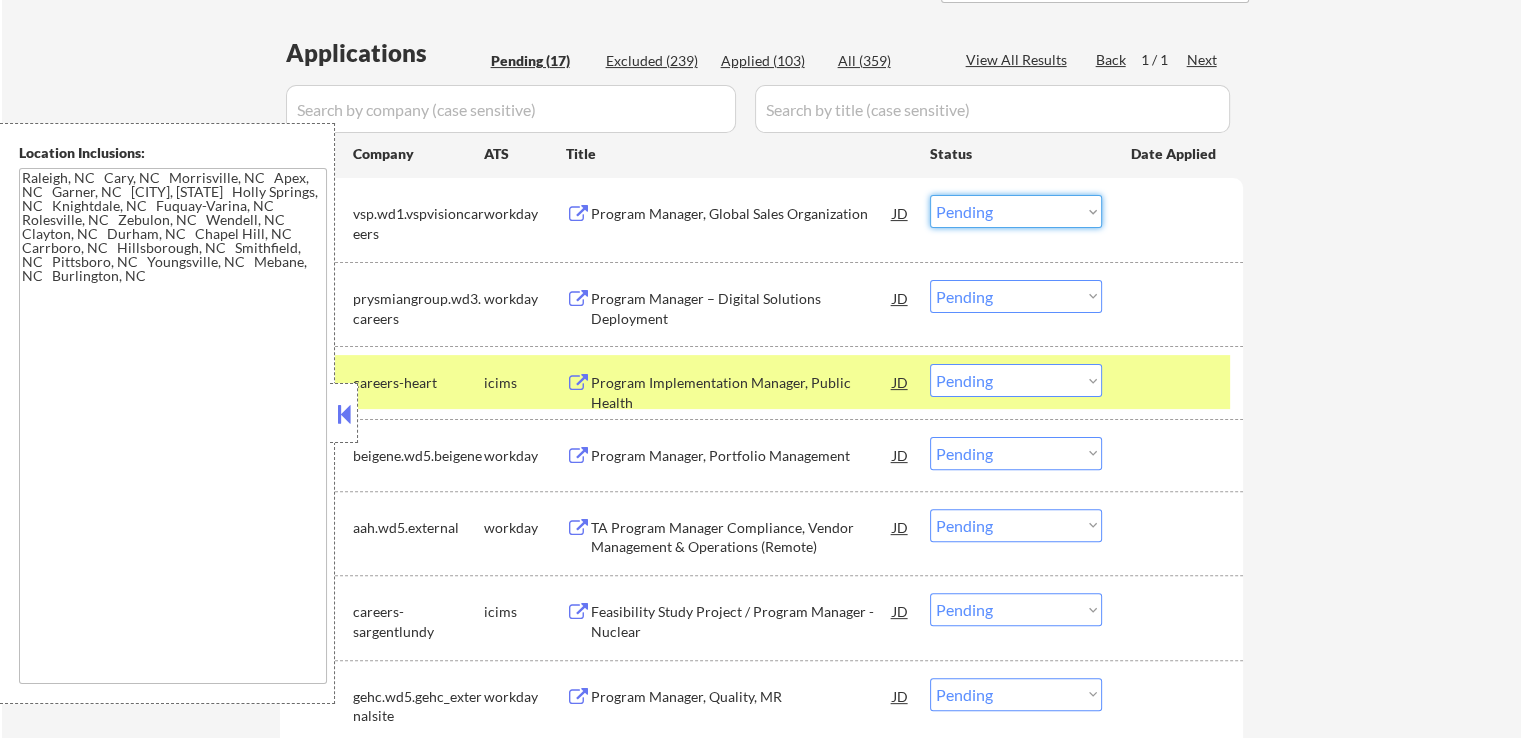 click on "Choose an option... Pending Applied Excluded (Questions) Excluded (Expired) Excluded (Location) Excluded (Bad Match) Excluded (Blocklist) Excluded (Salary) Excluded (Other)" at bounding box center [1016, 211] 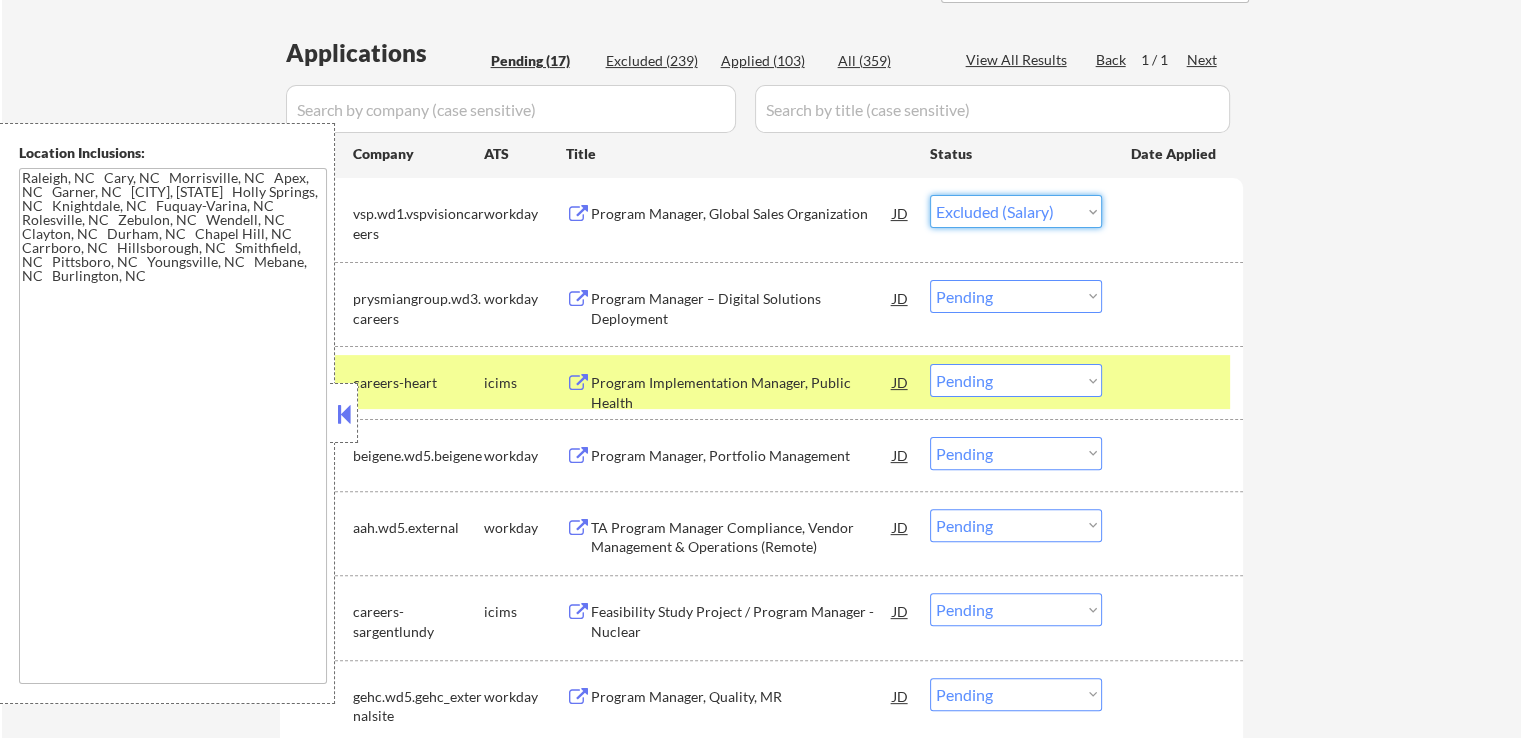 click on "Choose an option... Pending Applied Excluded (Questions) Excluded (Expired) Excluded (Location) Excluded (Bad Match) Excluded (Blocklist) Excluded (Salary) Excluded (Other)" at bounding box center [1016, 211] 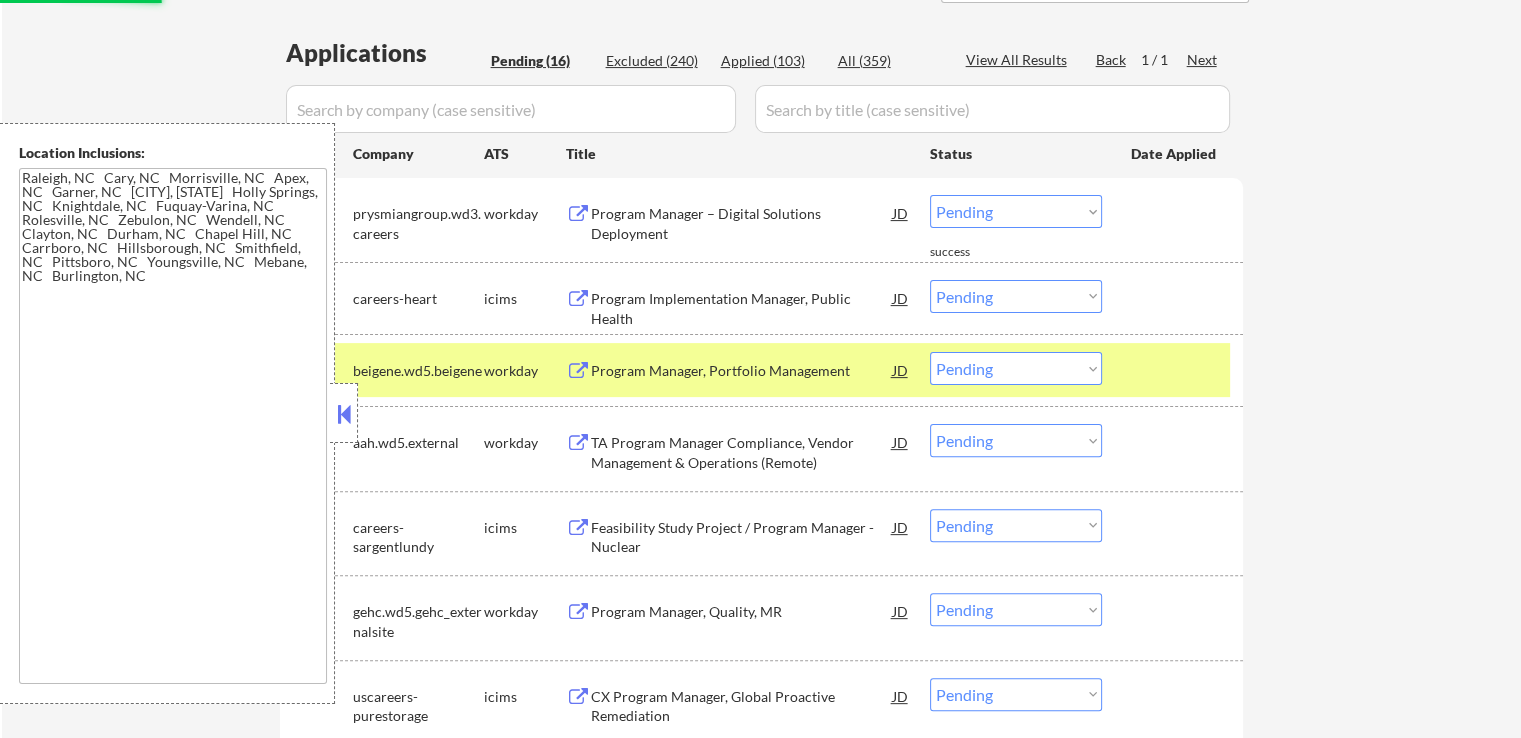 click on "Program Implementation Manager, Public Health" at bounding box center (742, 308) 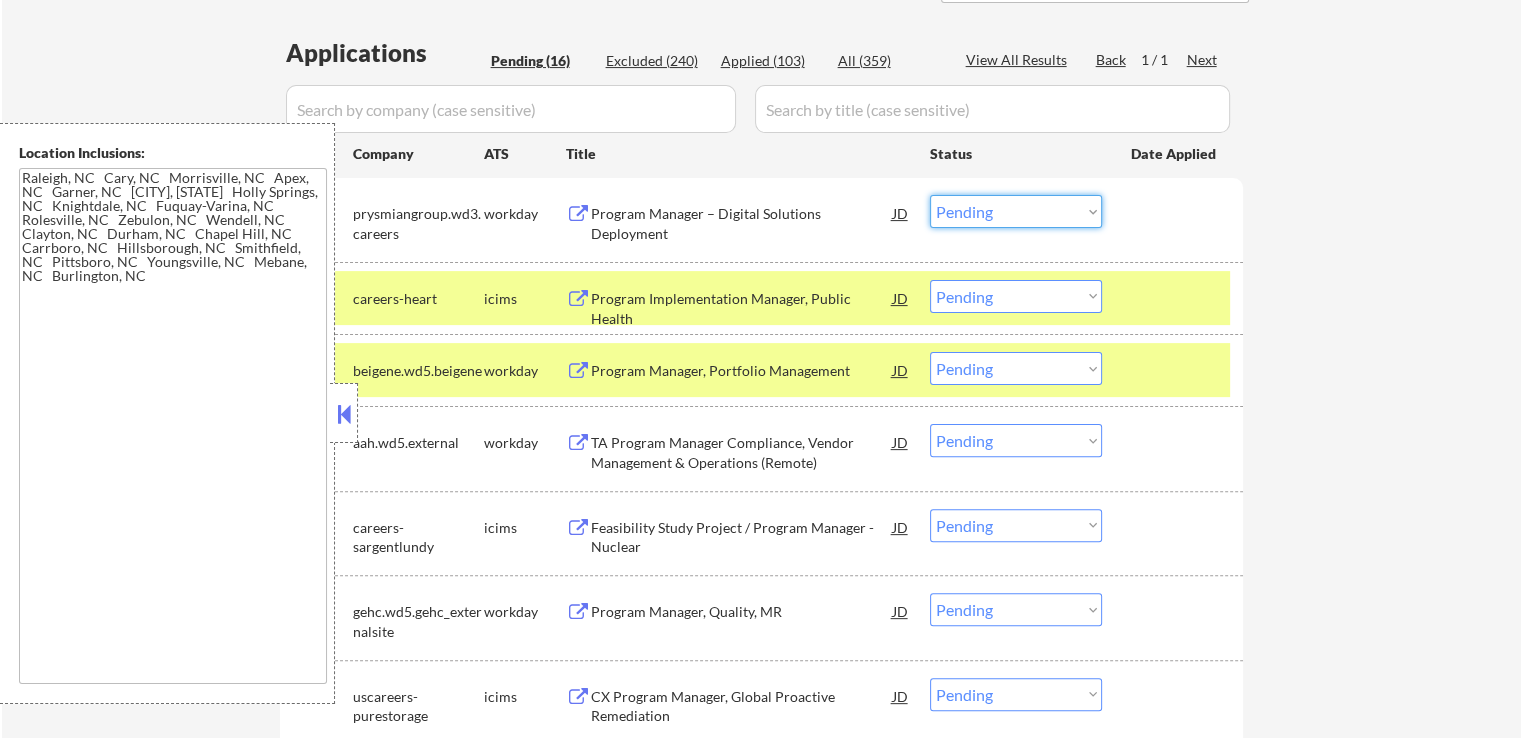 click on "Choose an option... Pending Applied Excluded (Questions) Excluded (Expired) Excluded (Location) Excluded (Bad Match) Excluded (Blocklist) Excluded (Salary) Excluded (Other)" at bounding box center [1016, 211] 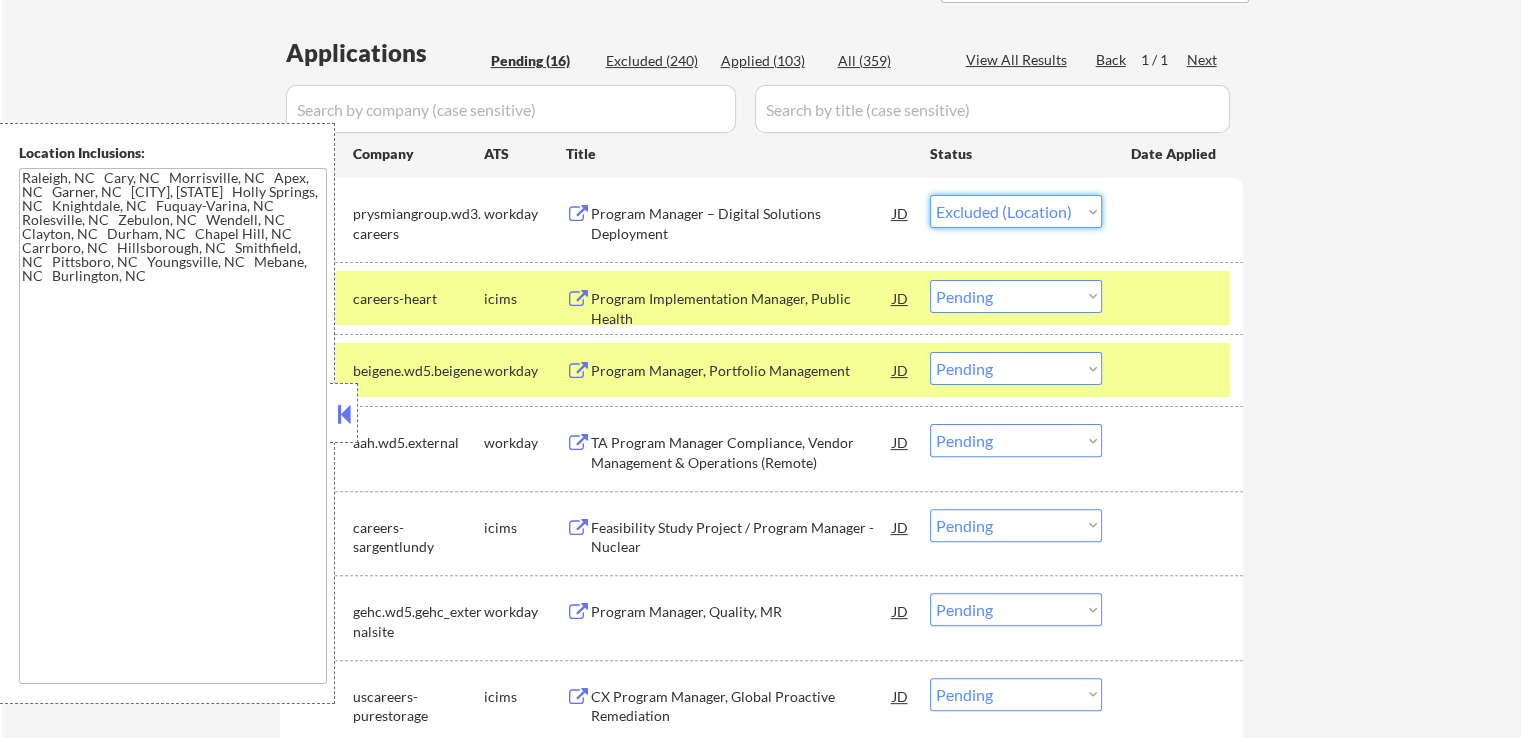 click on "Choose an option... Pending Applied Excluded (Questions) Excluded (Expired) Excluded (Location) Excluded (Bad Match) Excluded (Blocklist) Excluded (Salary) Excluded (Other)" at bounding box center (1016, 211) 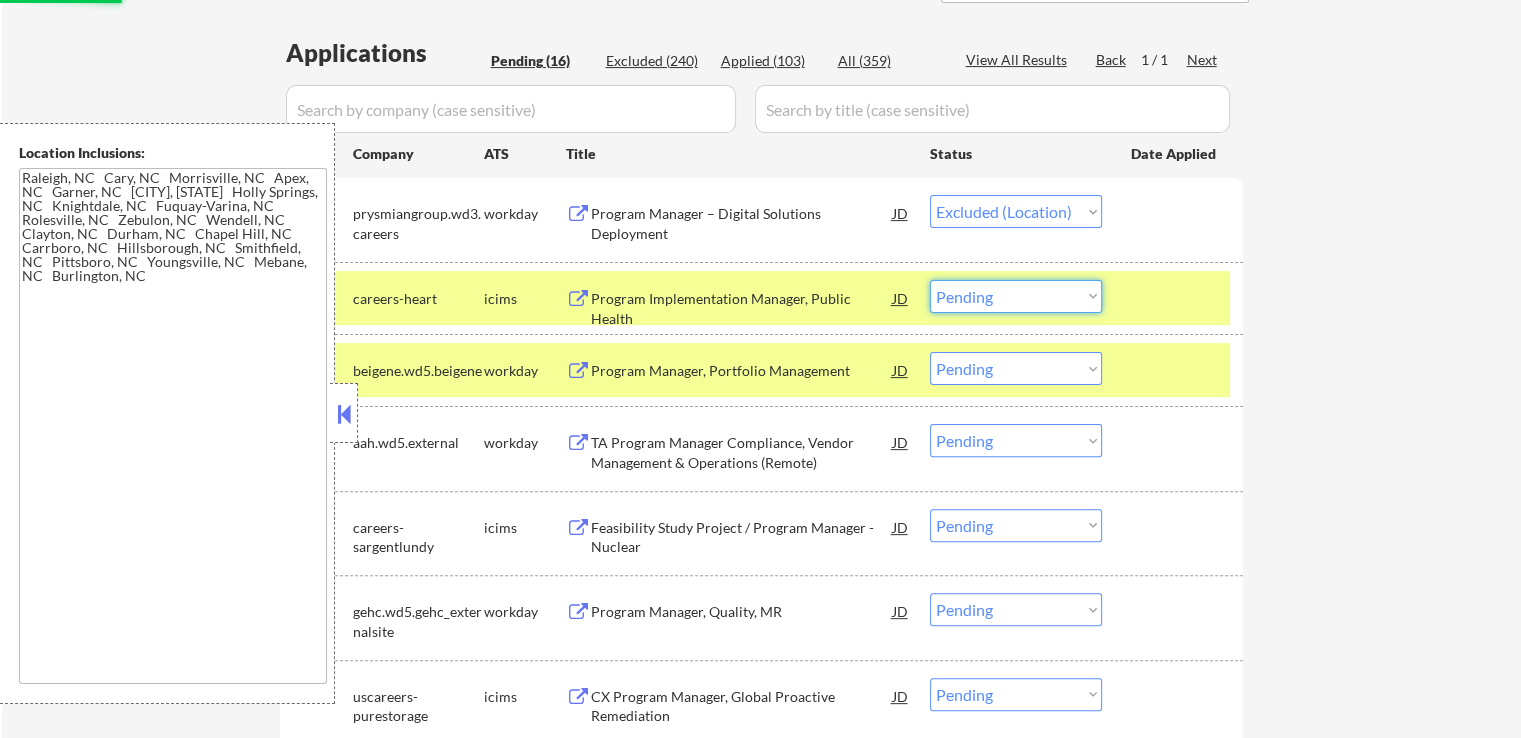 drag, startPoint x: 982, startPoint y: 285, endPoint x: 996, endPoint y: 309, distance: 27.784887 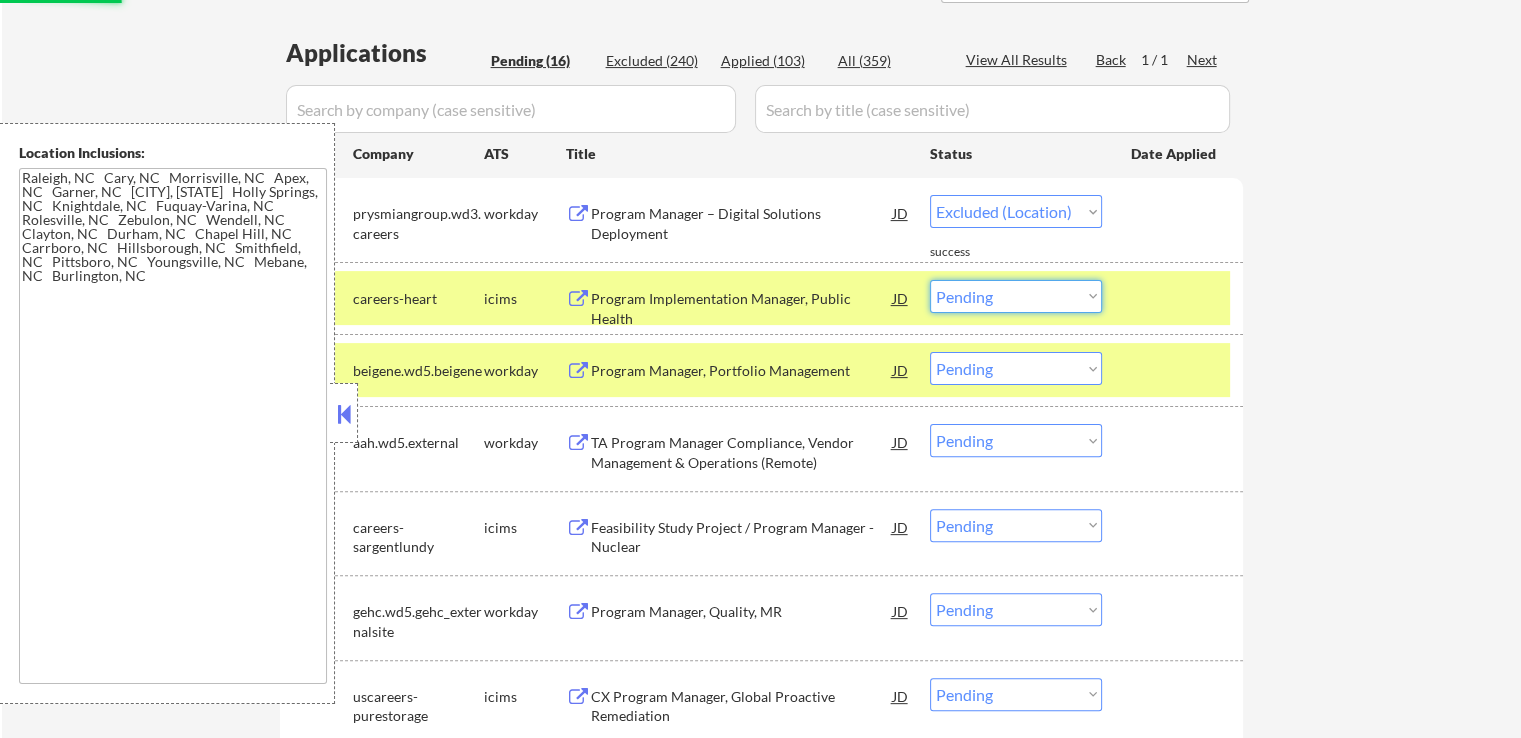 select on ""excluded__expired_"" 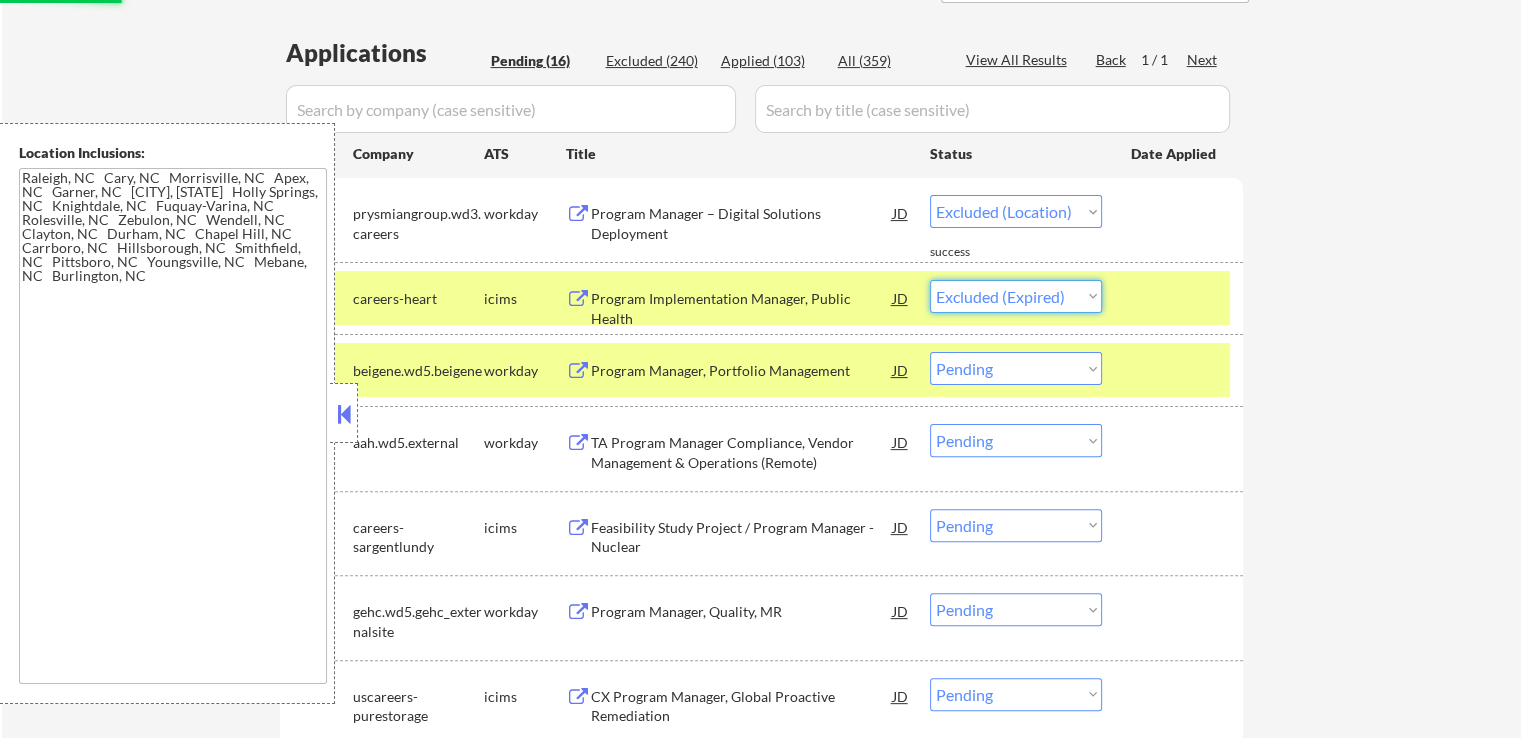 click on "Choose an option... Pending Applied Excluded (Questions) Excluded (Expired) Excluded (Location) Excluded (Bad Match) Excluded (Blocklist) Excluded (Salary) Excluded (Other)" at bounding box center [1016, 296] 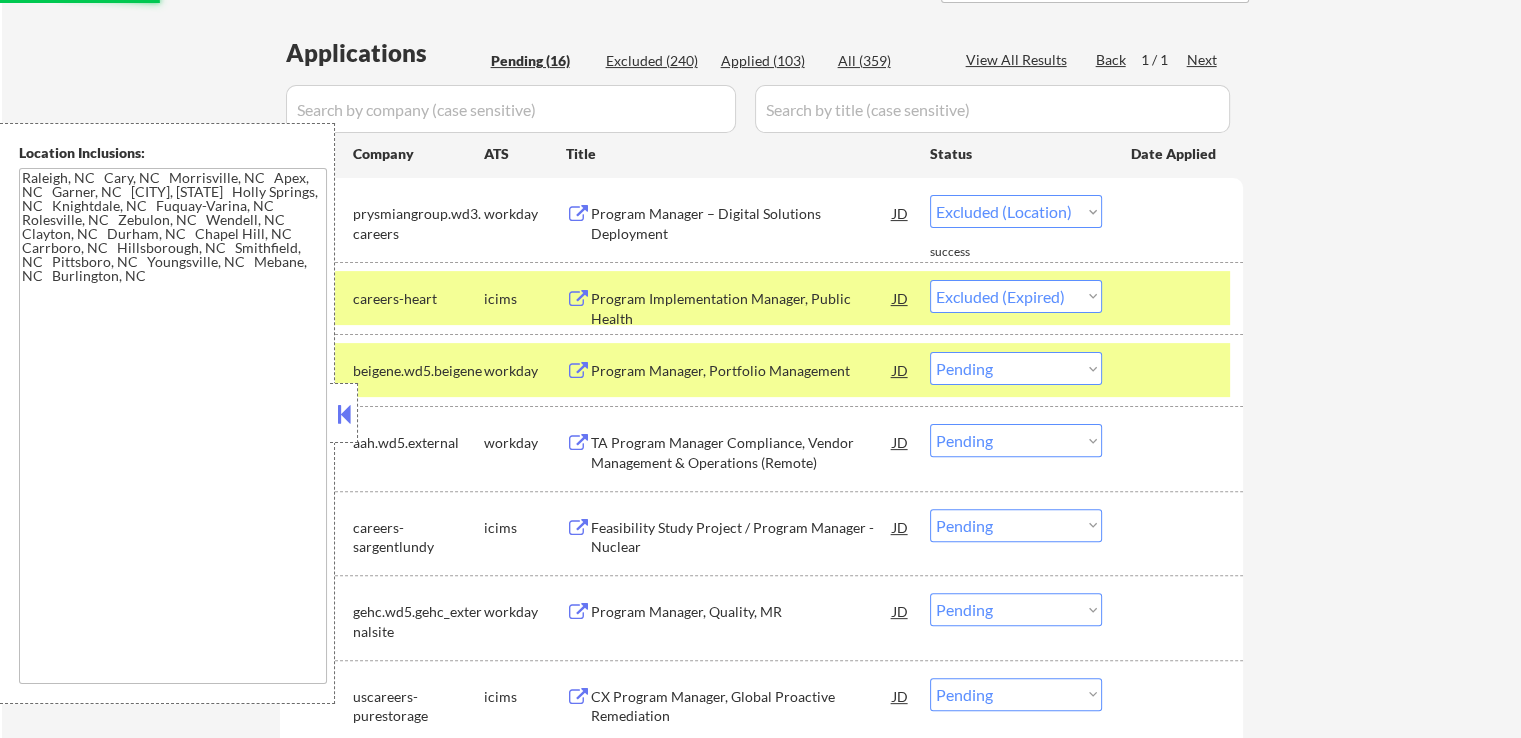 select on ""pending"" 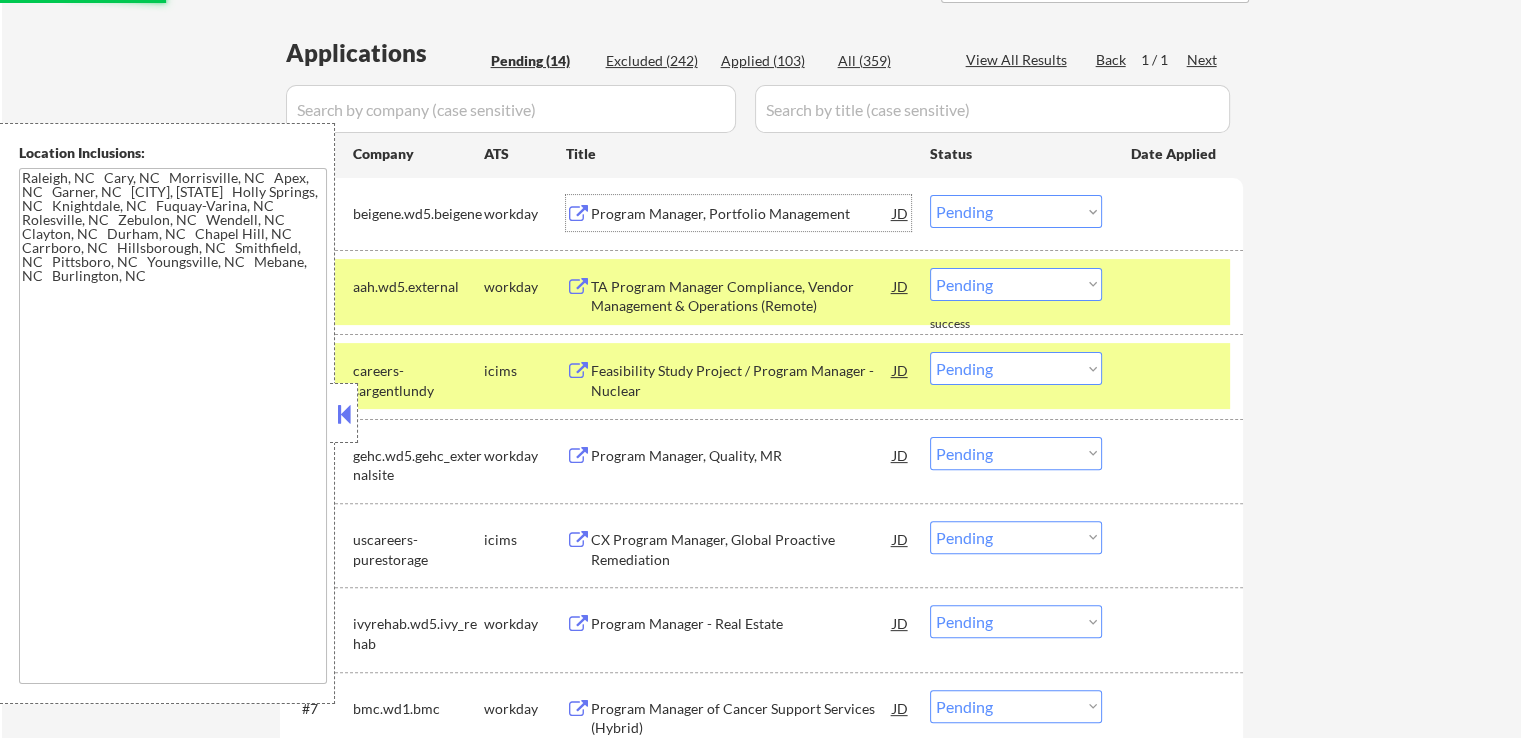 click on "Program Manager, Portfolio Management" at bounding box center [742, 214] 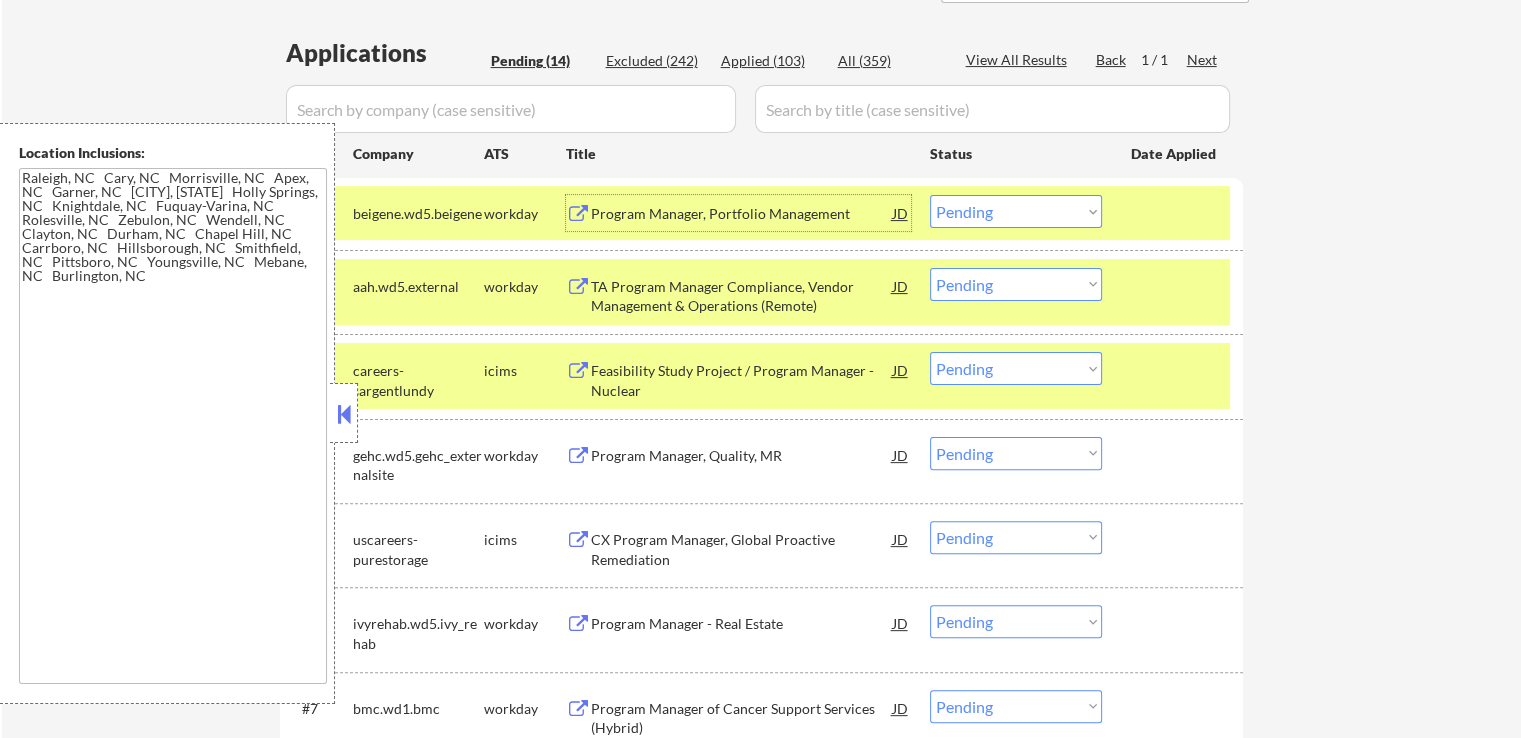 click on "TA Program Manager Compliance, Vendor Management & Operations (Remote)" at bounding box center [742, 296] 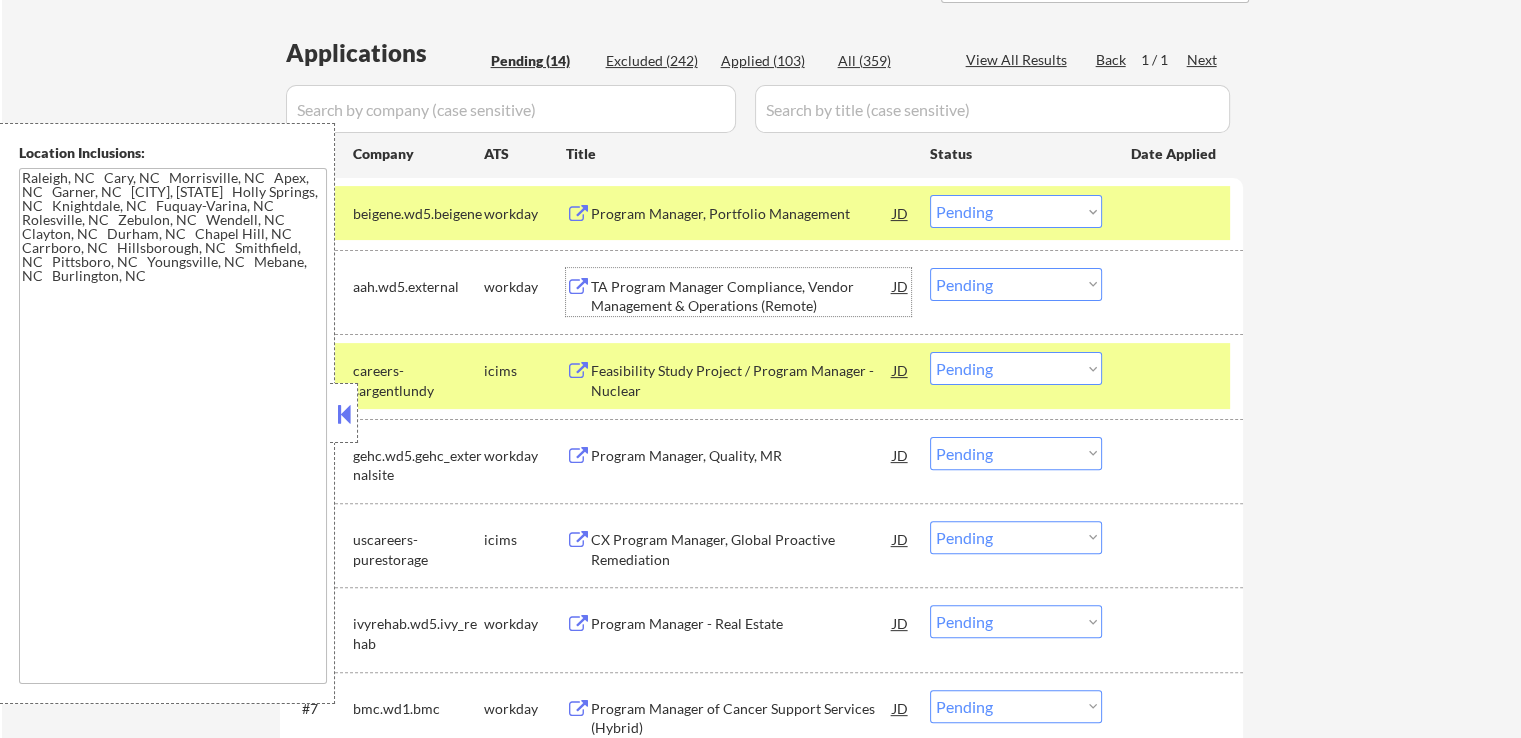 click on "Choose an option... Pending Applied Excluded (Questions) Excluded (Expired) Excluded (Location) Excluded (Bad Match) Excluded (Blocklist) Excluded (Salary) Excluded (Other)" at bounding box center (1016, 211) 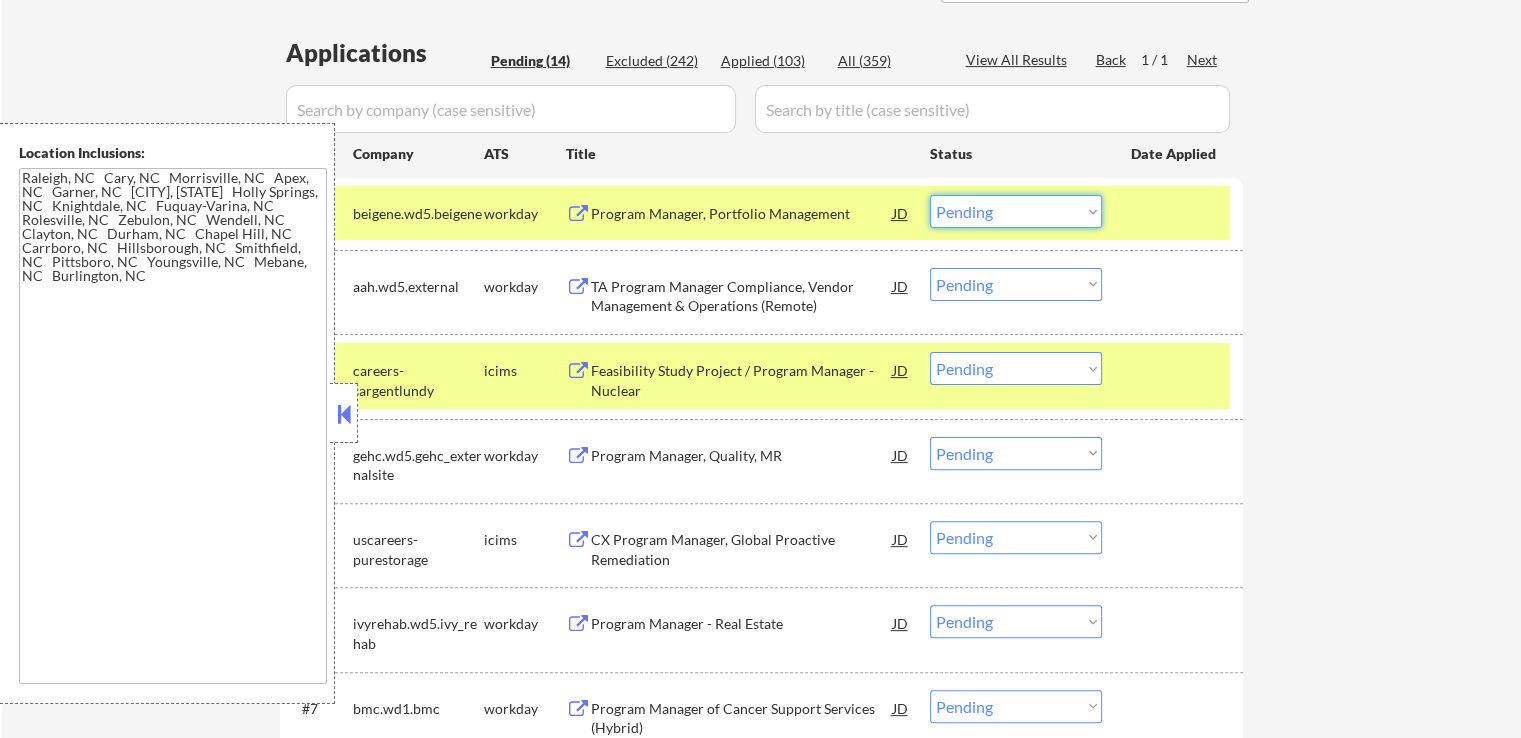 select on ""excluded__expired_"" 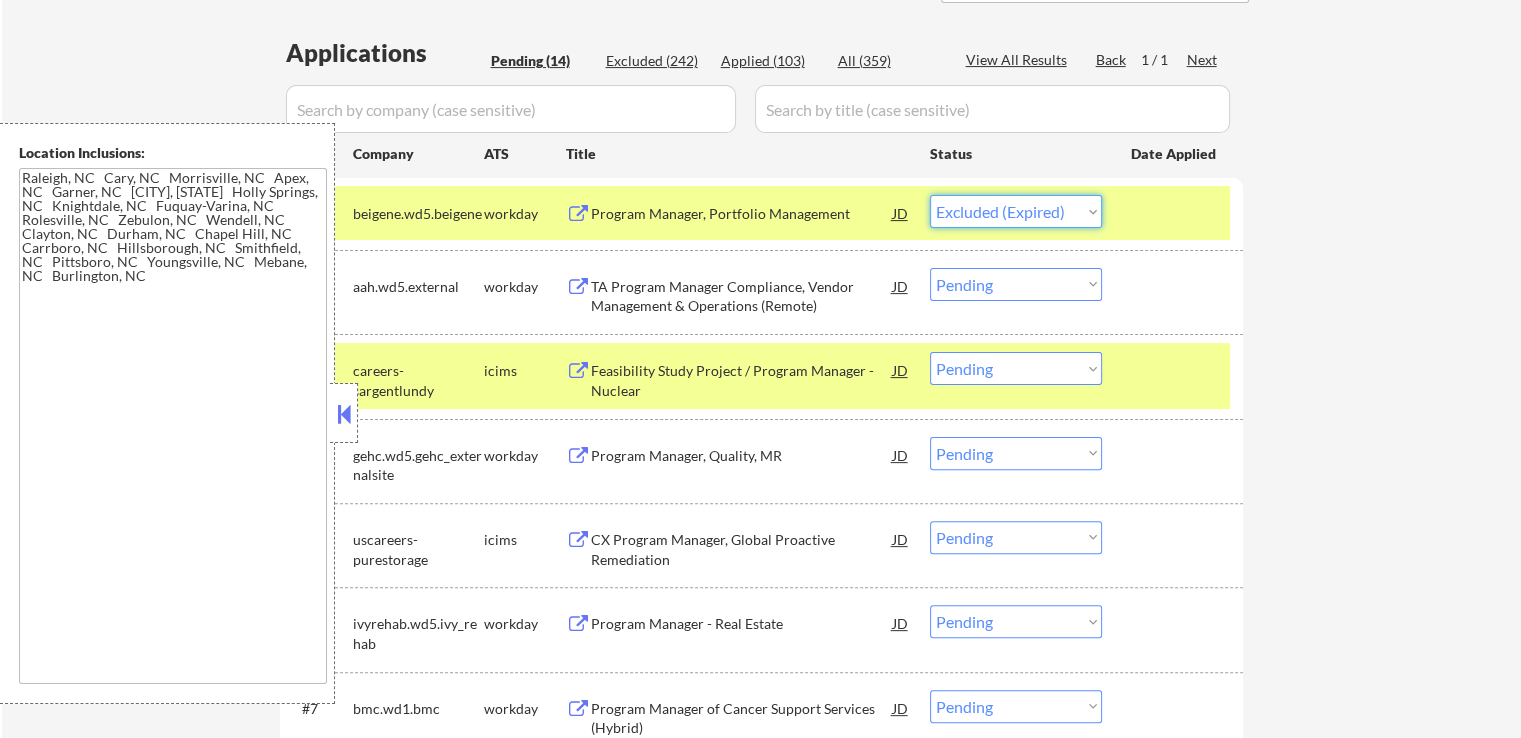 click on "Choose an option... Pending Applied Excluded (Questions) Excluded (Expired) Excluded (Location) Excluded (Bad Match) Excluded (Blocklist) Excluded (Salary) Excluded (Other)" at bounding box center [1016, 211] 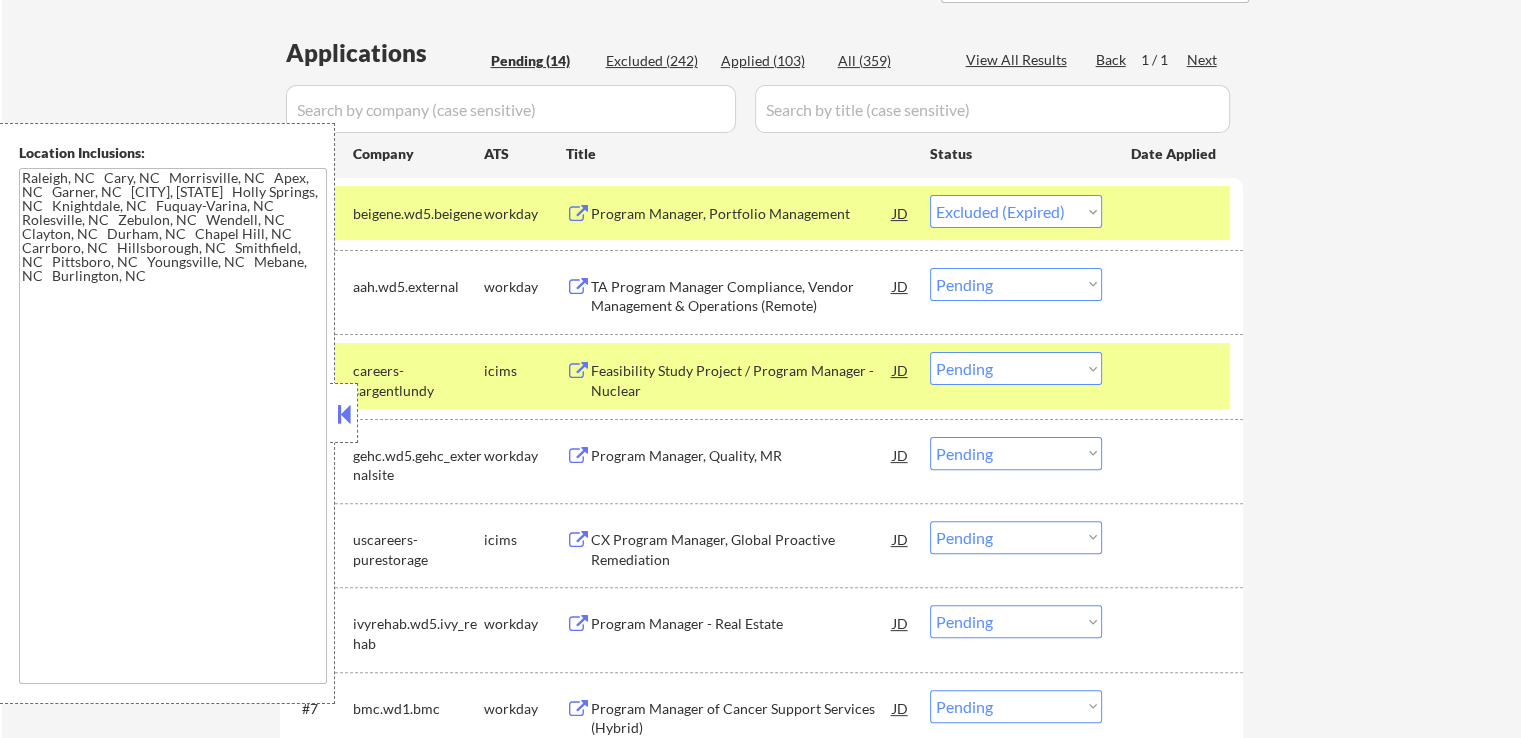 drag, startPoint x: 985, startPoint y: 298, endPoint x: 980, endPoint y: 287, distance: 12.083046 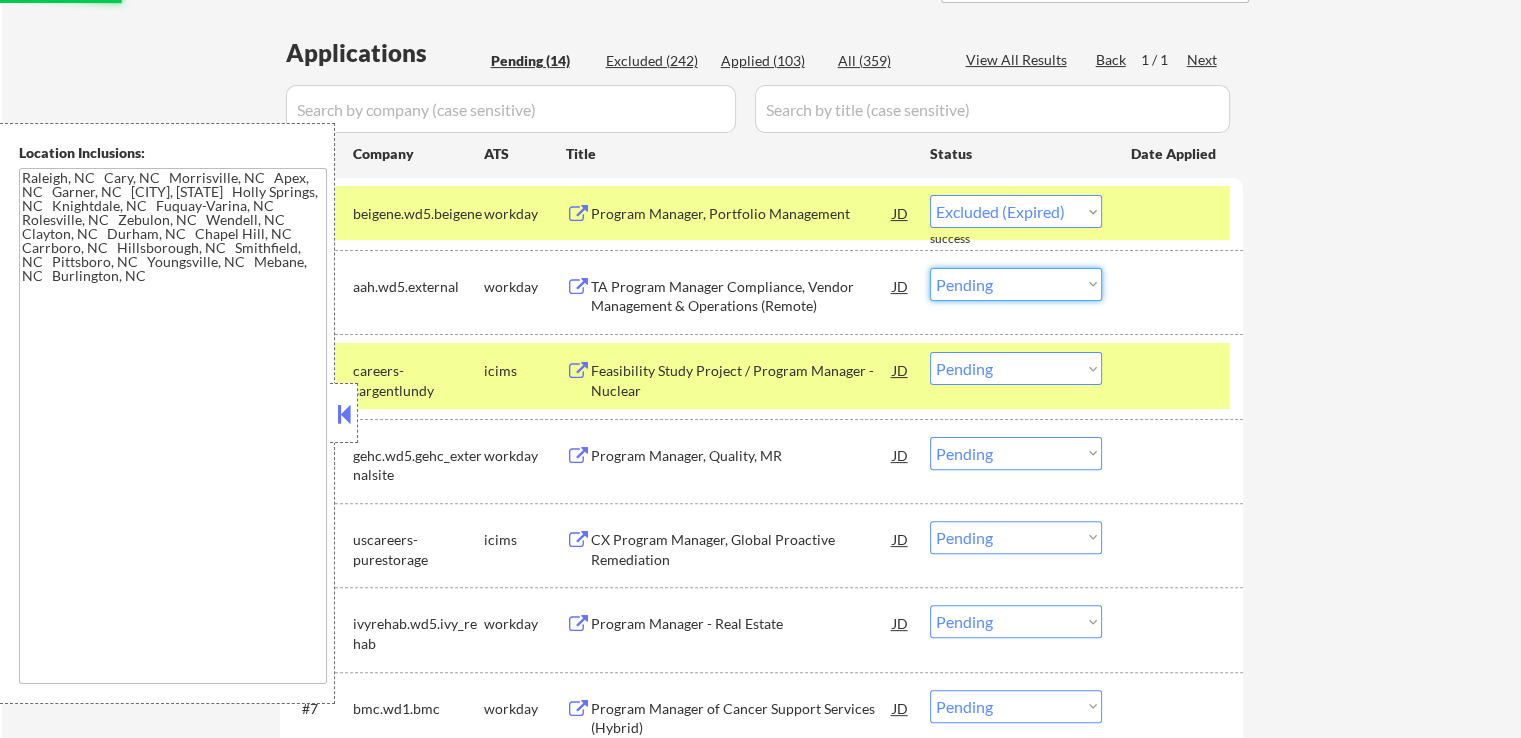 select on ""excluded__expired_"" 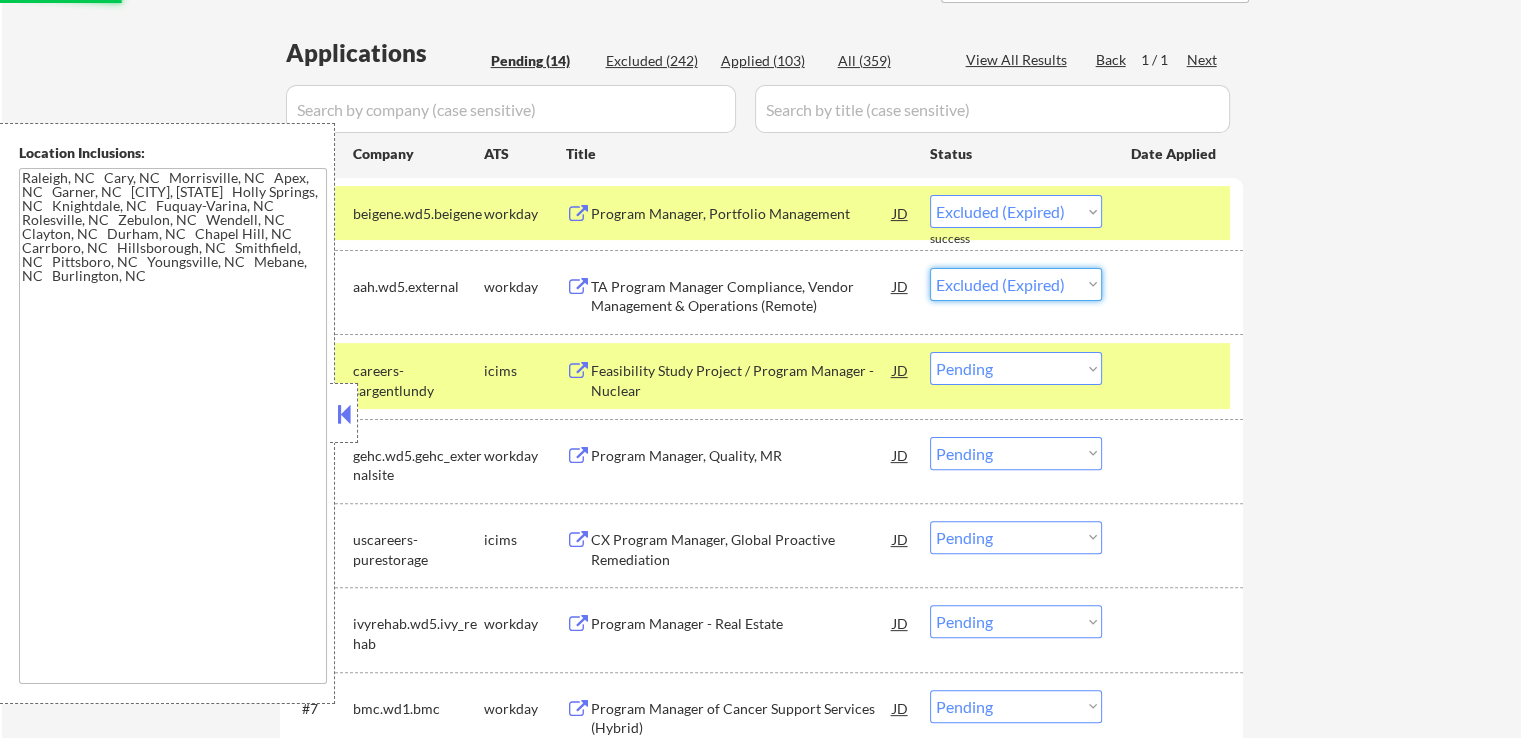 click on "Choose an option... Pending Applied Excluded (Questions) Excluded (Expired) Excluded (Location) Excluded (Bad Match) Excluded (Blocklist) Excluded (Salary) Excluded (Other)" at bounding box center (1016, 284) 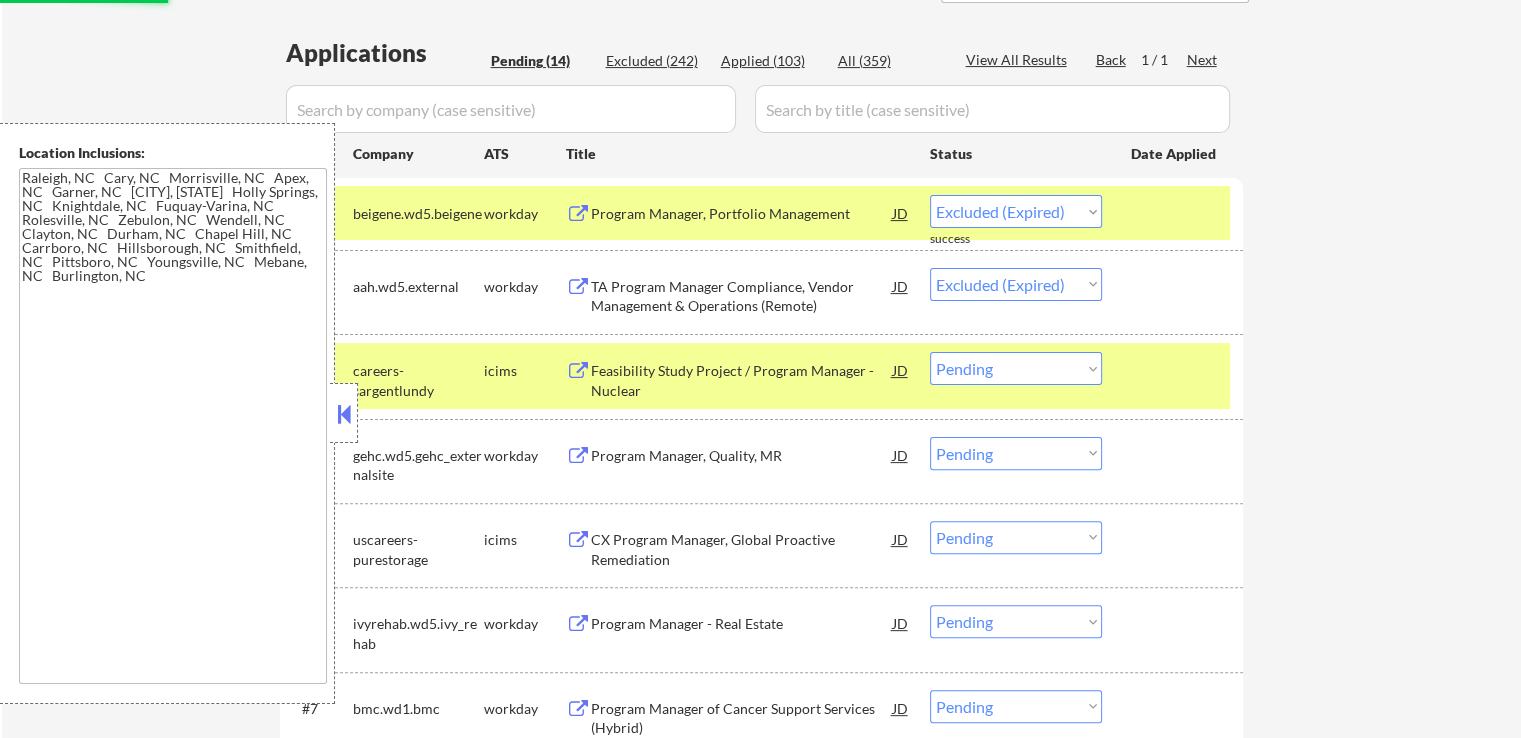 select on ""pending"" 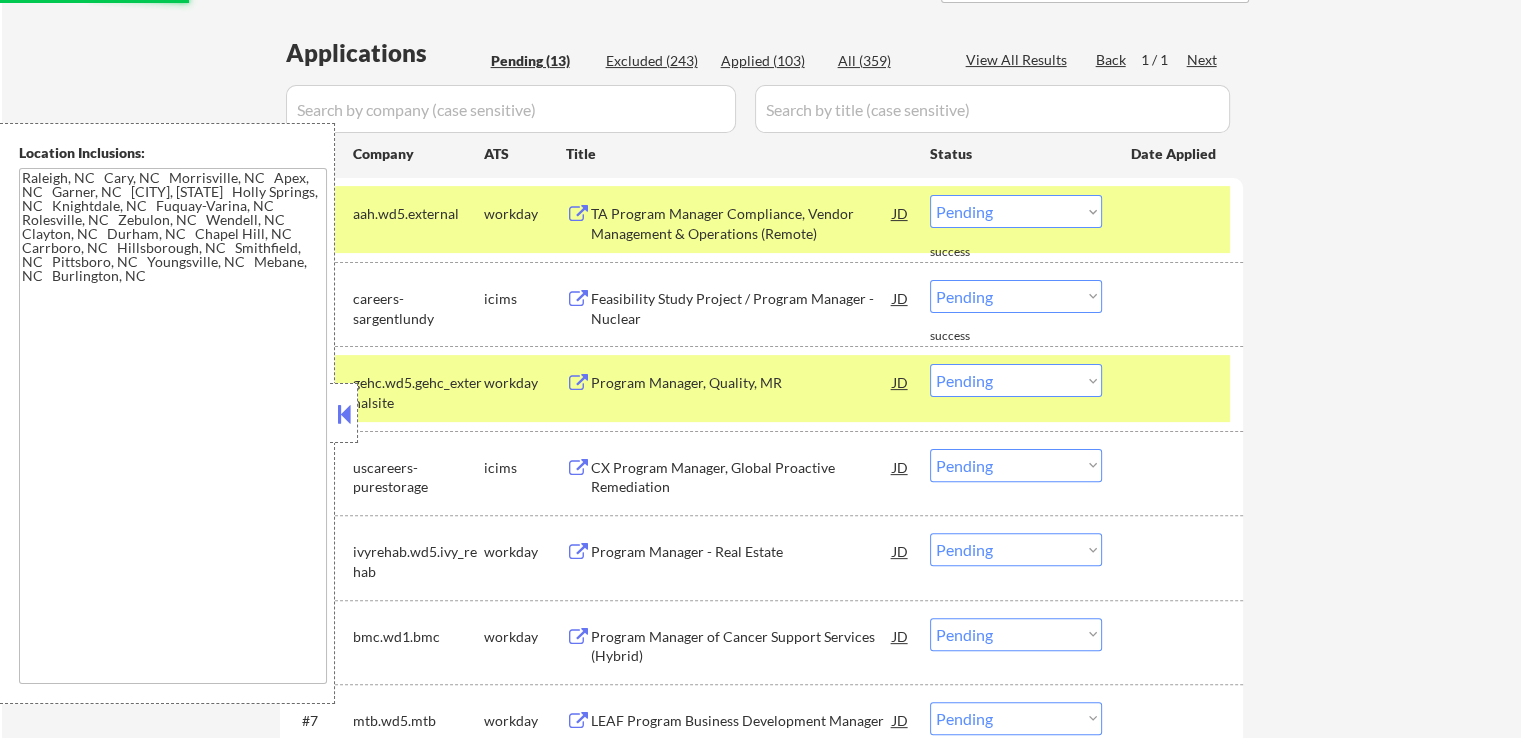 select on ""pending"" 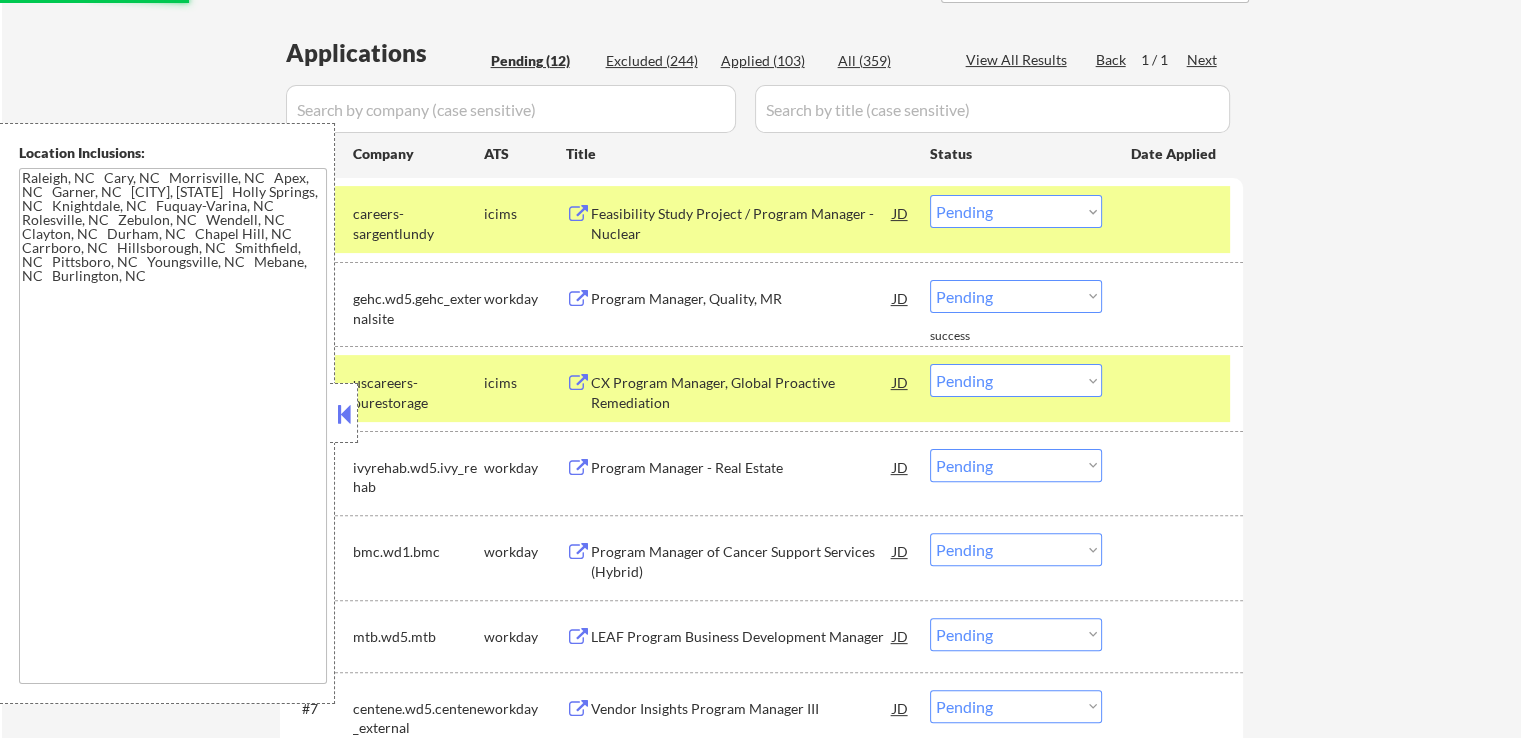 click on "Feasibility Study Project / Program Manager - Nuclear" at bounding box center (742, 223) 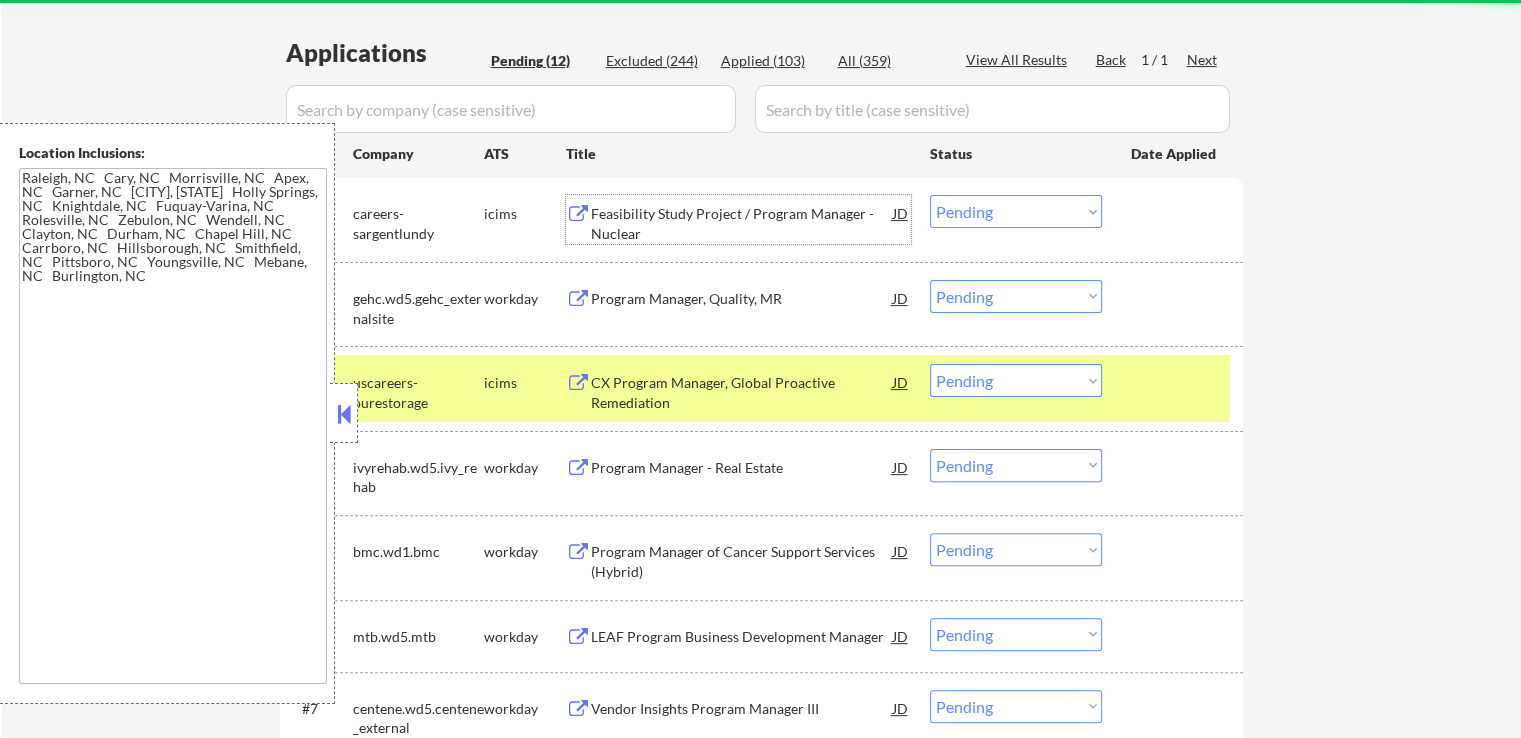 click on "Program Manager, Quality, MR" at bounding box center (742, 299) 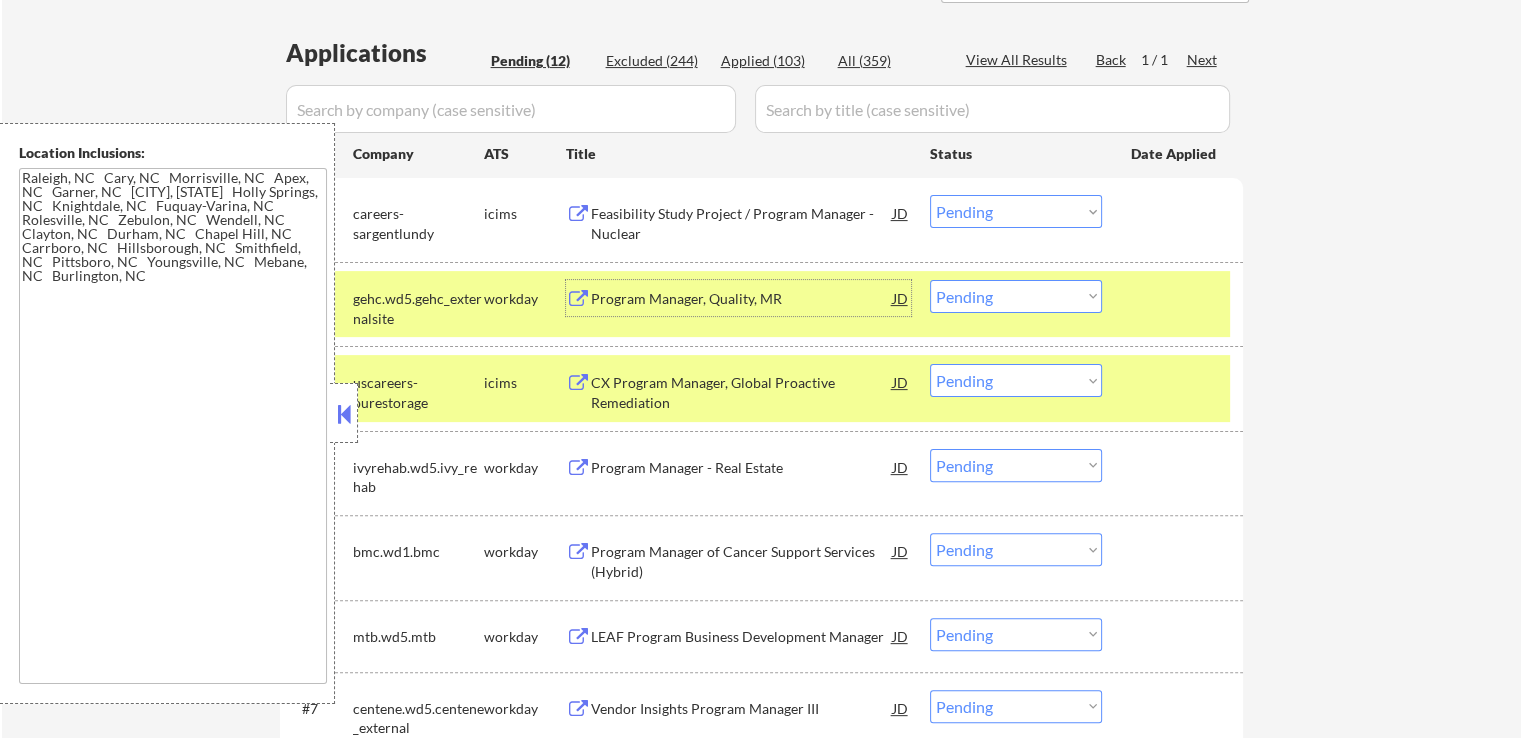 click on "Choose an option... Pending Applied Excluded (Questions) Excluded (Expired) Excluded (Location) Excluded (Bad Match) Excluded (Blocklist) Excluded (Salary) Excluded (Other)" at bounding box center [1016, 296] 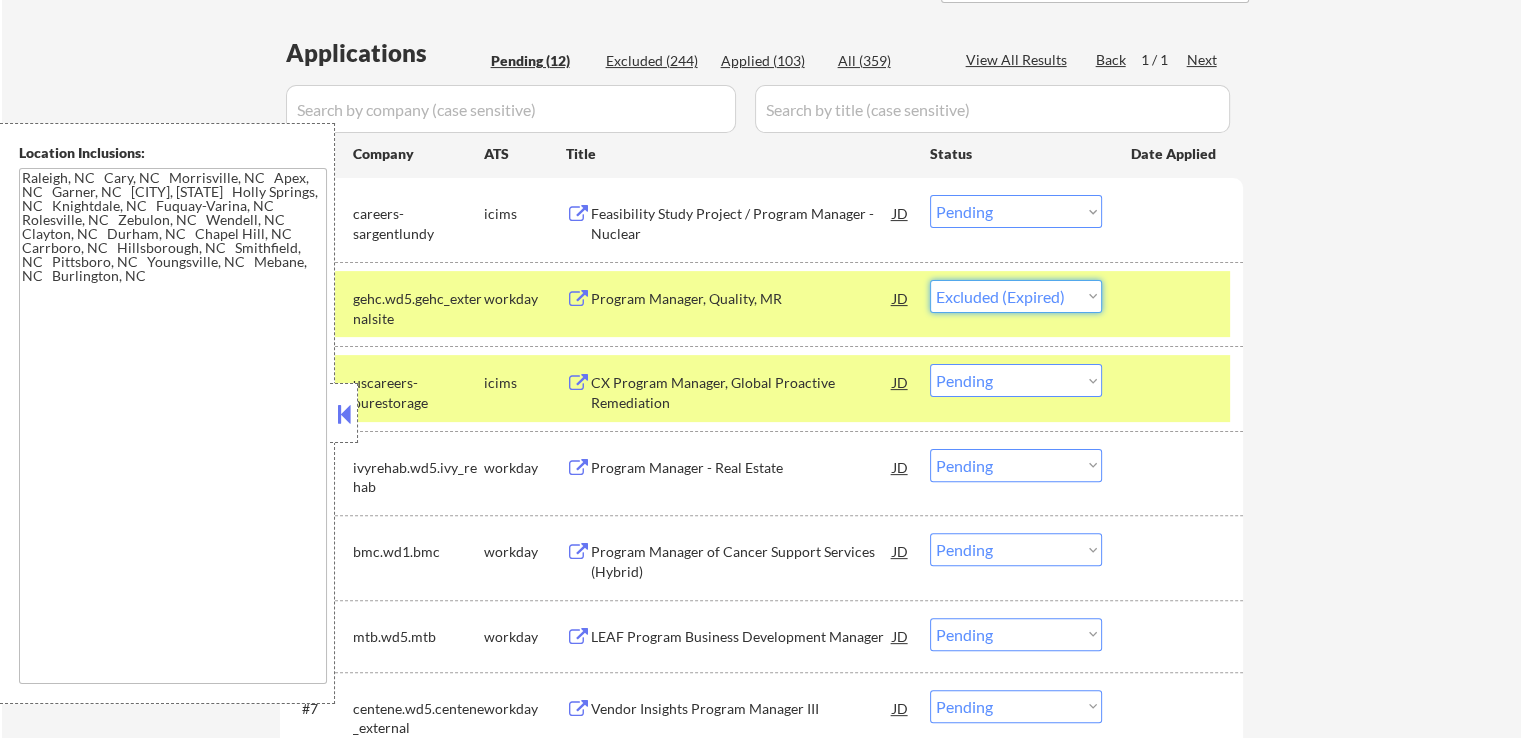 click on "Choose an option... Pending Applied Excluded (Questions) Excluded (Expired) Excluded (Location) Excluded (Bad Match) Excluded (Blocklist) Excluded (Salary) Excluded (Other)" at bounding box center [1016, 296] 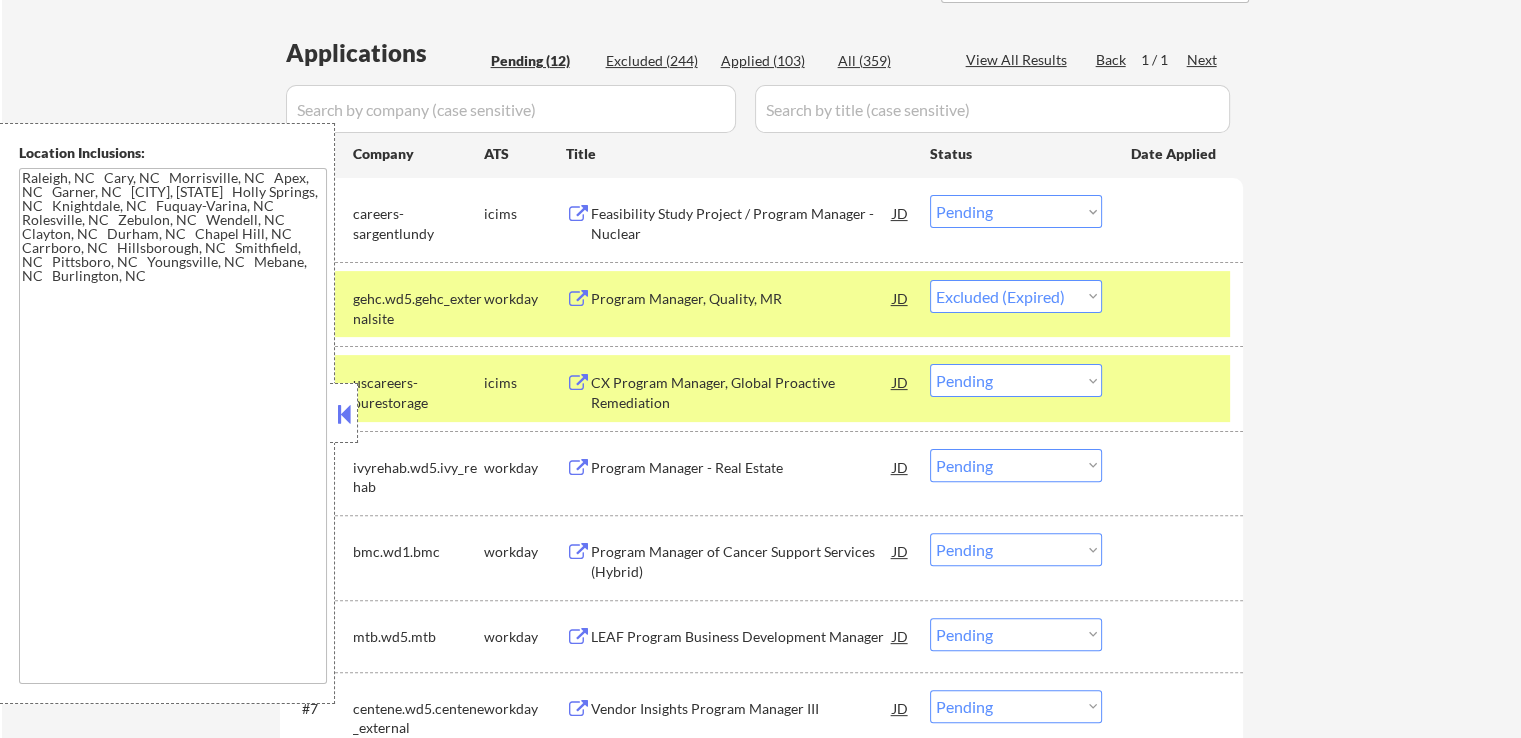 click on "CX Program Manager, Global Proactive Remediation" at bounding box center [742, 392] 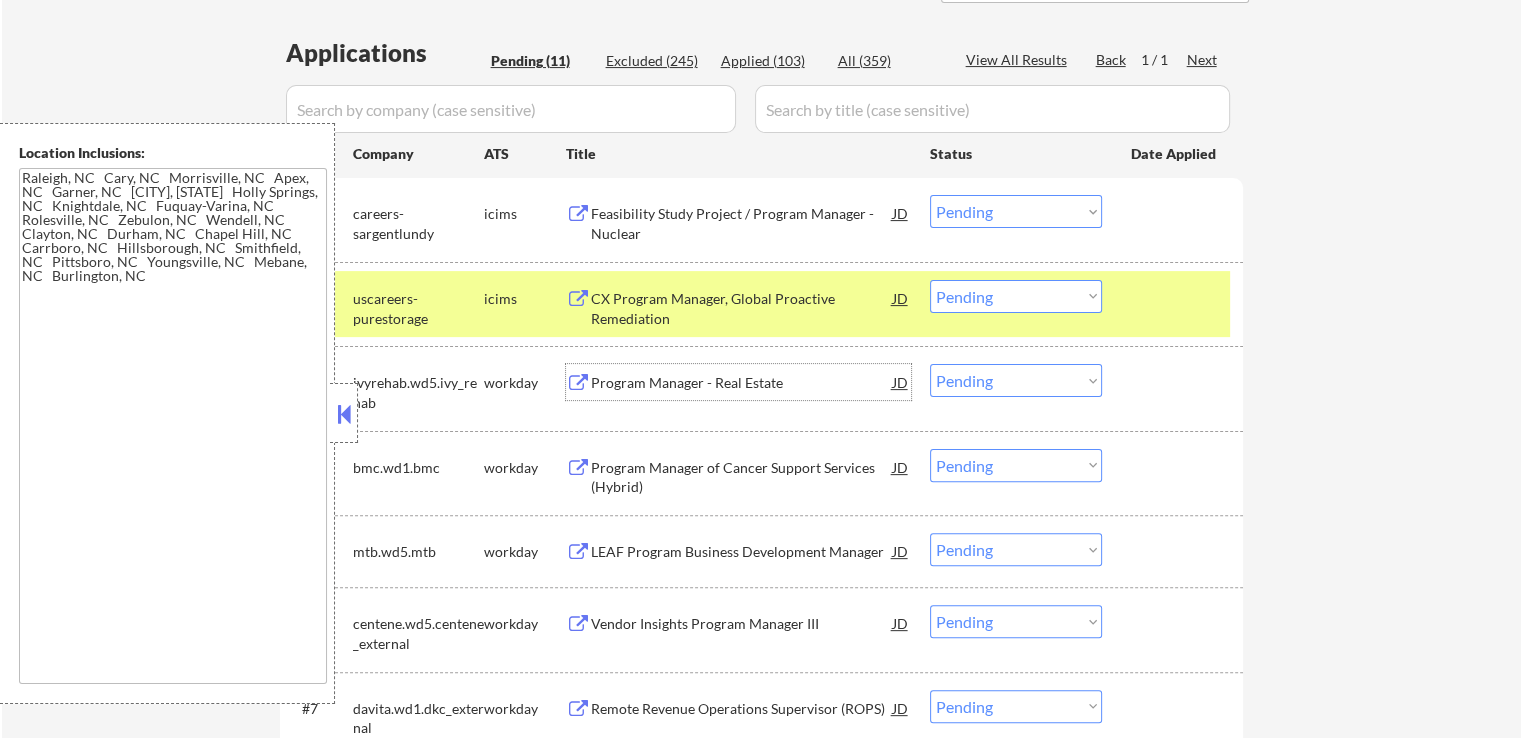 click on "Choose an option... Pending Applied Excluded (Questions) Excluded (Expired) Excluded (Location) Excluded (Bad Match) Excluded (Blocklist) Excluded (Salary) Excluded (Other)" at bounding box center [1016, 296] 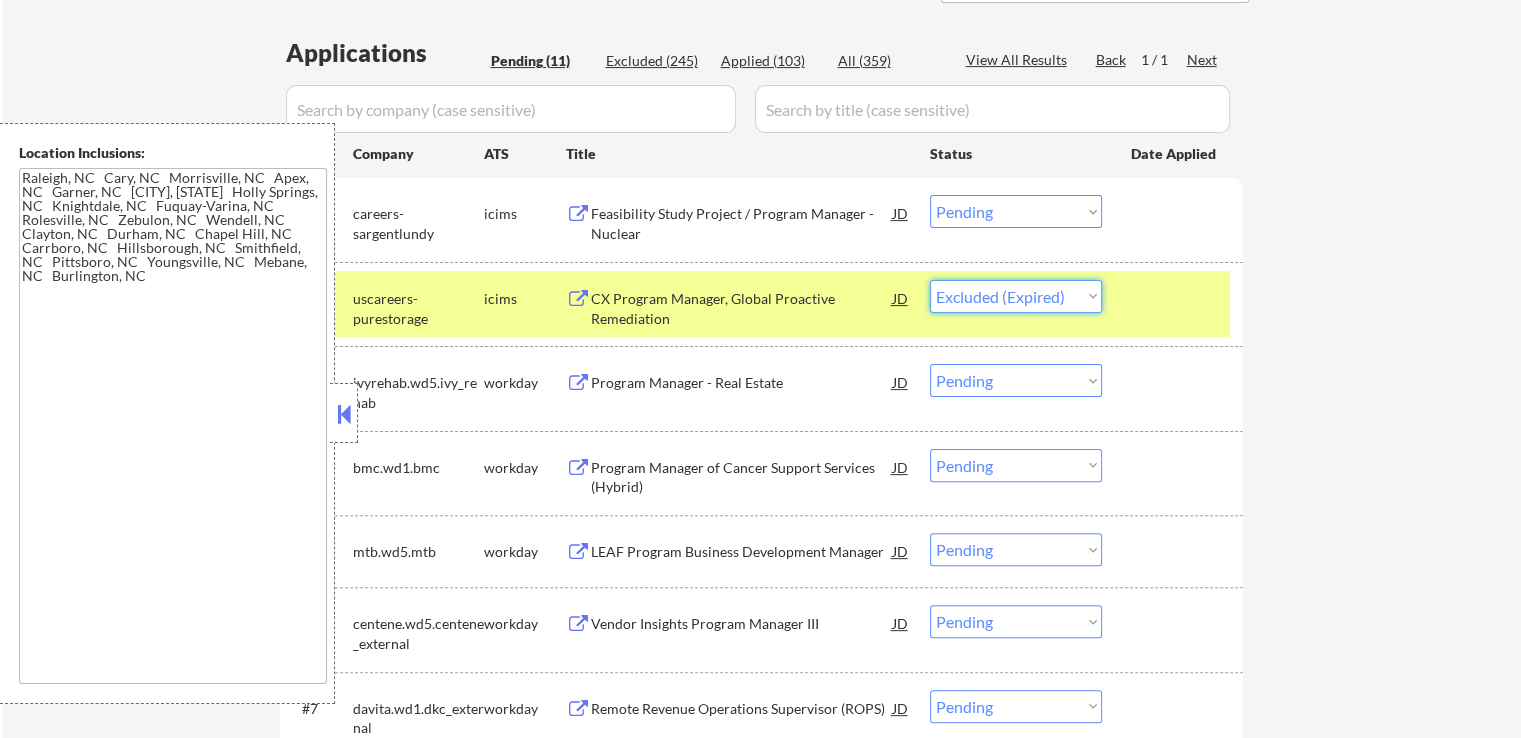 click on "Choose an option... Pending Applied Excluded (Questions) Excluded (Expired) Excluded (Location) Excluded (Bad Match) Excluded (Blocklist) Excluded (Salary) Excluded (Other)" at bounding box center [1016, 296] 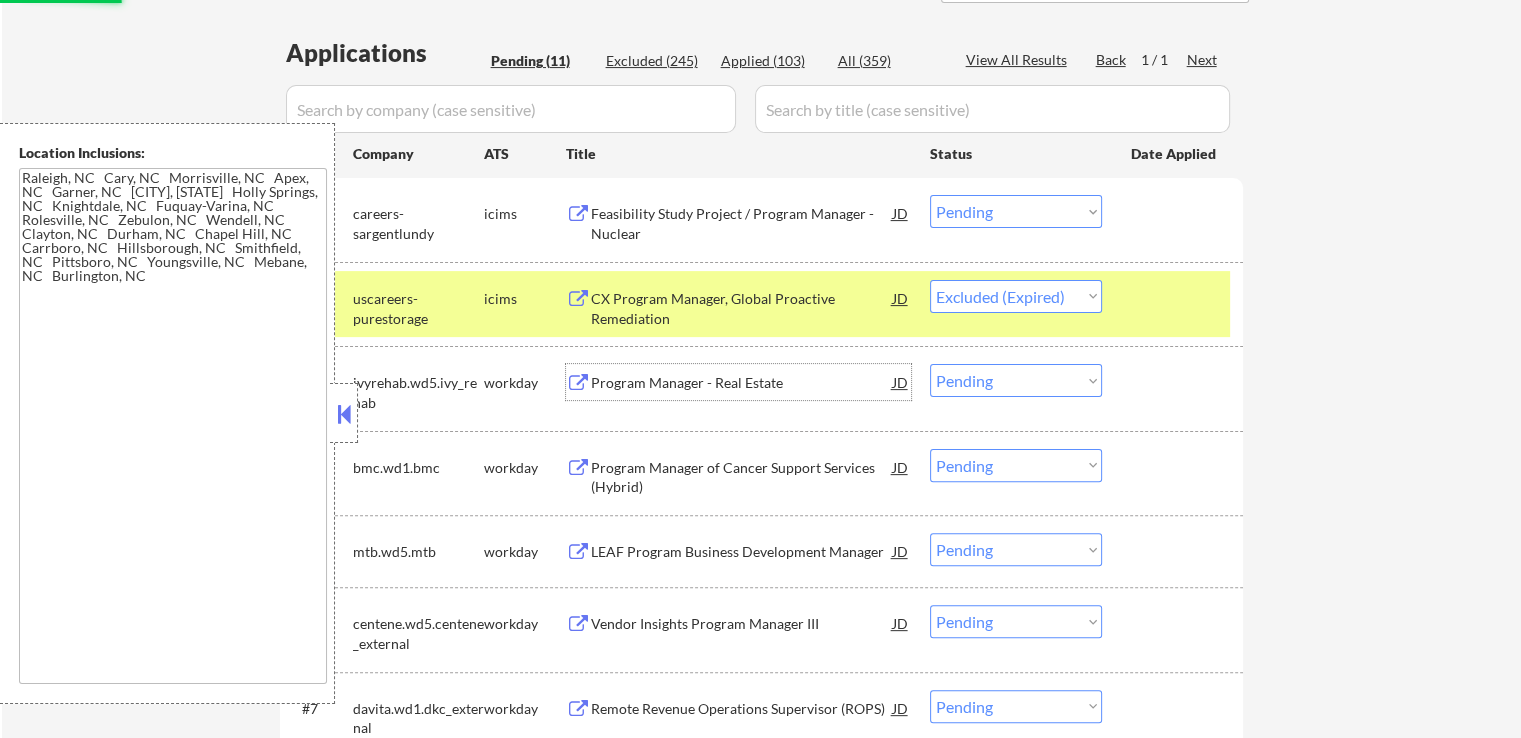 click on "Program Manager - Real Estate" at bounding box center [742, 383] 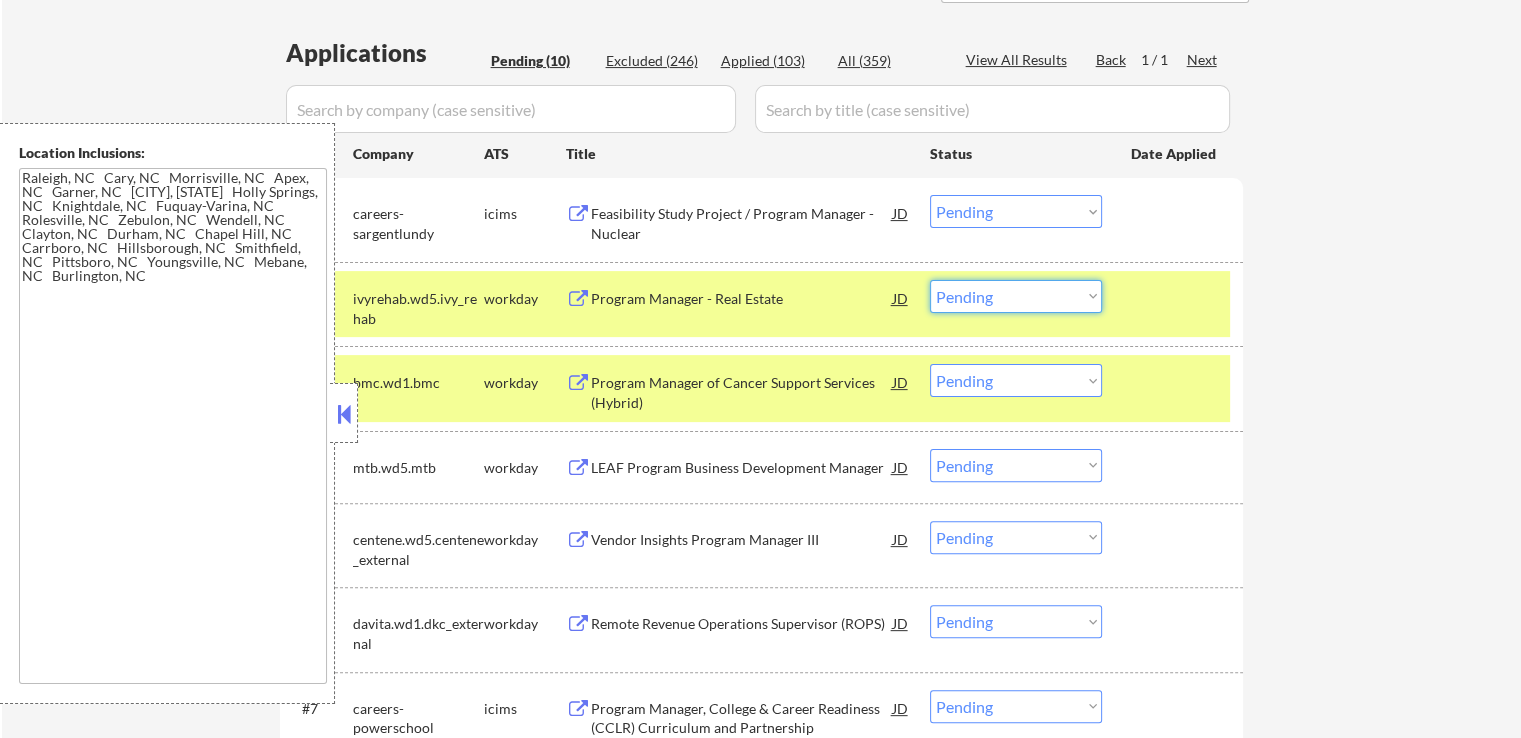 click on "Choose an option... Pending Applied Excluded (Questions) Excluded (Expired) Excluded (Location) Excluded (Bad Match) Excluded (Blocklist) Excluded (Salary) Excluded (Other)" at bounding box center (1016, 296) 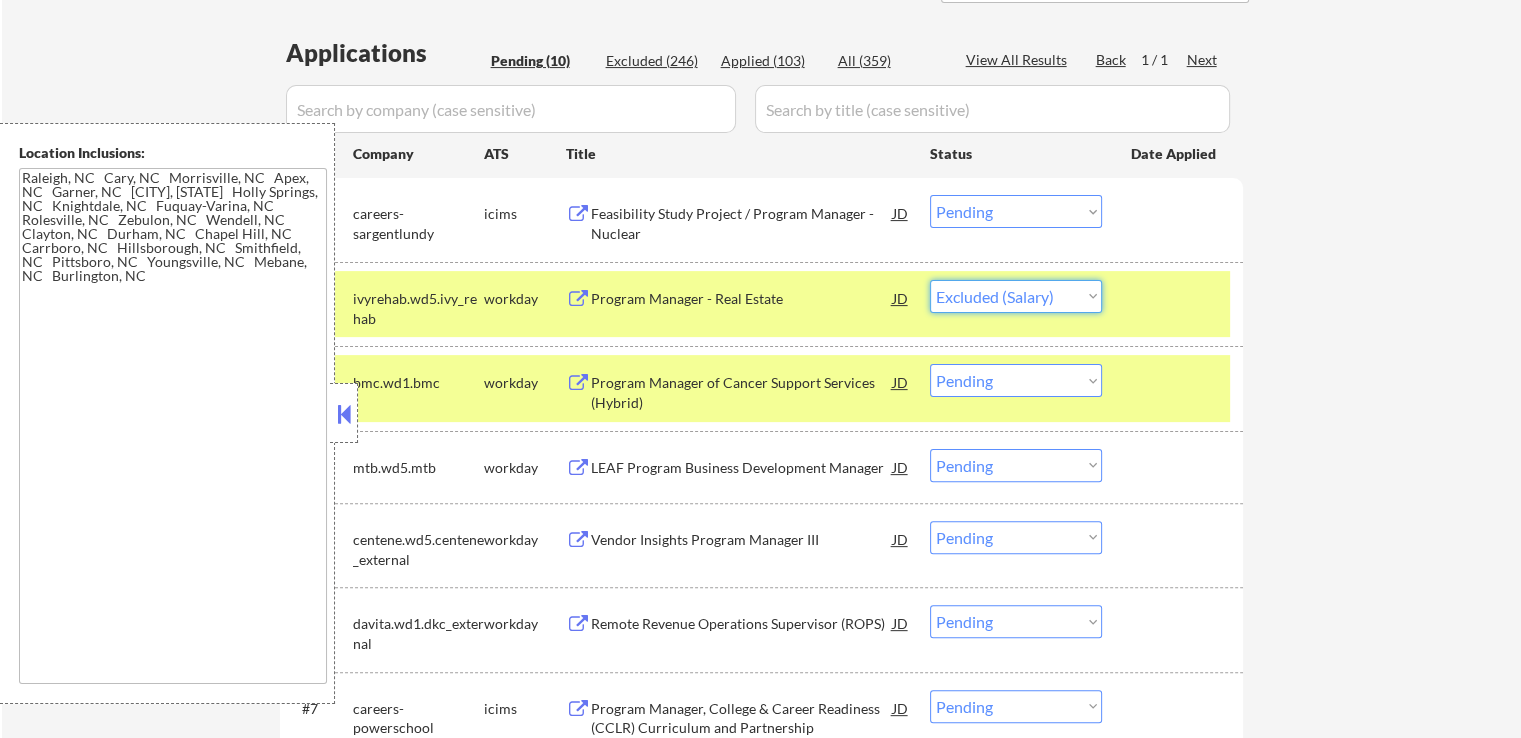 click on "Choose an option... Pending Applied Excluded (Questions) Excluded (Expired) Excluded (Location) Excluded (Bad Match) Excluded (Blocklist) Excluded (Salary) Excluded (Other)" at bounding box center (1016, 296) 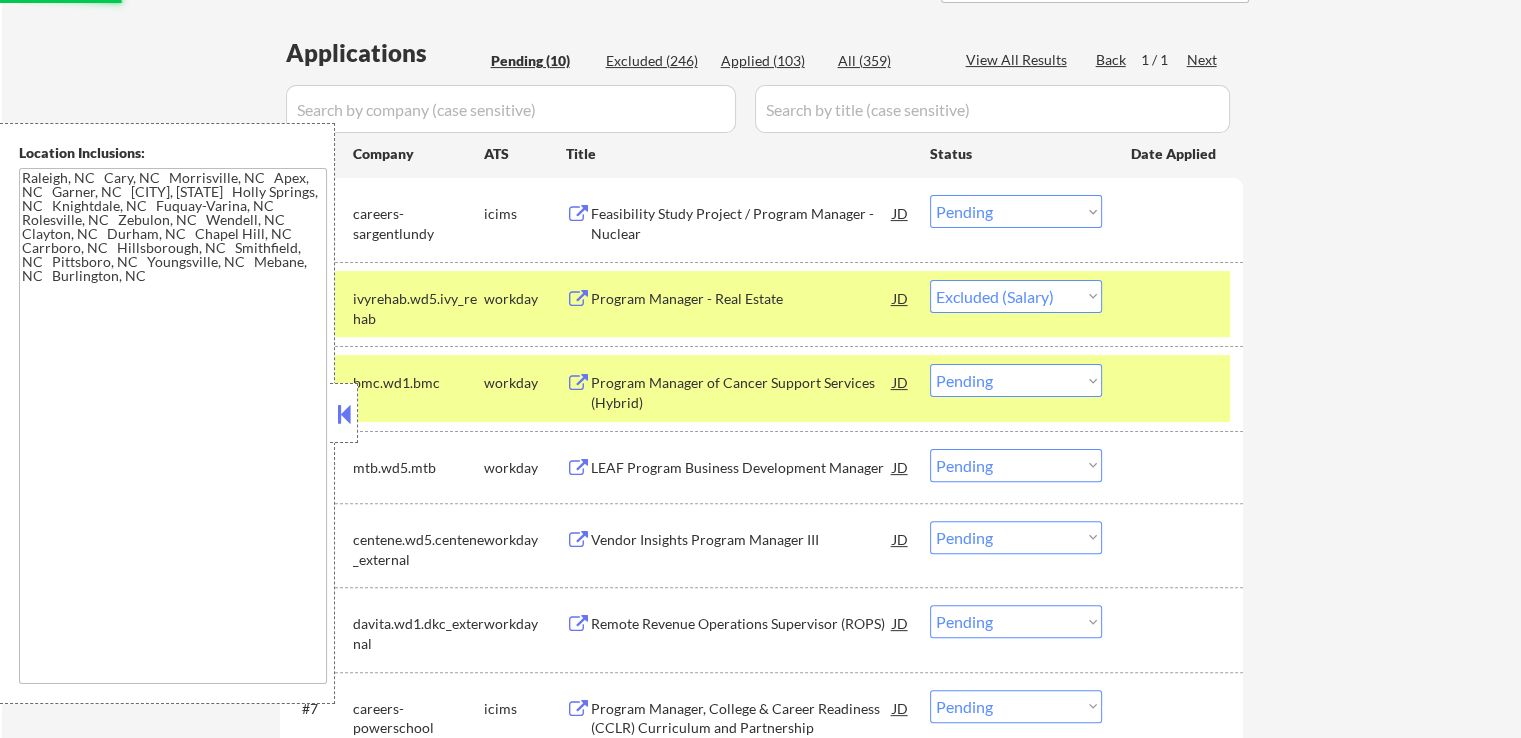 click on "Program Manager of Cancer Support Services (Hybrid)" at bounding box center [742, 392] 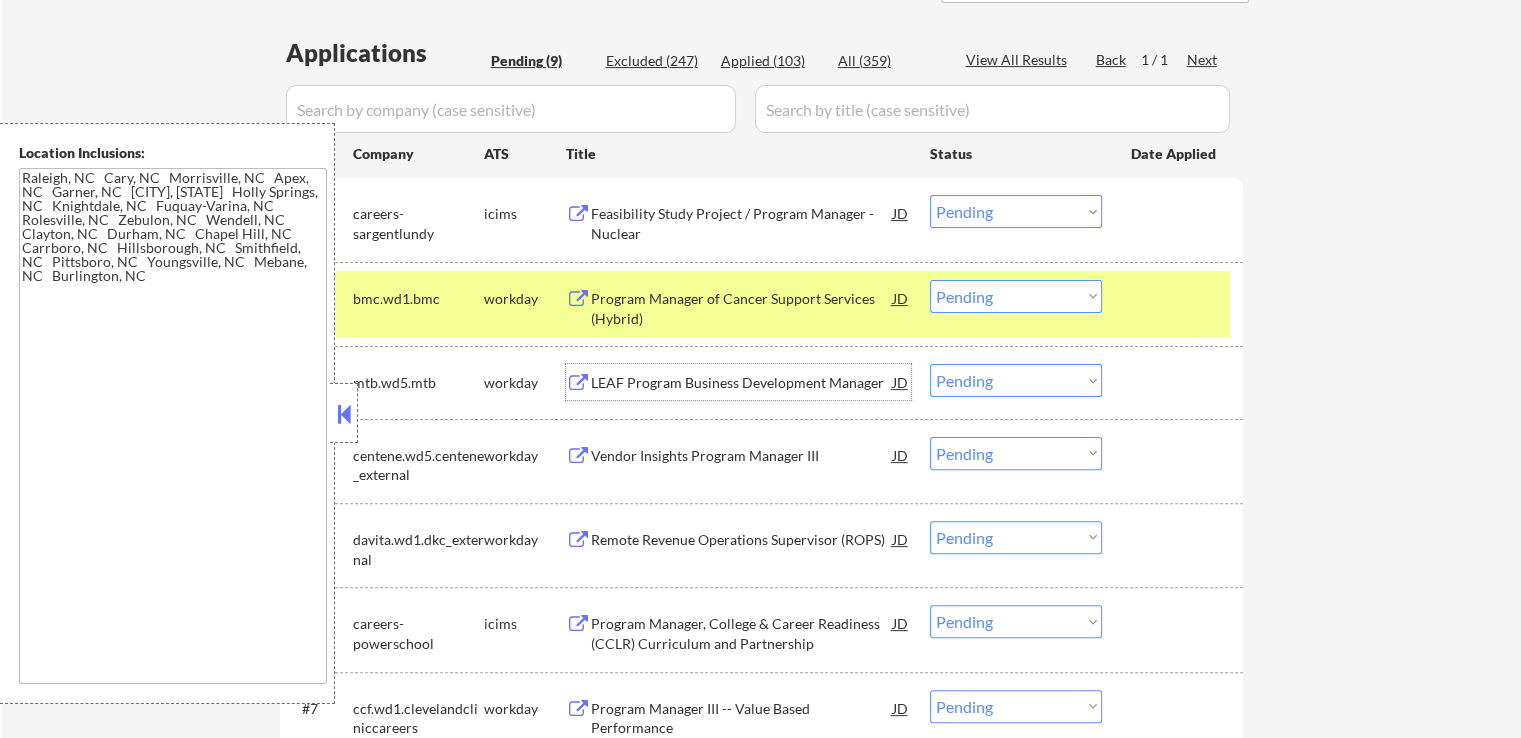 drag, startPoint x: 1024, startPoint y: 293, endPoint x: 1022, endPoint y: 308, distance: 15.132746 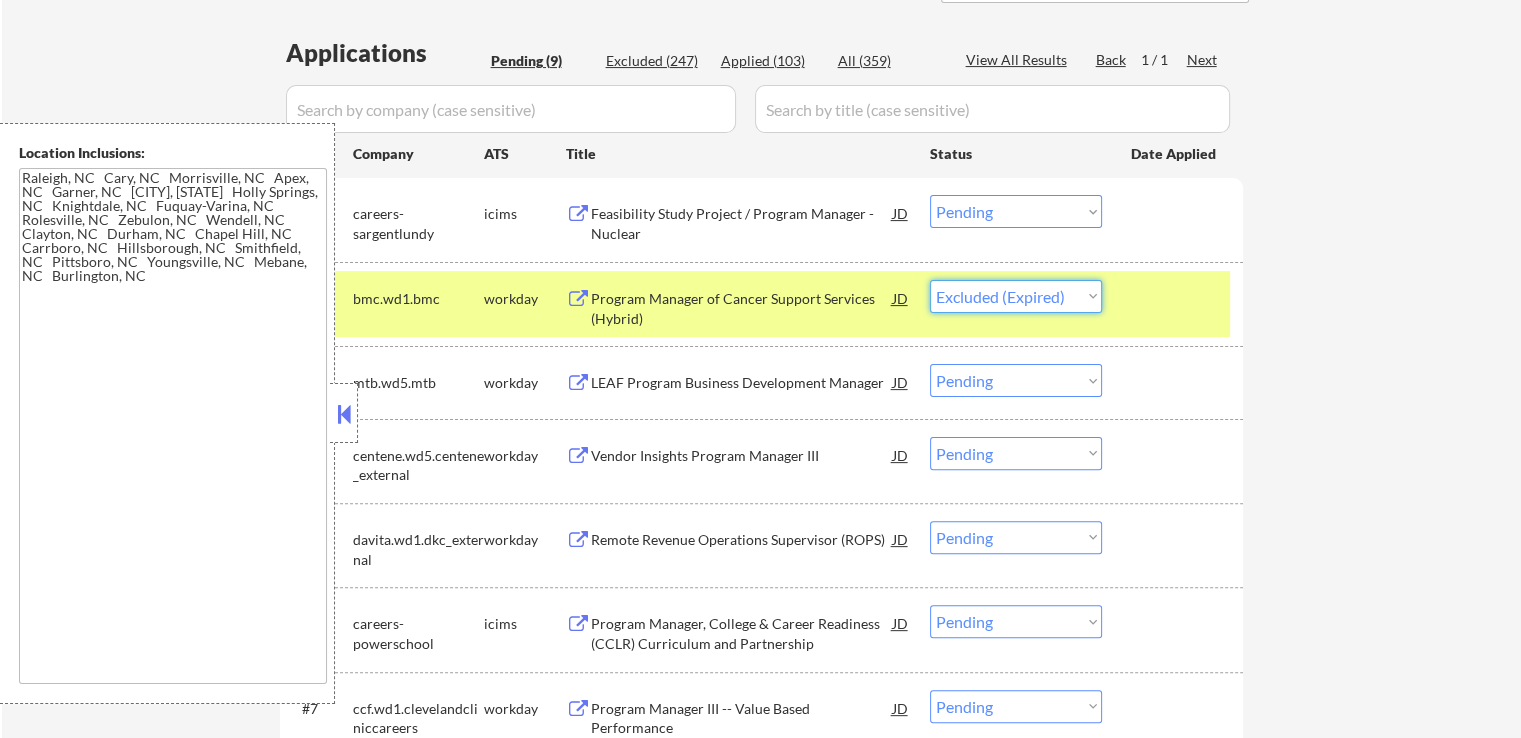 click on "Choose an option... Pending Applied Excluded (Questions) Excluded (Expired) Excluded (Location) Excluded (Bad Match) Excluded (Blocklist) Excluded (Salary) Excluded (Other)" at bounding box center (1016, 296) 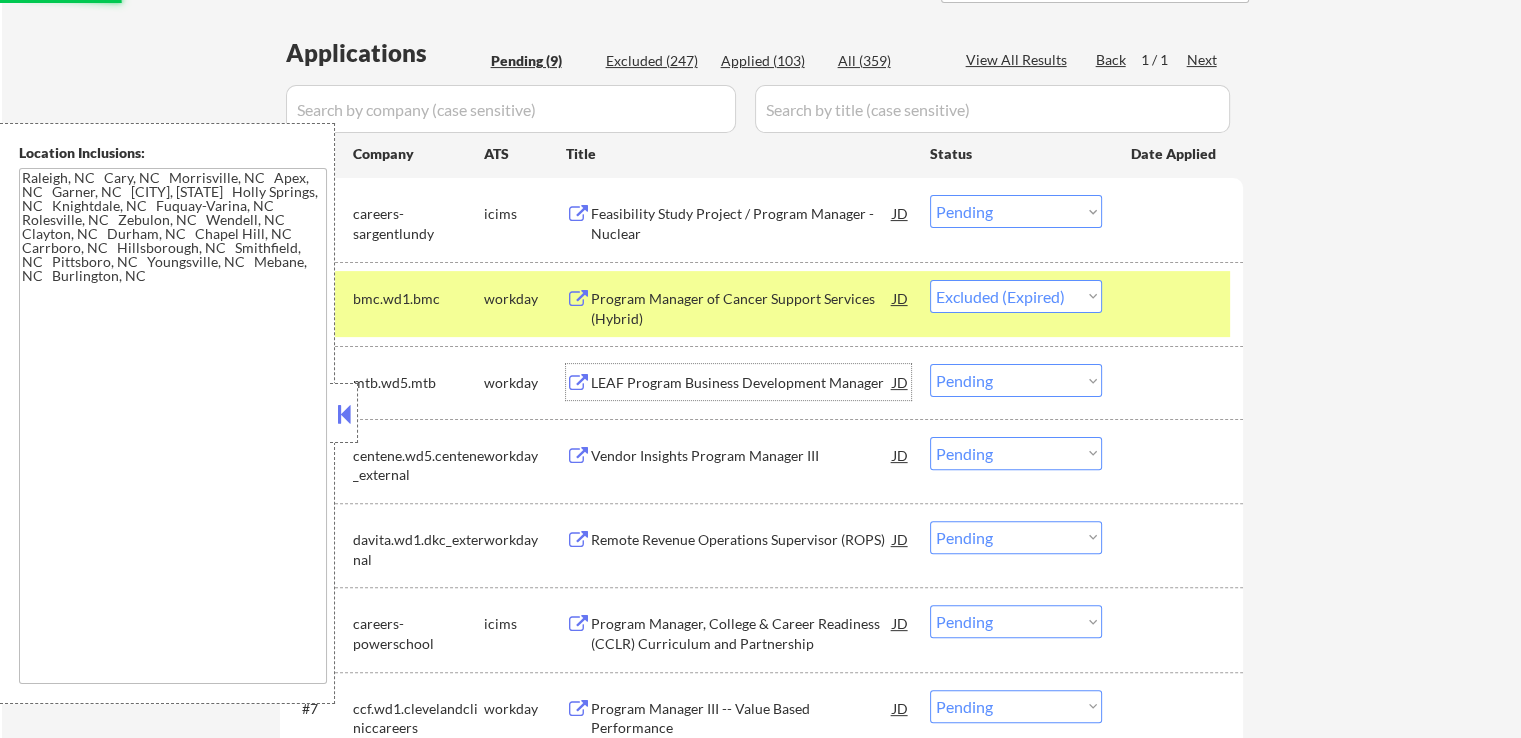 click on "LEAF Program Business Development Manager" at bounding box center [742, 383] 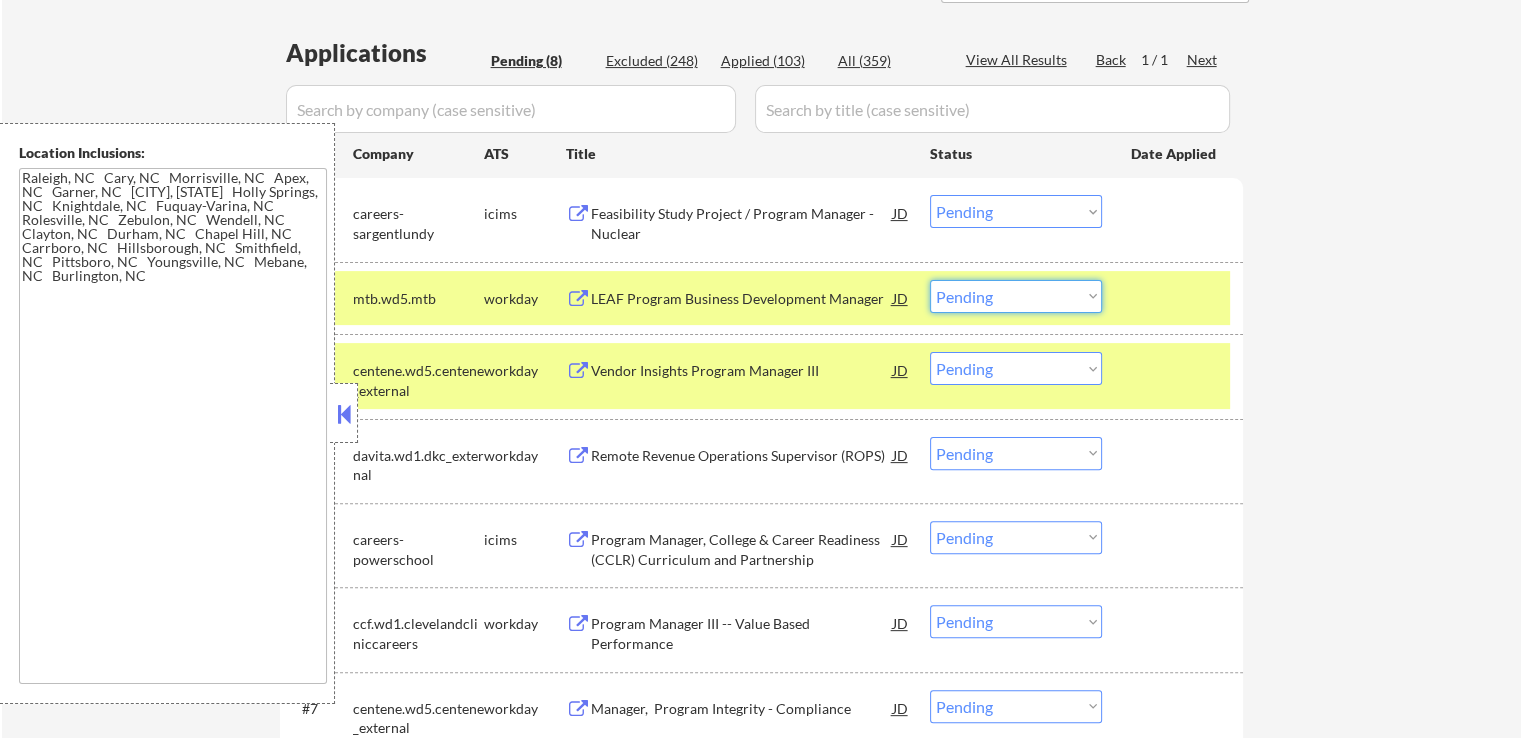 drag, startPoint x: 988, startPoint y: 289, endPoint x: 993, endPoint y: 307, distance: 18.681541 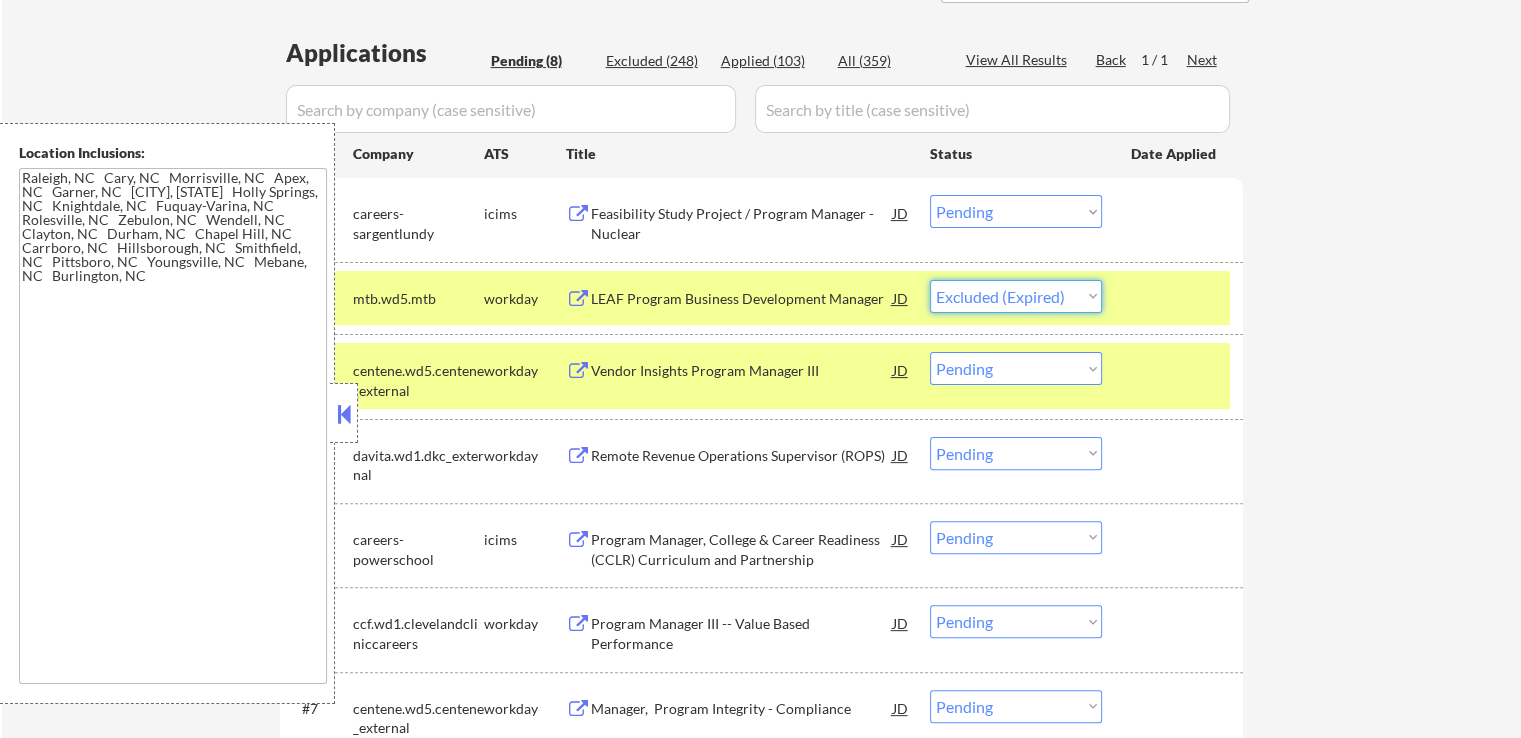 click on "Choose an option... Pending Applied Excluded (Questions) Excluded (Expired) Excluded (Location) Excluded (Bad Match) Excluded (Blocklist) Excluded (Salary) Excluded (Other)" at bounding box center [1016, 296] 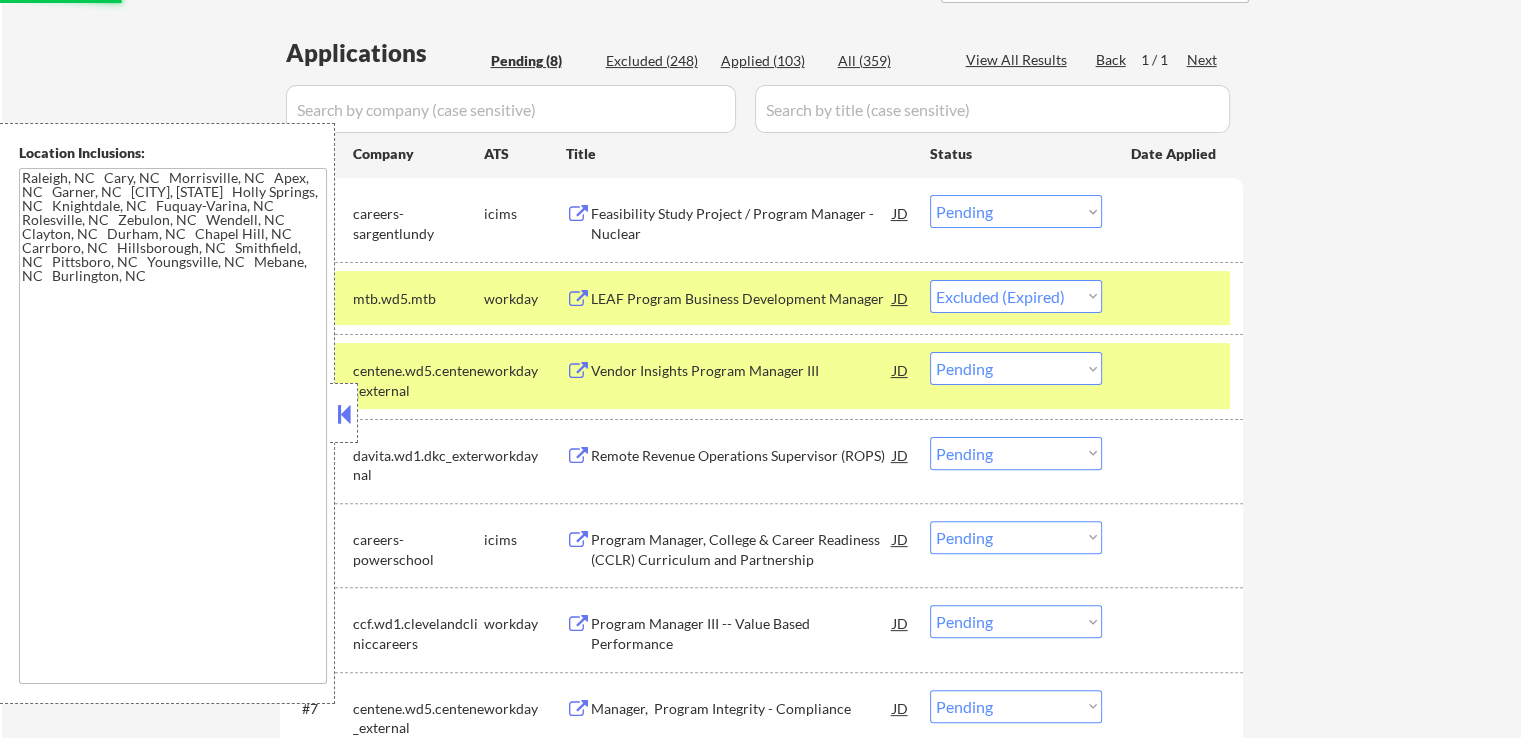 click on "Vendor Insights Program Manager III" at bounding box center (742, 371) 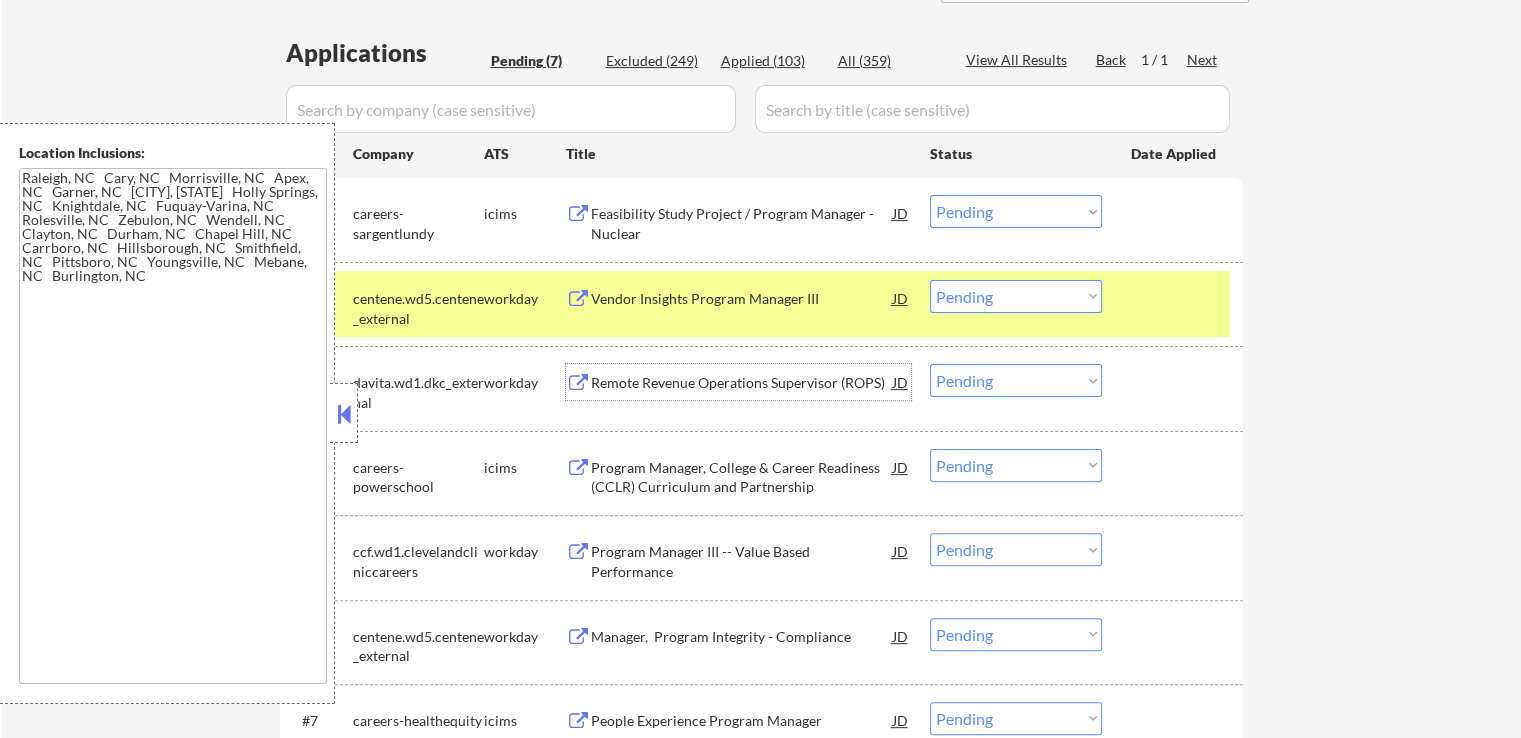 click on "Choose an option... Pending Applied Excluded (Questions) Excluded (Expired) Excluded (Location) Excluded (Bad Match) Excluded (Blocklist) Excluded (Salary) Excluded (Other)" at bounding box center (1016, 296) 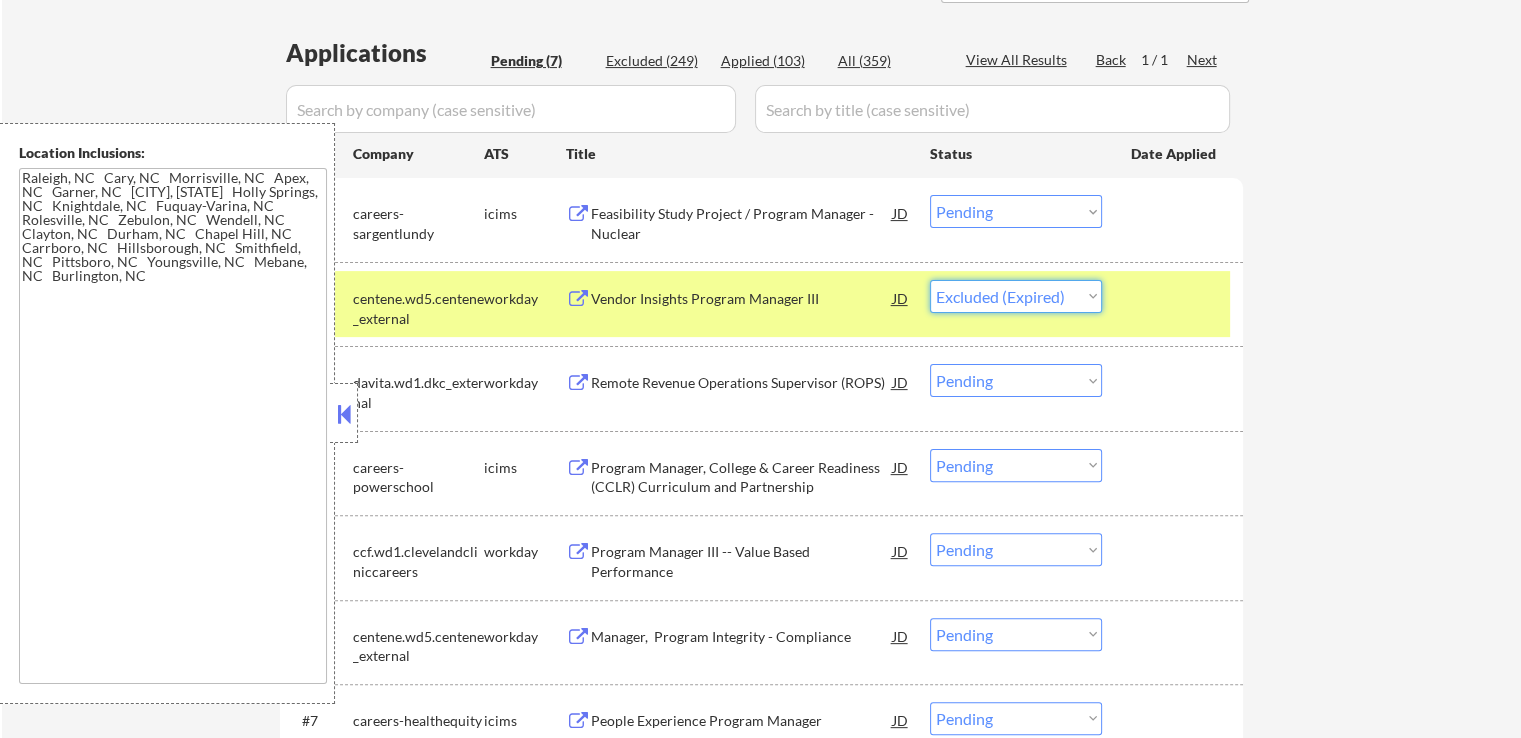 click on "Choose an option... Pending Applied Excluded (Questions) Excluded (Expired) Excluded (Location) Excluded (Bad Match) Excluded (Blocklist) Excluded (Salary) Excluded (Other)" at bounding box center (1016, 296) 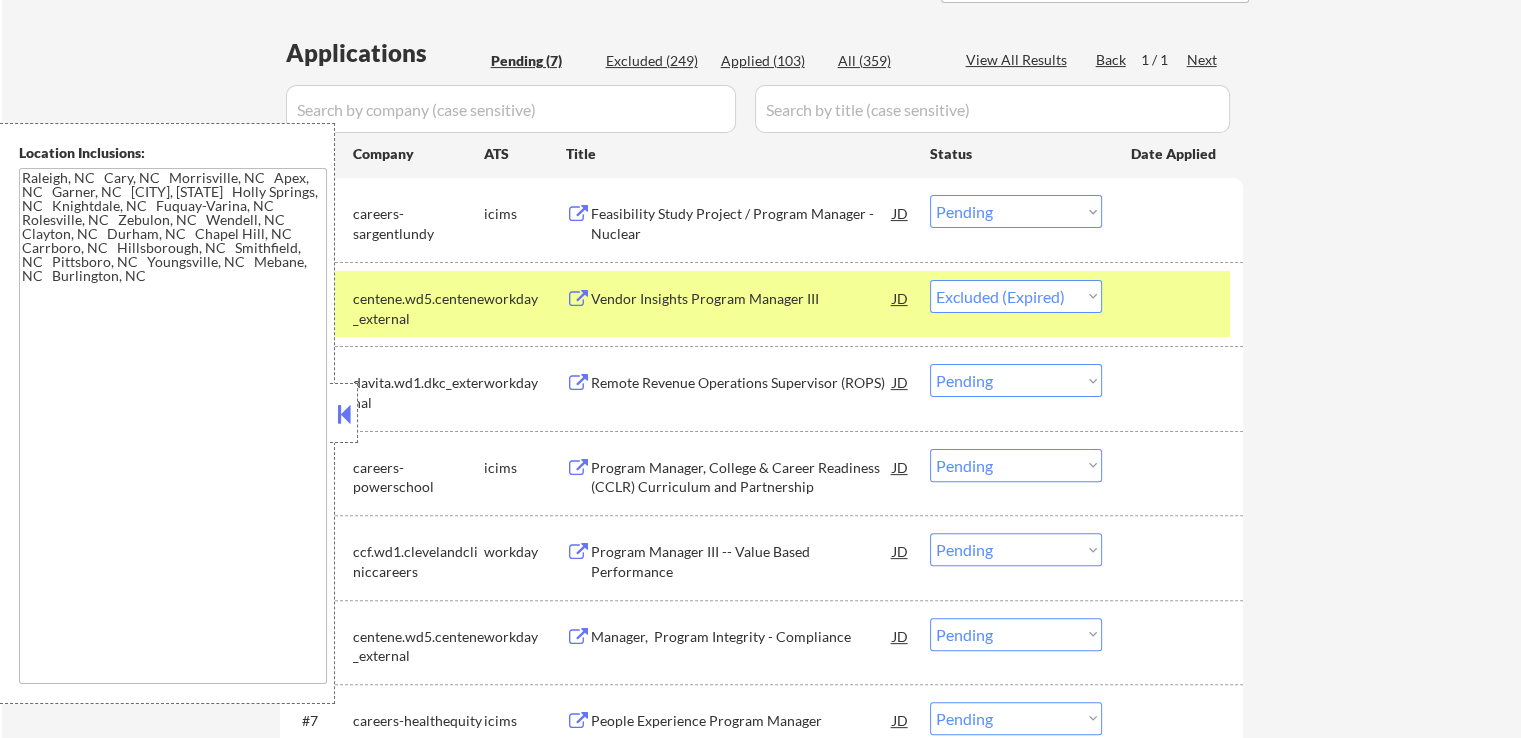 click on "Remote Revenue Operations Supervisor (ROPS)" at bounding box center (742, 382) 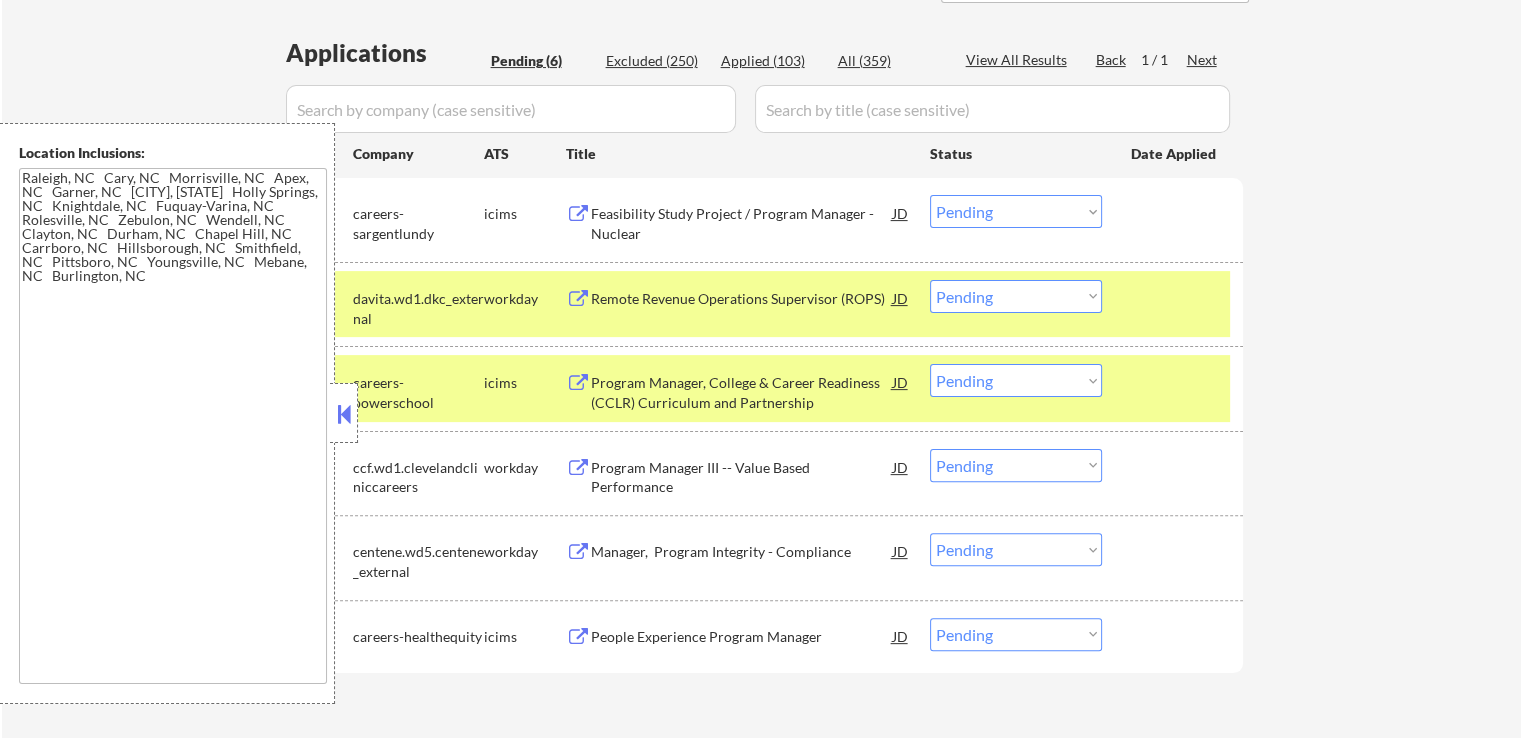drag, startPoint x: 981, startPoint y: 294, endPoint x: 1005, endPoint y: 310, distance: 28.84441 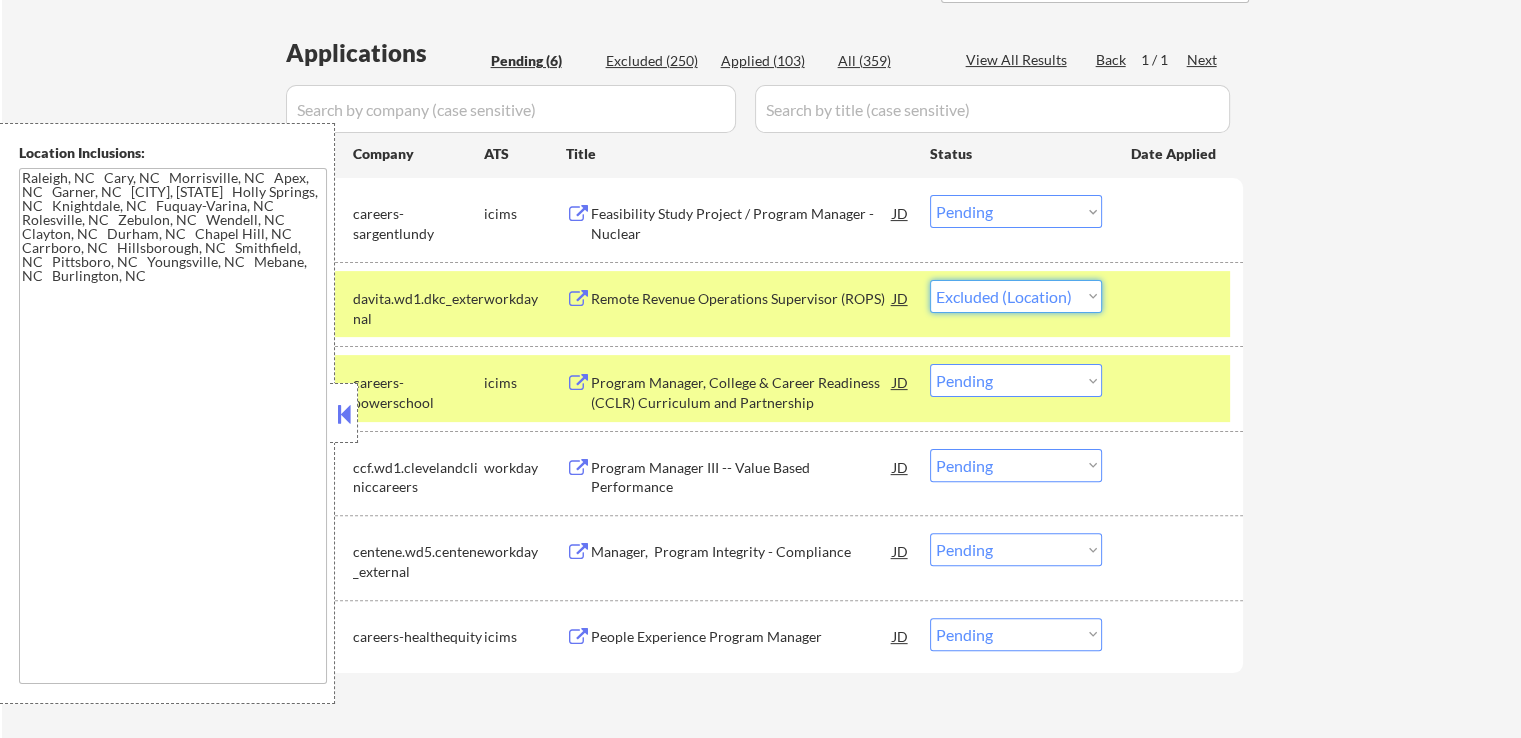 click on "Choose an option... Pending Applied Excluded (Questions) Excluded (Expired) Excluded (Location) Excluded (Bad Match) Excluded (Blocklist) Excluded (Salary) Excluded (Other)" at bounding box center (1016, 296) 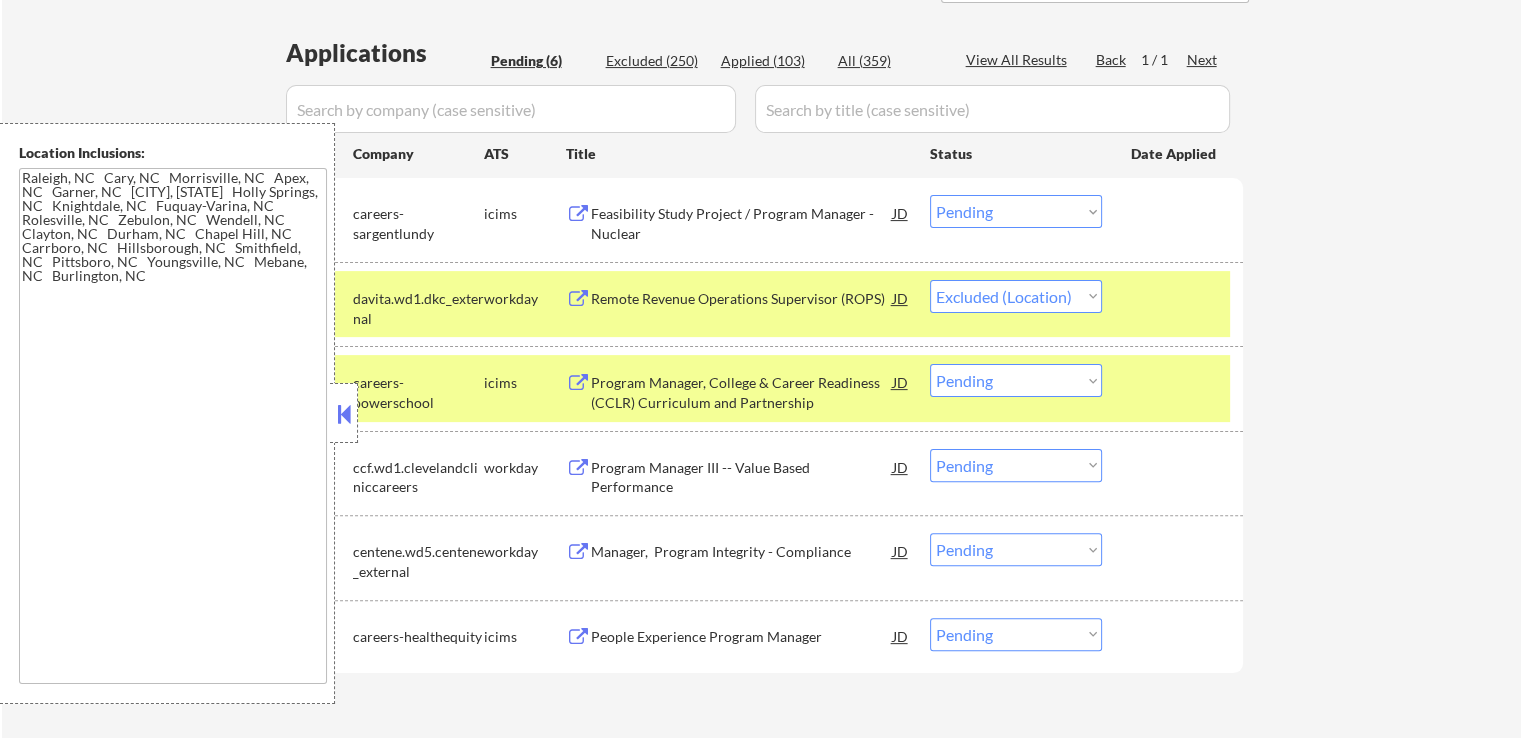 click on "Program Manager, College & Career Readiness (CCLR) Curriculum and Partnership" at bounding box center [742, 392] 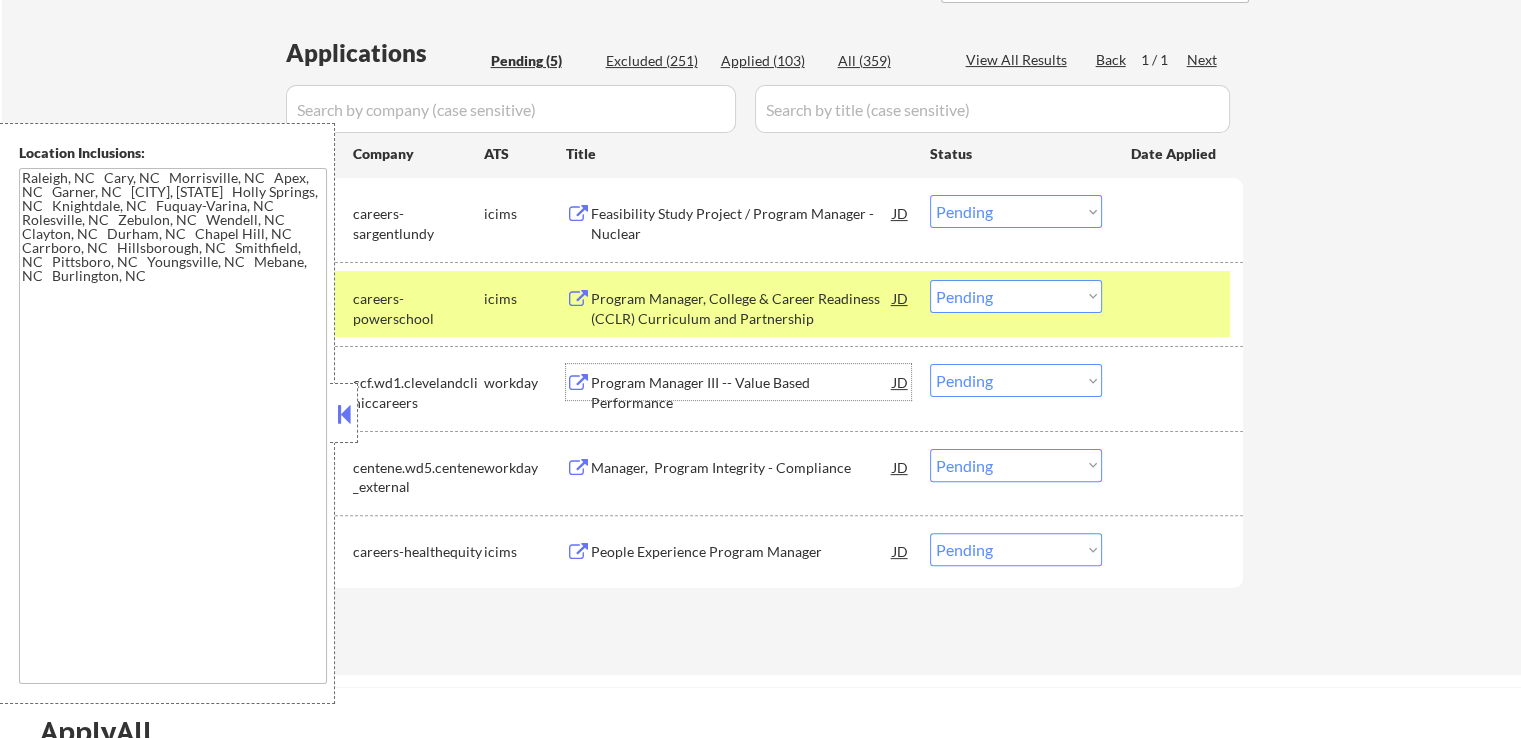 drag, startPoint x: 964, startPoint y: 292, endPoint x: 995, endPoint y: 310, distance: 35.846897 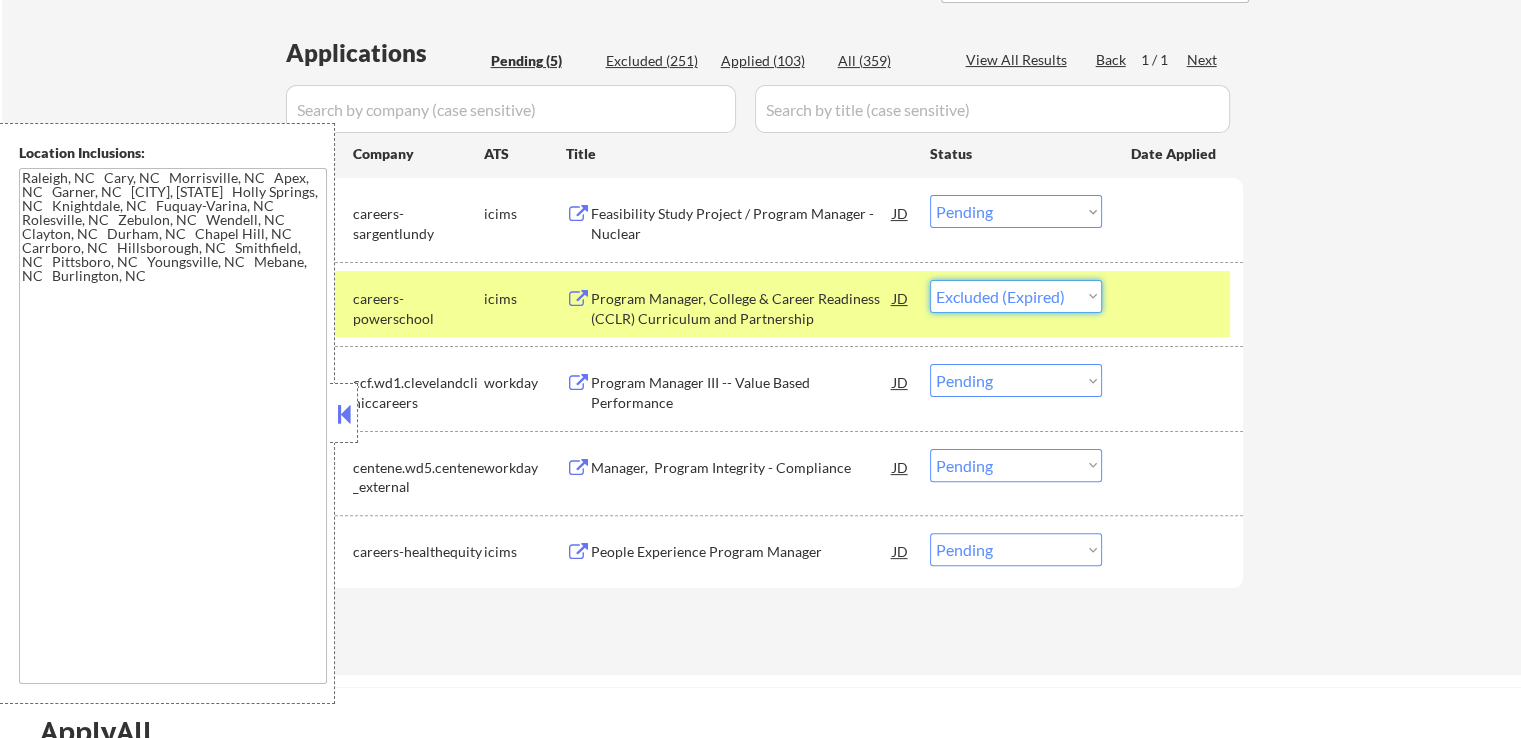 click on "Choose an option... Pending Applied Excluded (Questions) Excluded (Expired) Excluded (Location) Excluded (Bad Match) Excluded (Blocklist) Excluded (Salary) Excluded (Other)" at bounding box center (1016, 296) 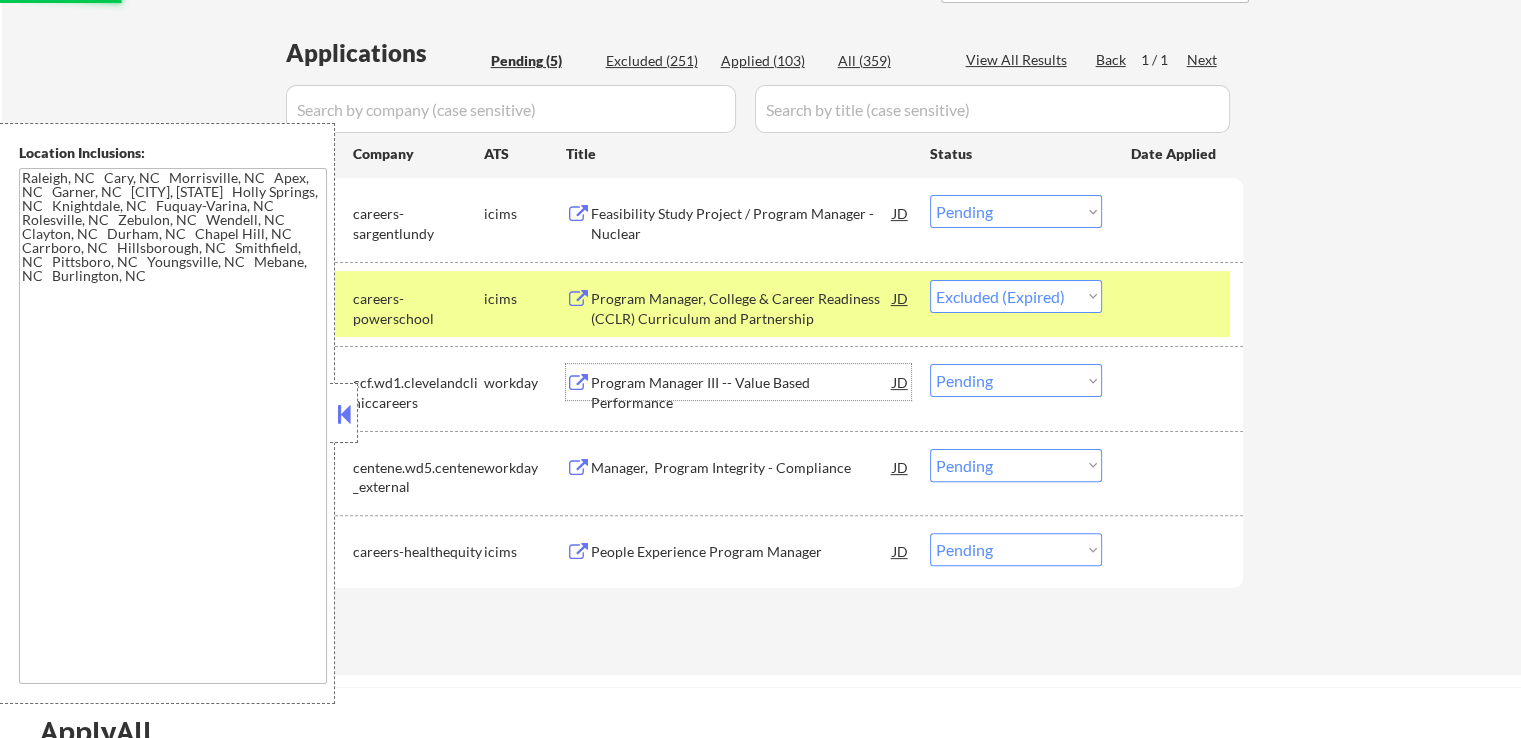 click on "Program Manager III -- Value Based Performance" at bounding box center [742, 382] 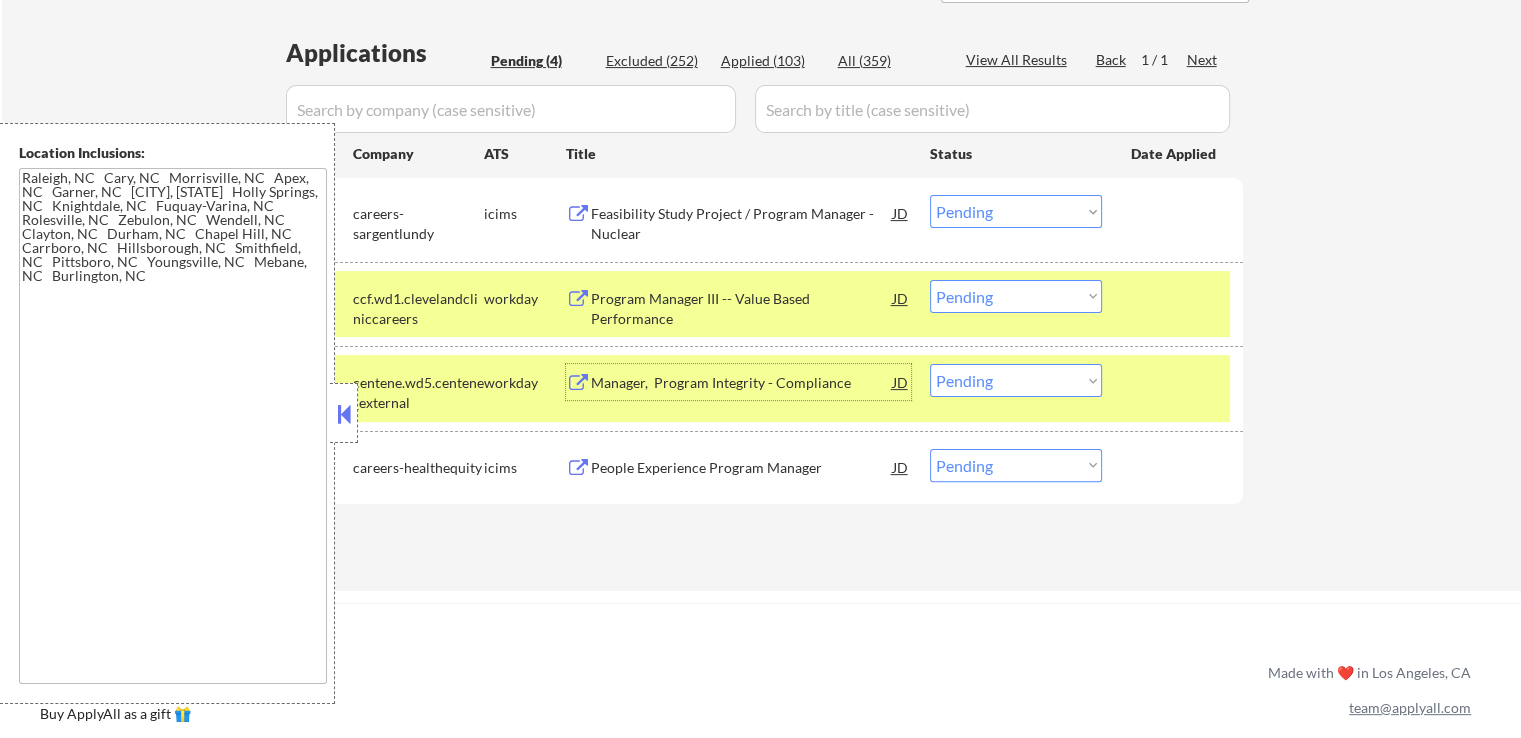 click on "Choose an option... Pending Applied Excluded (Questions) Excluded (Expired) Excluded (Location) Excluded (Bad Match) Excluded (Blocklist) Excluded (Salary) Excluded (Other)" at bounding box center [1016, 296] 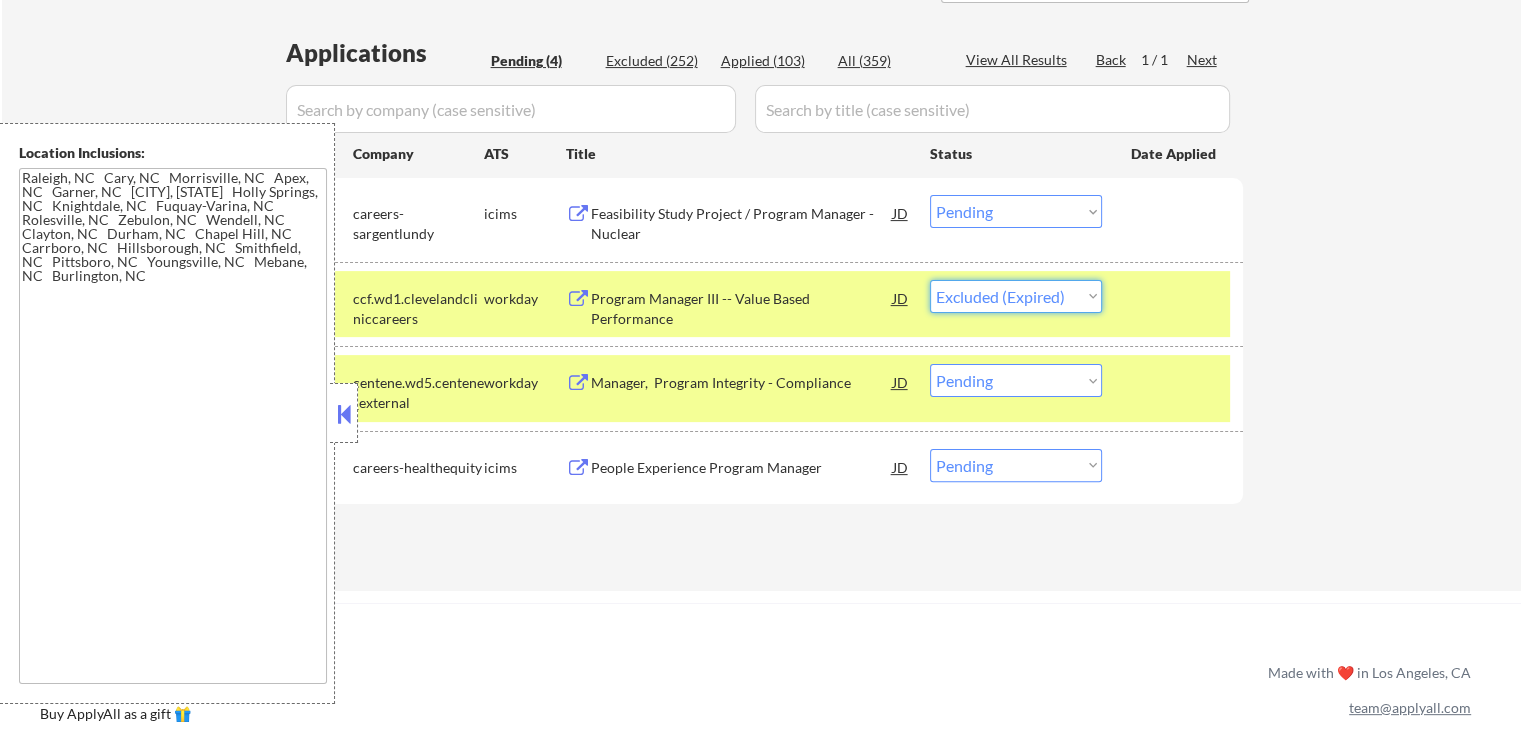 click on "Choose an option... Pending Applied Excluded (Questions) Excluded (Expired) Excluded (Location) Excluded (Bad Match) Excluded (Blocklist) Excluded (Salary) Excluded (Other)" at bounding box center [1016, 296] 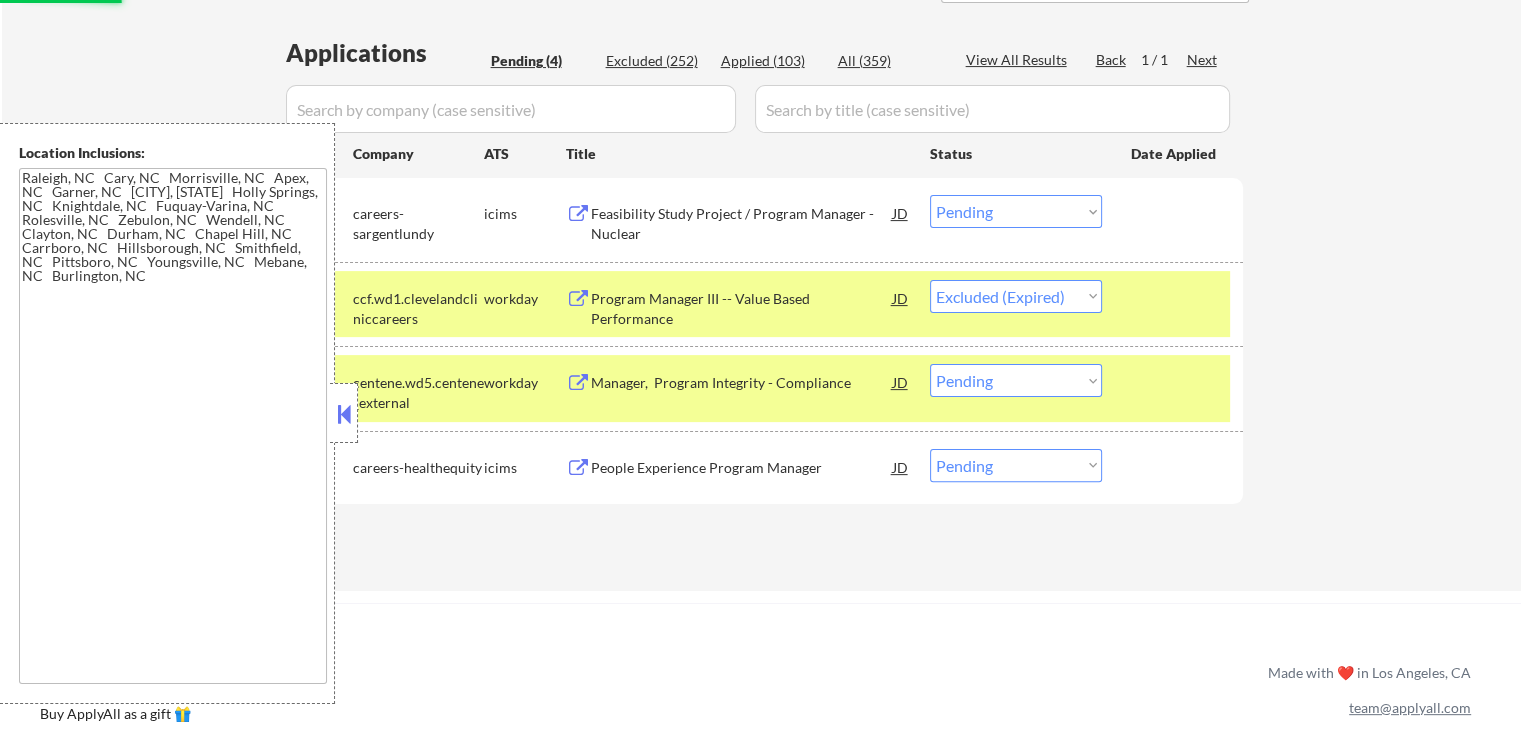 click on "Manager,  Program Integrity - Compliance" at bounding box center (742, 383) 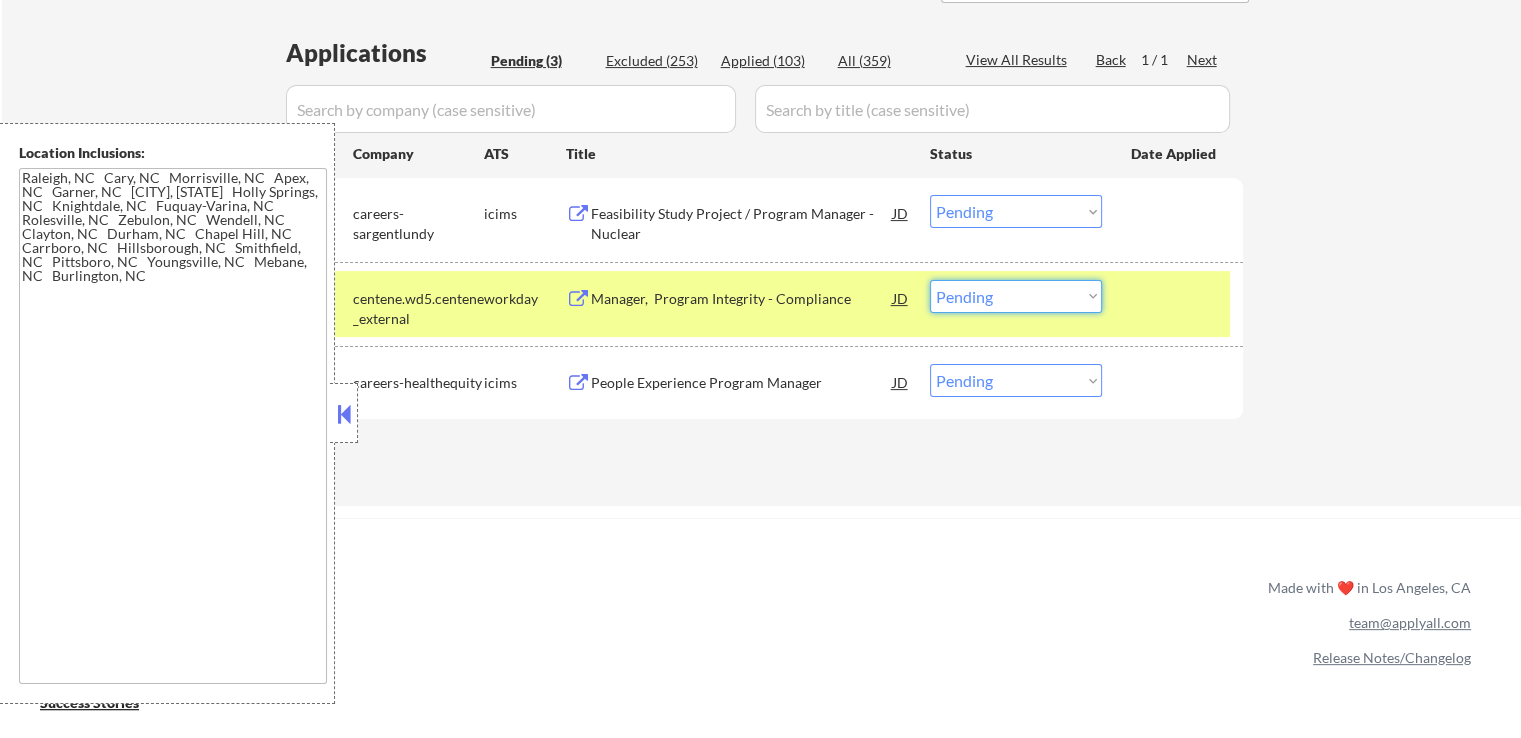 click on "Choose an option... Pending Applied Excluded (Questions) Excluded (Expired) Excluded (Location) Excluded (Bad Match) Excluded (Blocklist) Excluded (Salary) Excluded (Other)" at bounding box center (1016, 296) 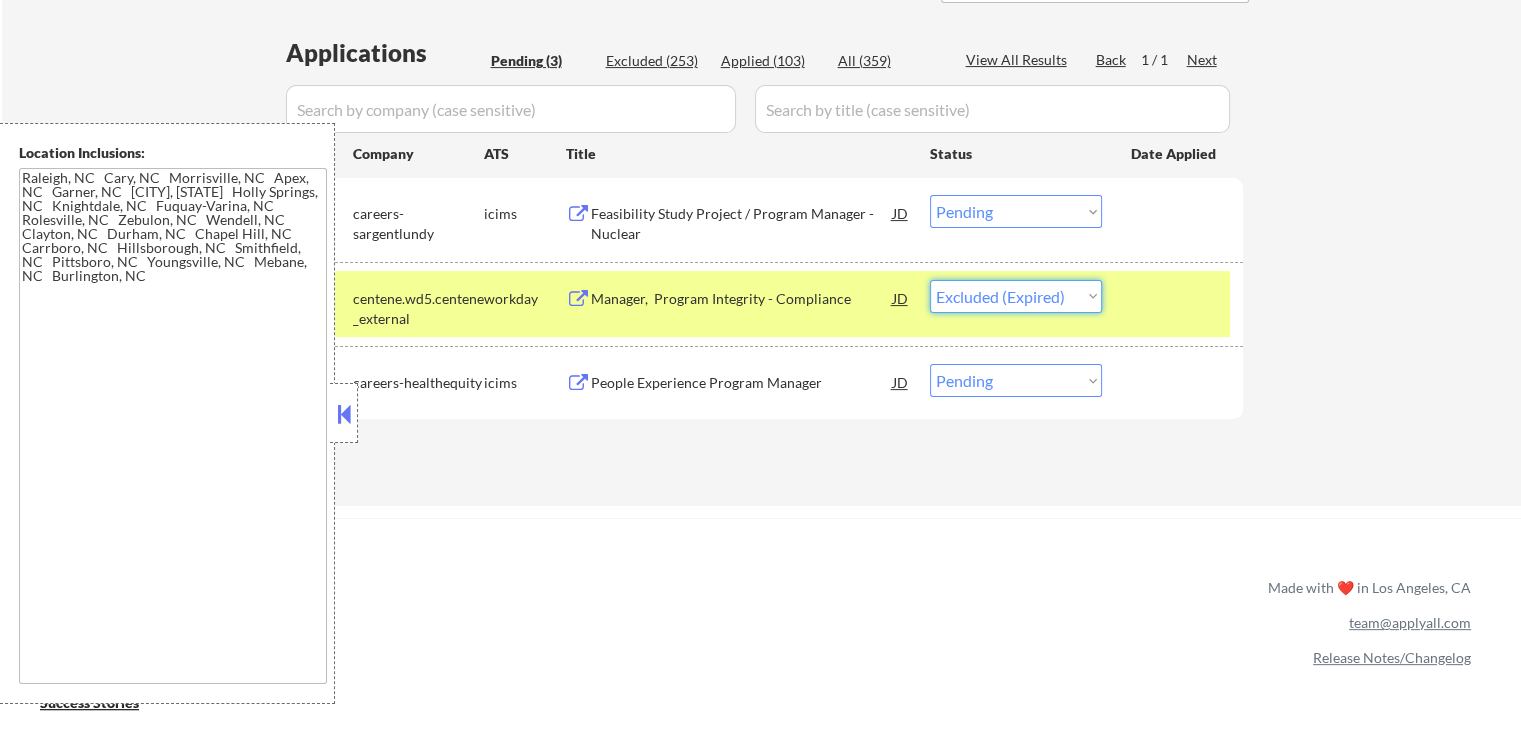 click on "Choose an option... Pending Applied Excluded (Questions) Excluded (Expired) Excluded (Location) Excluded (Bad Match) Excluded (Blocklist) Excluded (Salary) Excluded (Other)" at bounding box center [1016, 296] 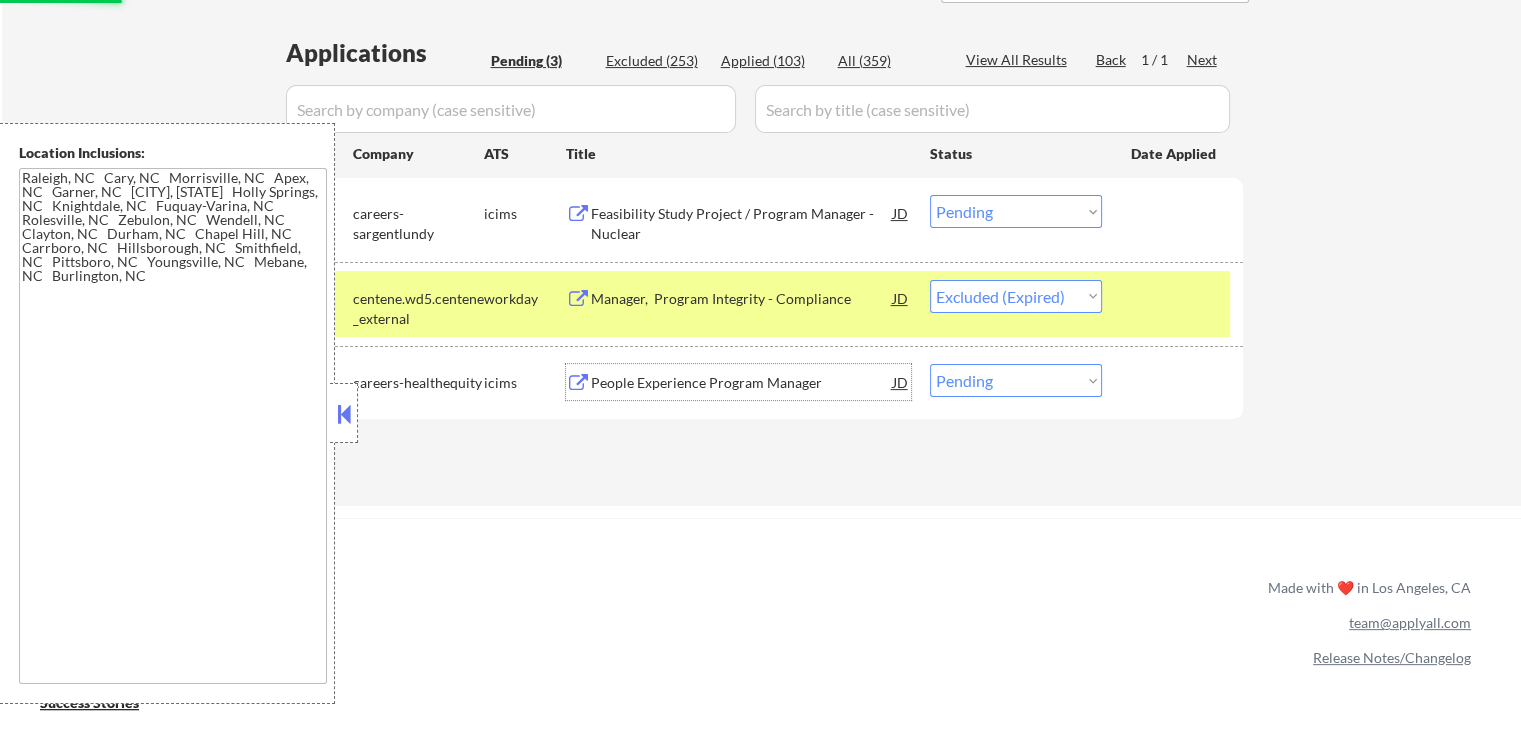 click on "People Experience Program Manager" at bounding box center [742, 383] 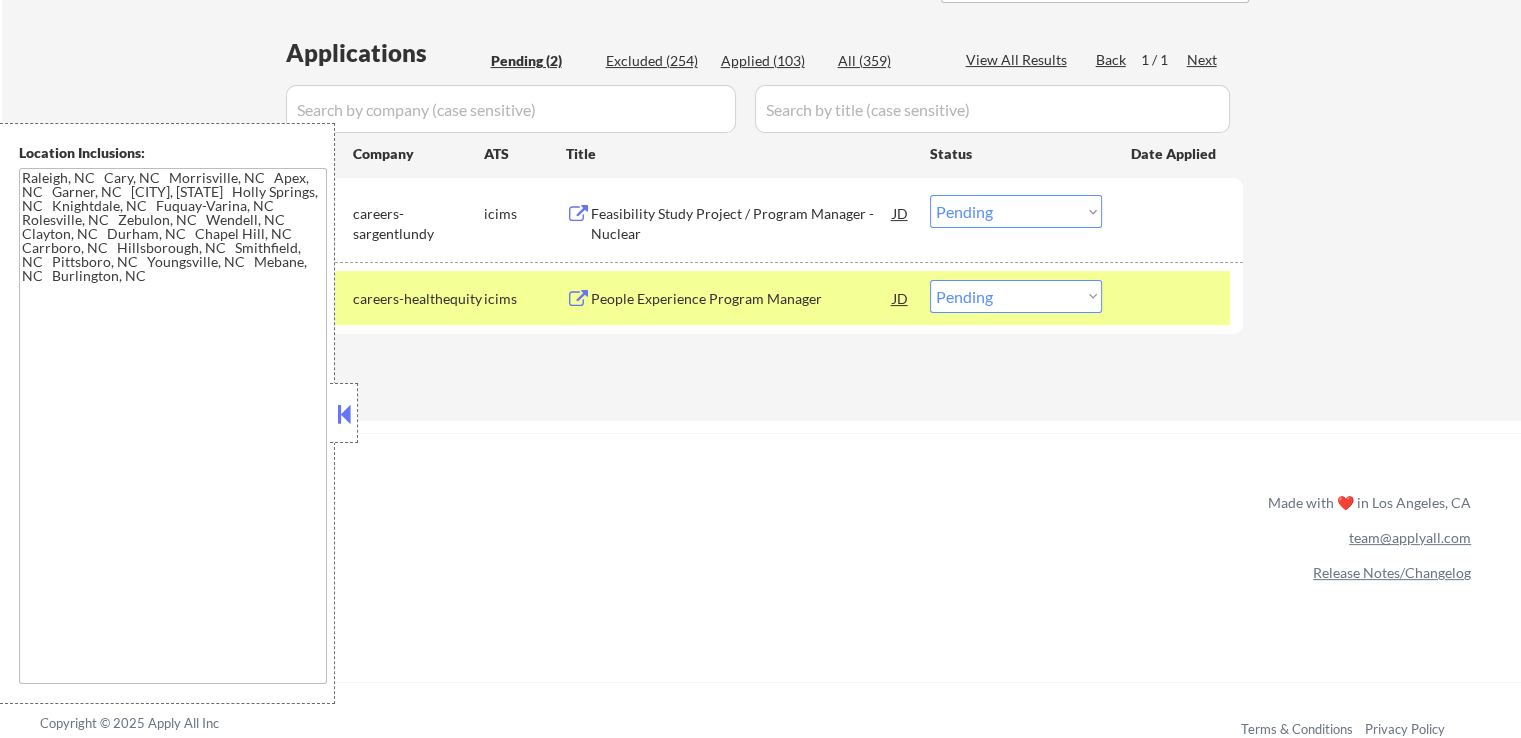 click on "Choose an option... Pending Applied Excluded (Questions) Excluded (Expired) Excluded (Location) Excluded (Bad Match) Excluded (Blocklist) Excluded (Salary) Excluded (Other)" at bounding box center [1016, 296] 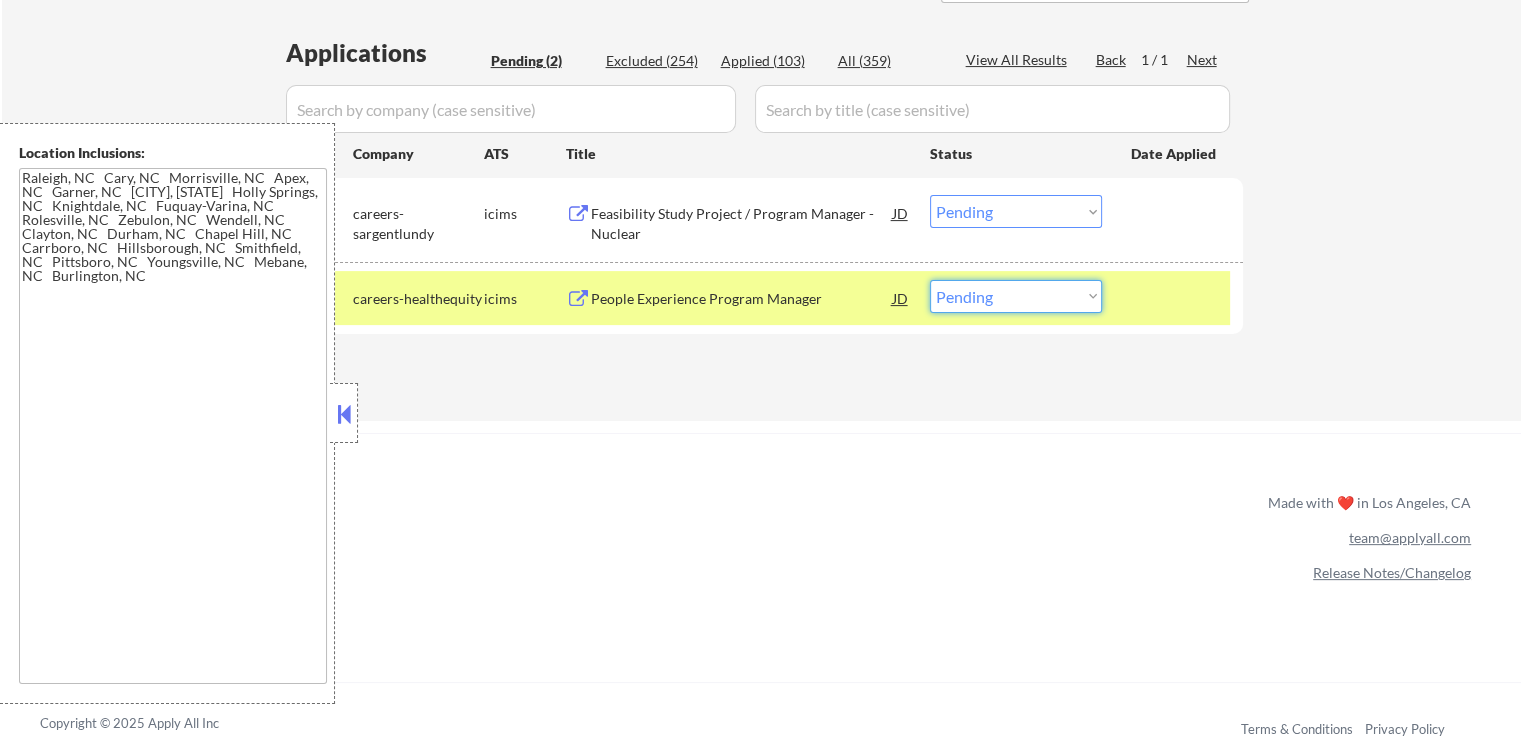 select on ""excluded__expired_"" 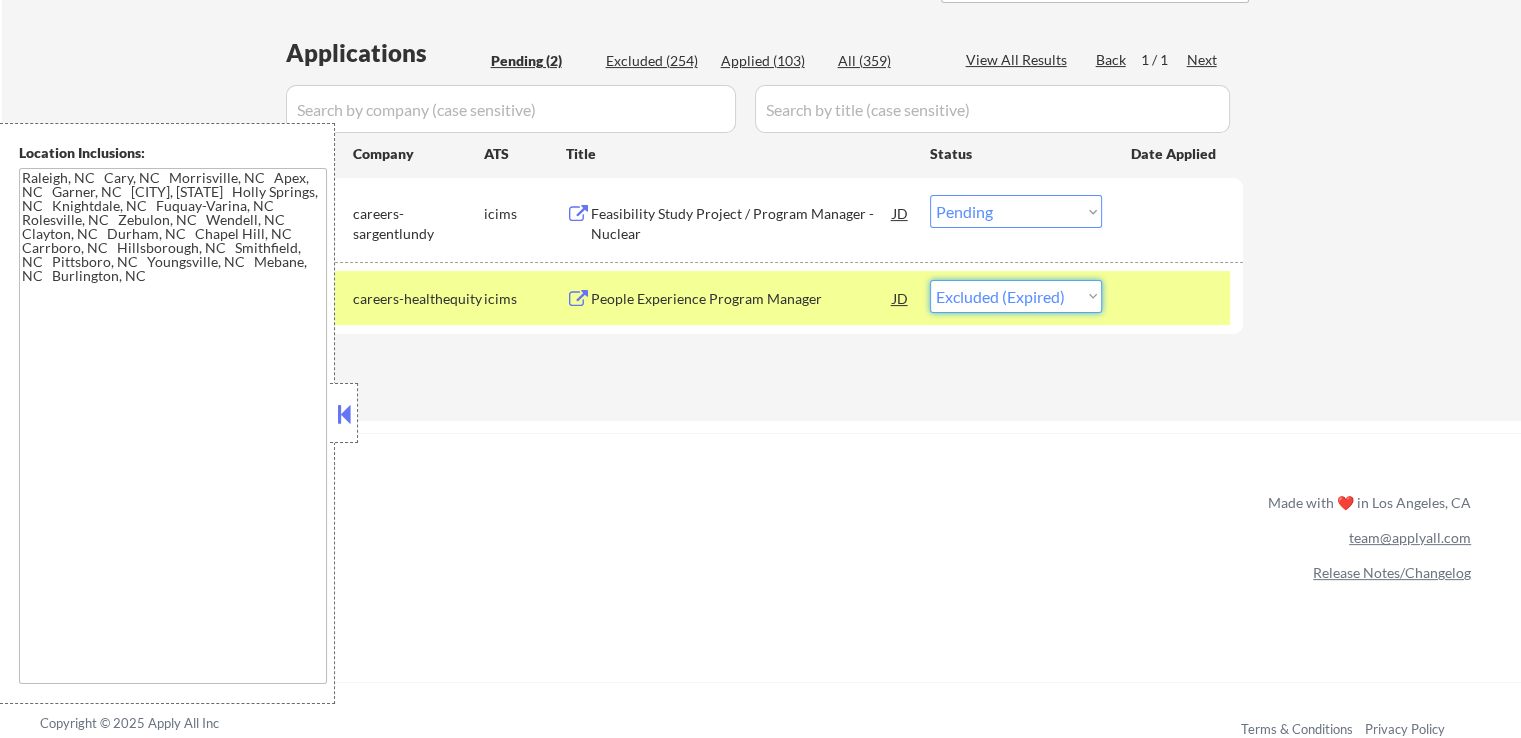 click on "Choose an option... Pending Applied Excluded (Questions) Excluded (Expired) Excluded (Location) Excluded (Bad Match) Excluded (Blocklist) Excluded (Salary) Excluded (Other)" at bounding box center (1016, 296) 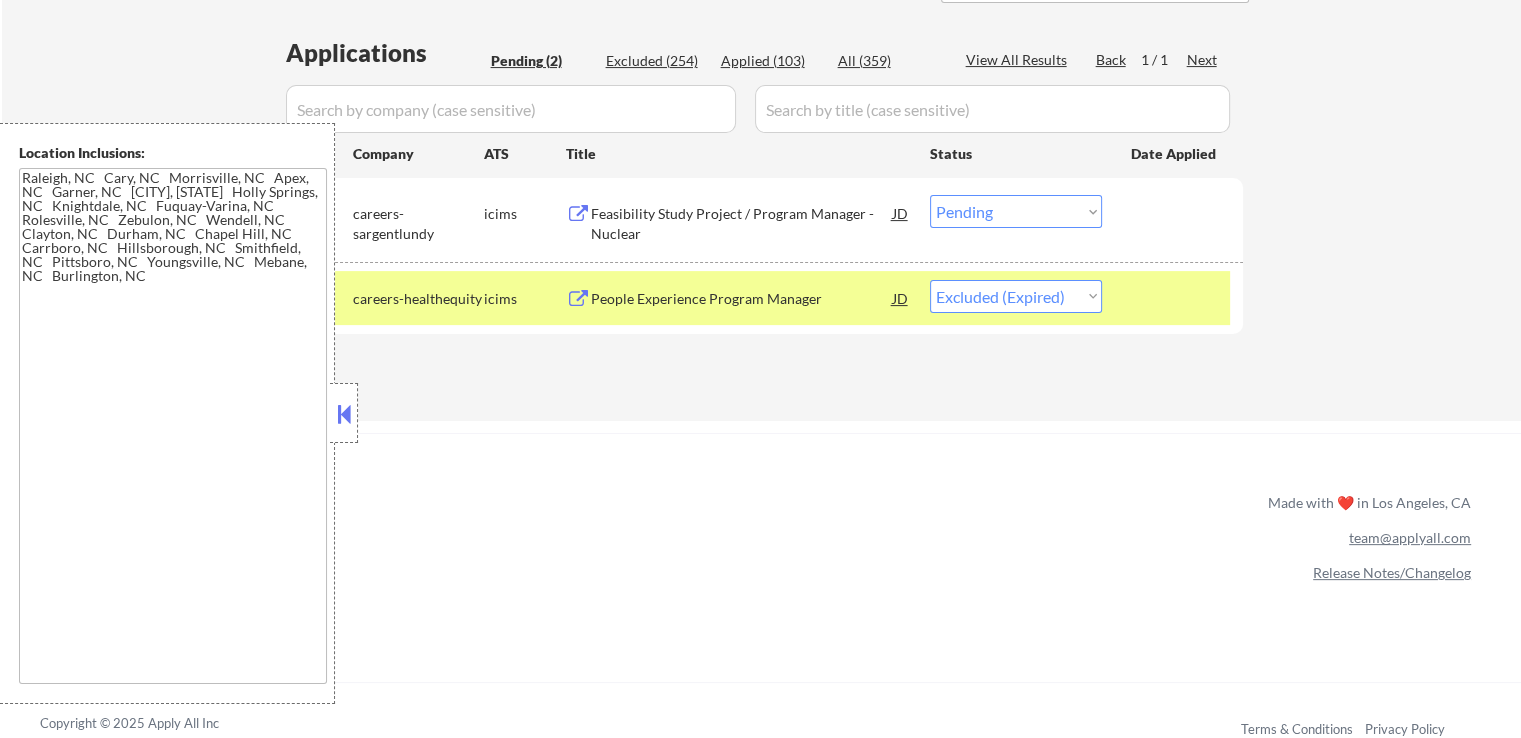 click on "← Return to /applysquad Mailslurp Inbox Job Search Builder [FIRST] [LAST] User Email:  [EMAIL] Application Email:  [EMAIL] Mailslurp Email:  [EMAIL] LinkedIn:   https://www.linkedin.com/in/[LINKEDIN]/
Phone:  [PHONE] Current Location:  [CITY], [STATE] Applies:  100 sent / 200 bought Internal Notes Can work in country of residence?:  yes Squad Notes Minimum salary:  $150,000 Will need Visa to work in that country now/future?:   no Download Resume Add a Job Manually [NAME] Applications Pending (2) Excluded (254) Applied (103) All (359) View All Results Back 1 / 1
Next Company ATS Title Status Date Applied #1 careers-sargentlundy icims Feasibility Study Project / Program Manager - Nuclear JD Choose an option... Pending Applied Excluded (Questions) Excluded (Expired) Excluded (Location) Excluded (Bad Match) Excluded (Blocklist) Excluded (Salary) Excluded (Other) success #2 careers-healthequity icims People Experience Program Manager JD Pending Applied #3" at bounding box center (761, 0) 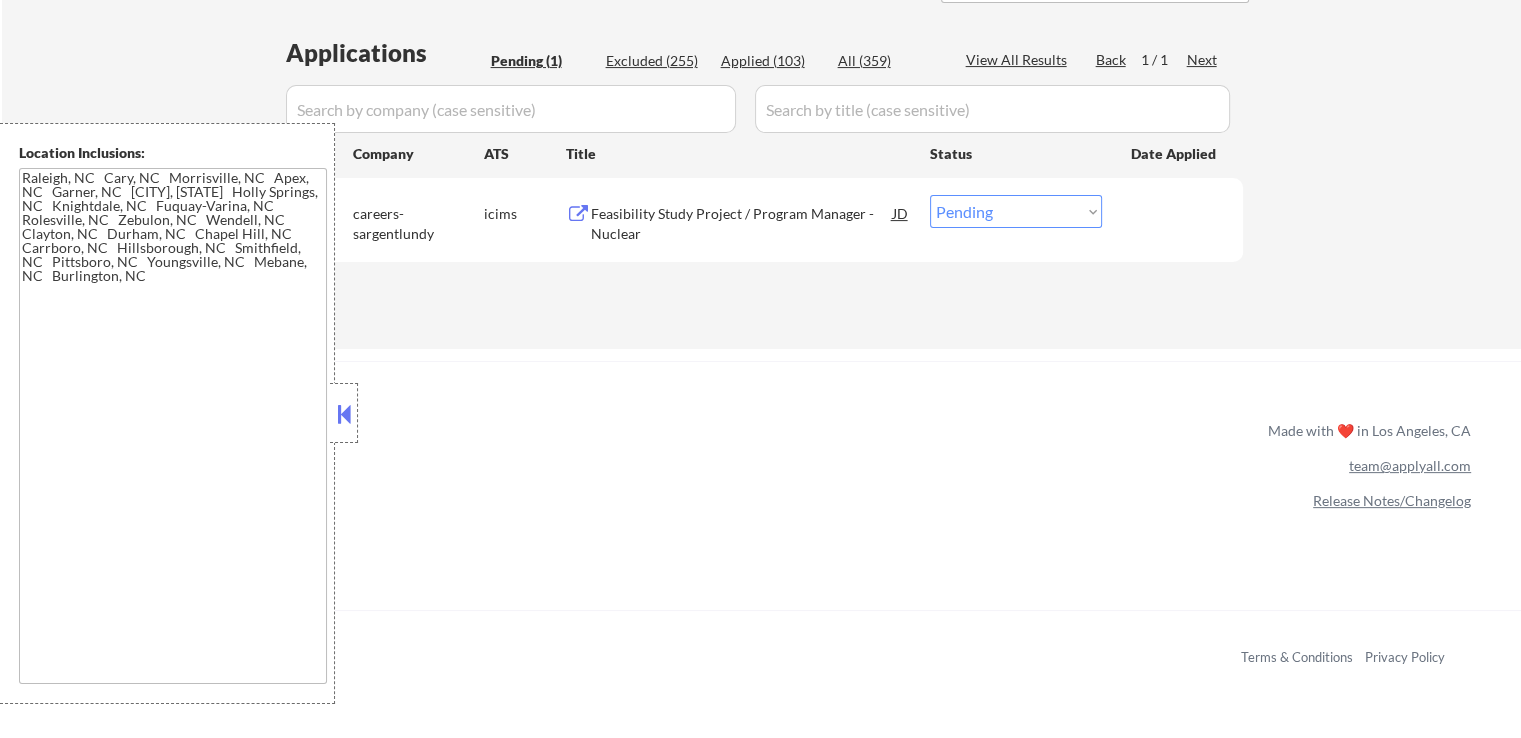 click on "Choose an option... Pending Applied Excluded (Questions) Excluded (Expired) Excluded (Location) Excluded (Bad Match) Excluded (Blocklist) Excluded (Salary) Excluded (Other)" at bounding box center [1016, 211] 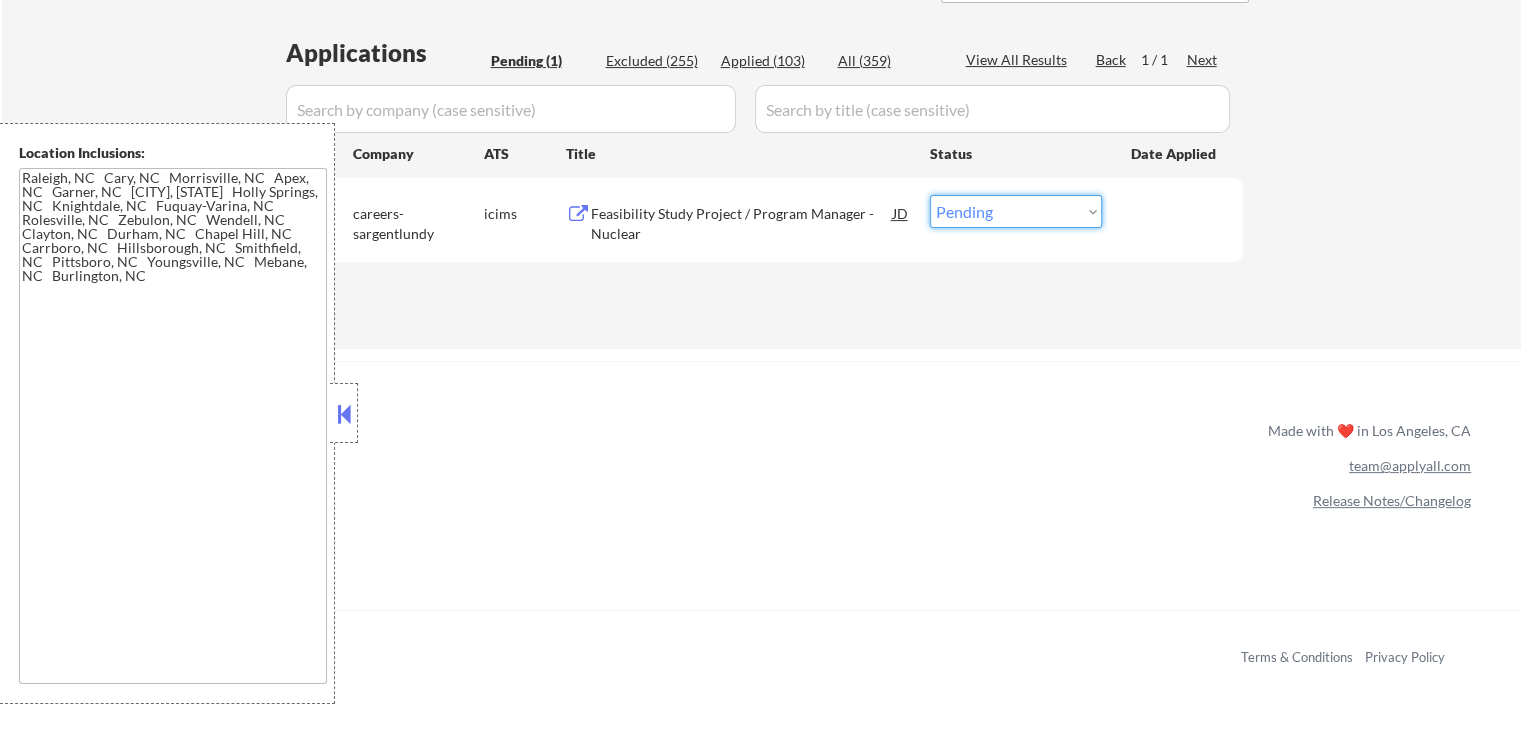 select on ""excluded__expired_"" 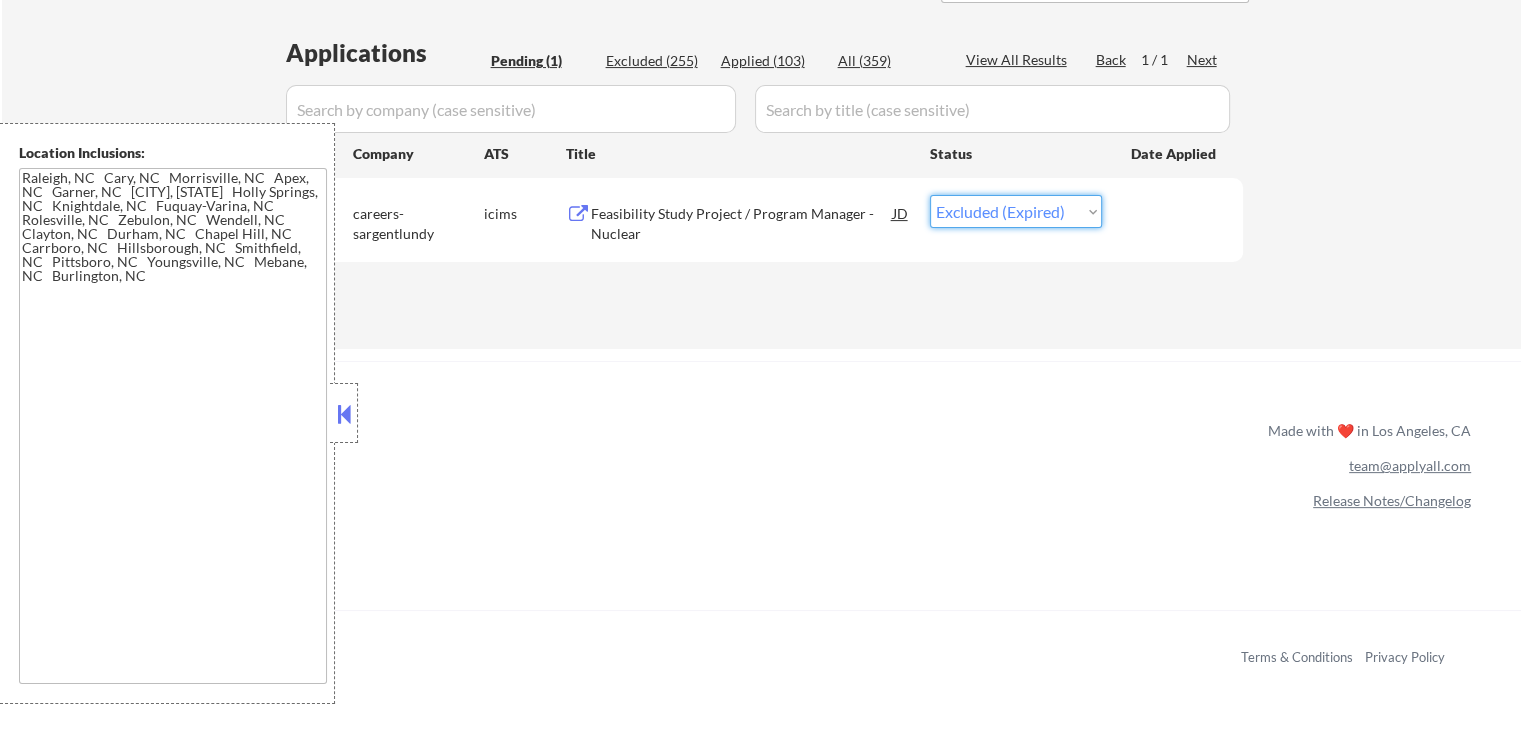 click on "Choose an option... Pending Applied Excluded (Questions) Excluded (Expired) Excluded (Location) Excluded (Bad Match) Excluded (Blocklist) Excluded (Salary) Excluded (Other)" at bounding box center [1016, 211] 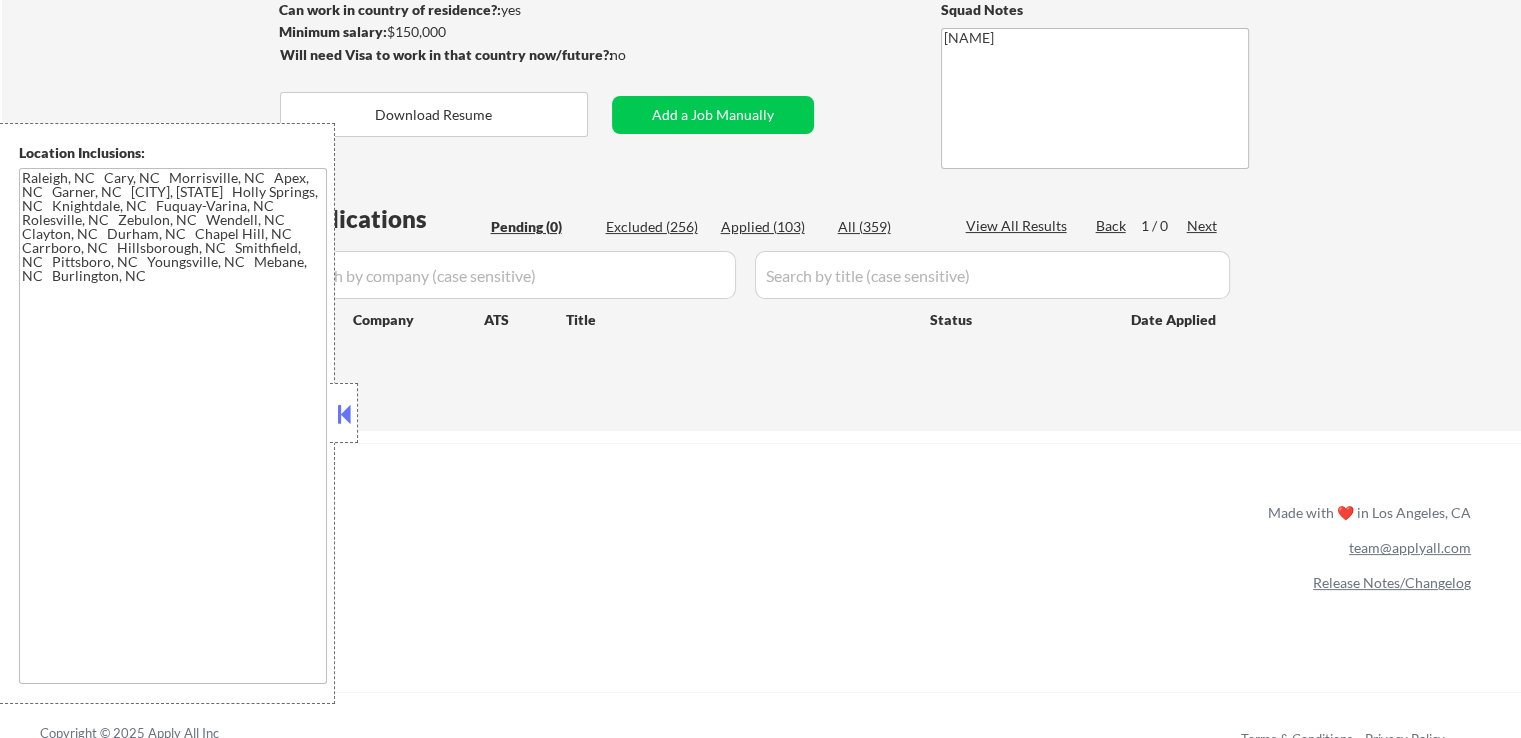 scroll, scrollTop: 300, scrollLeft: 0, axis: vertical 